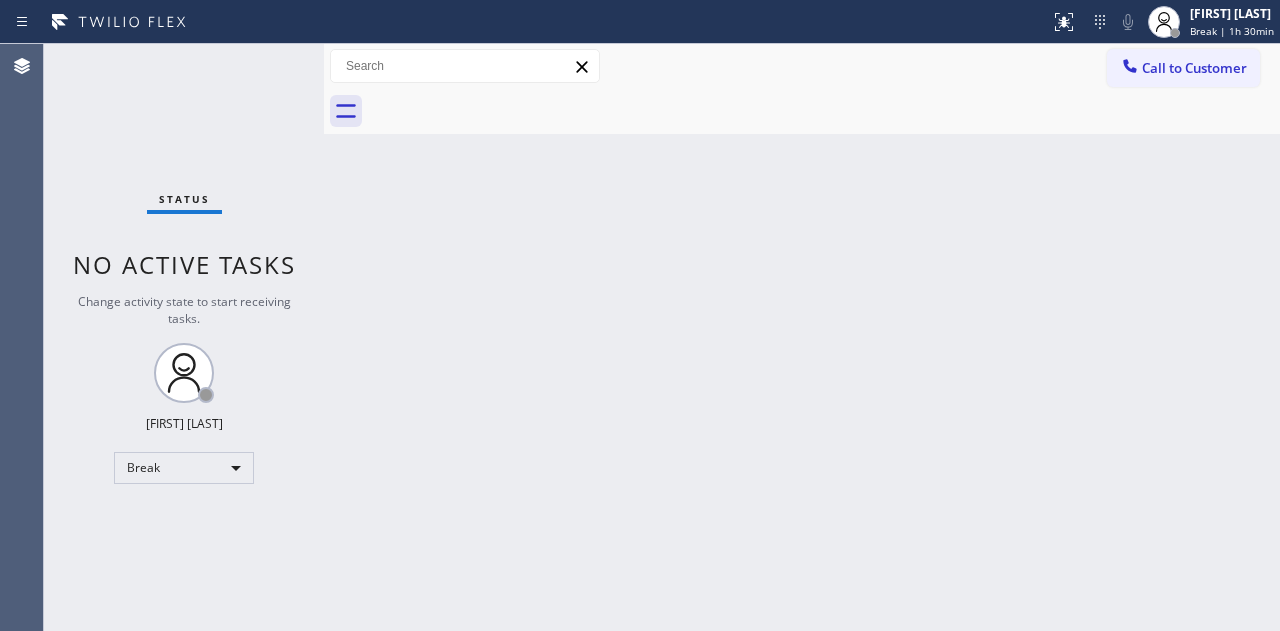 scroll, scrollTop: 0, scrollLeft: 0, axis: both 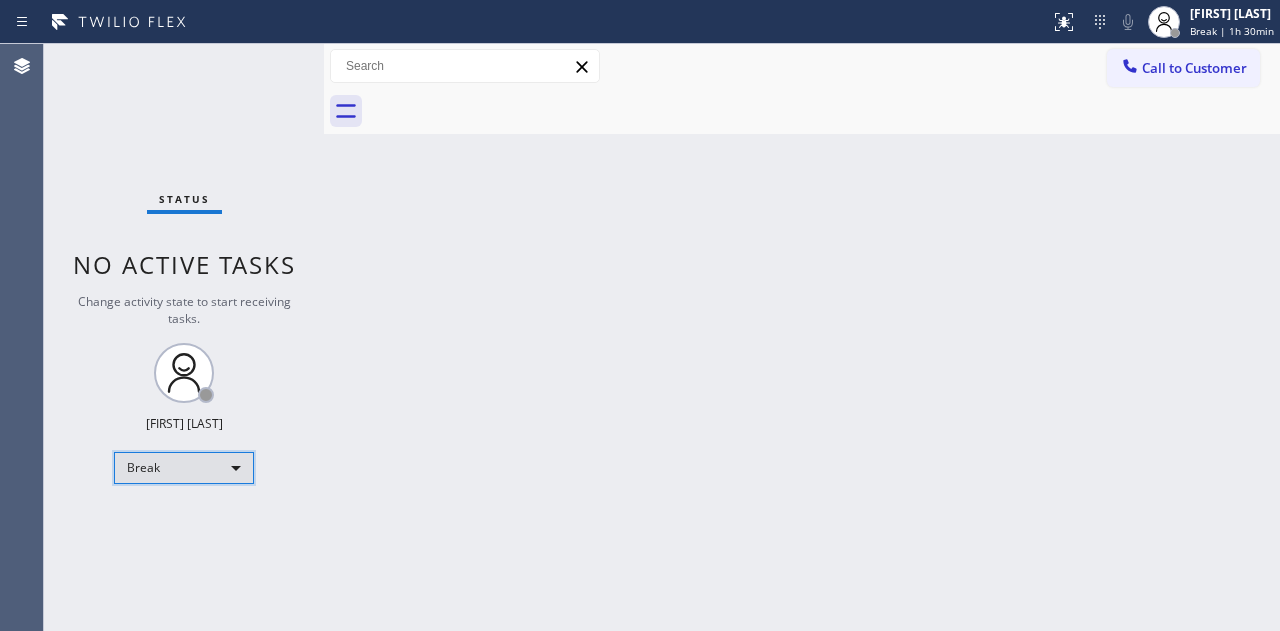 click on "Break" at bounding box center (184, 468) 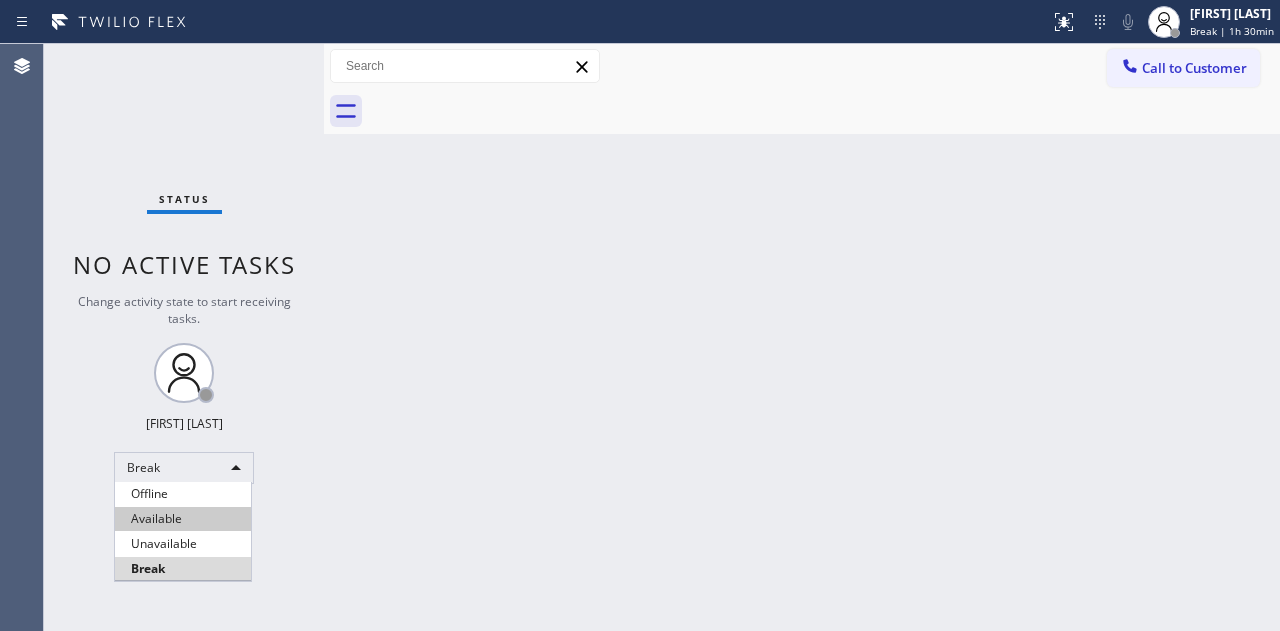 click on "Available" at bounding box center [183, 519] 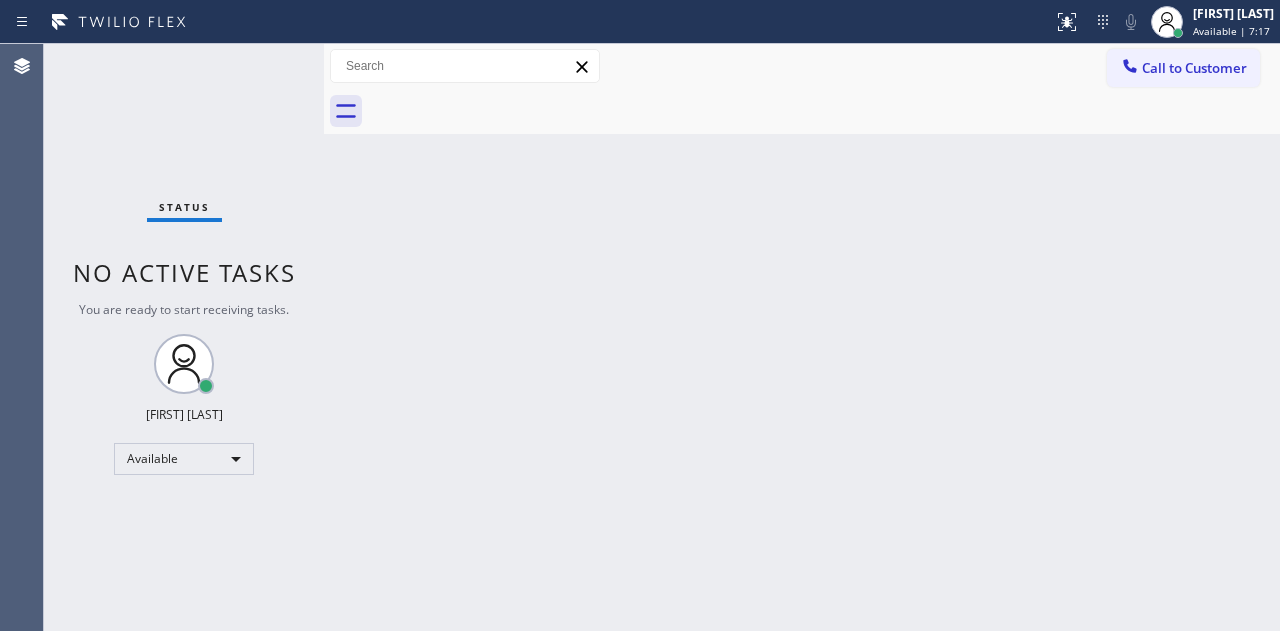 click on "Status   No active tasks     You are ready to start receiving tasks.   [FIRST] [LAST] Available" at bounding box center (184, 337) 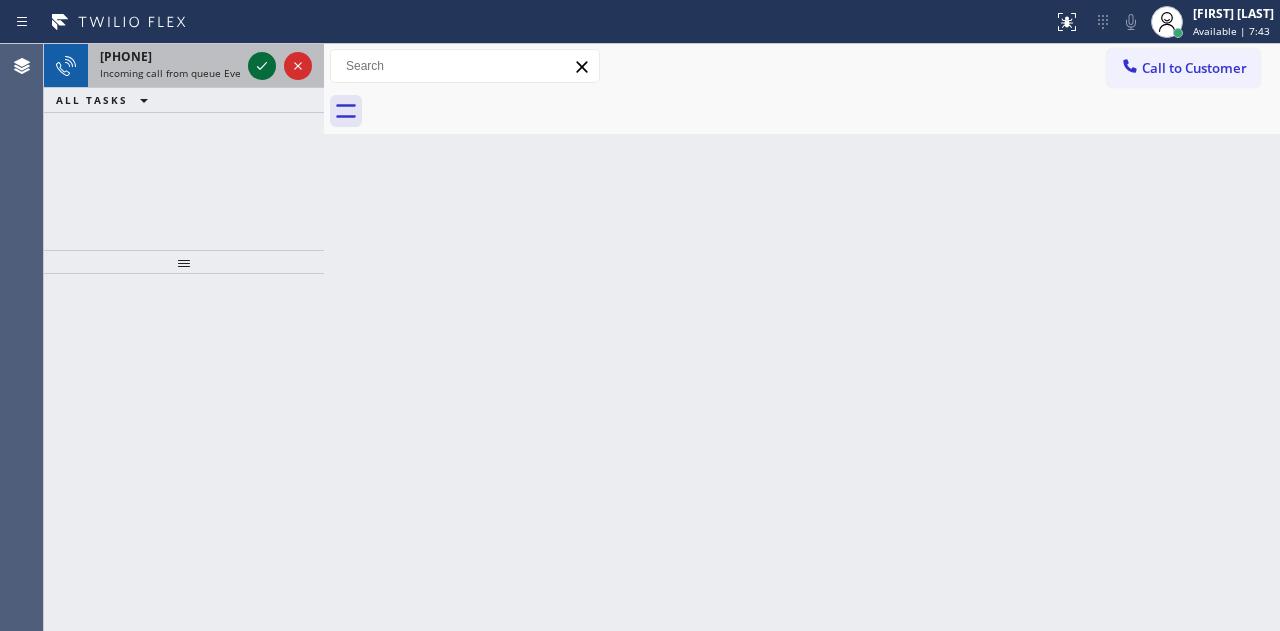 click 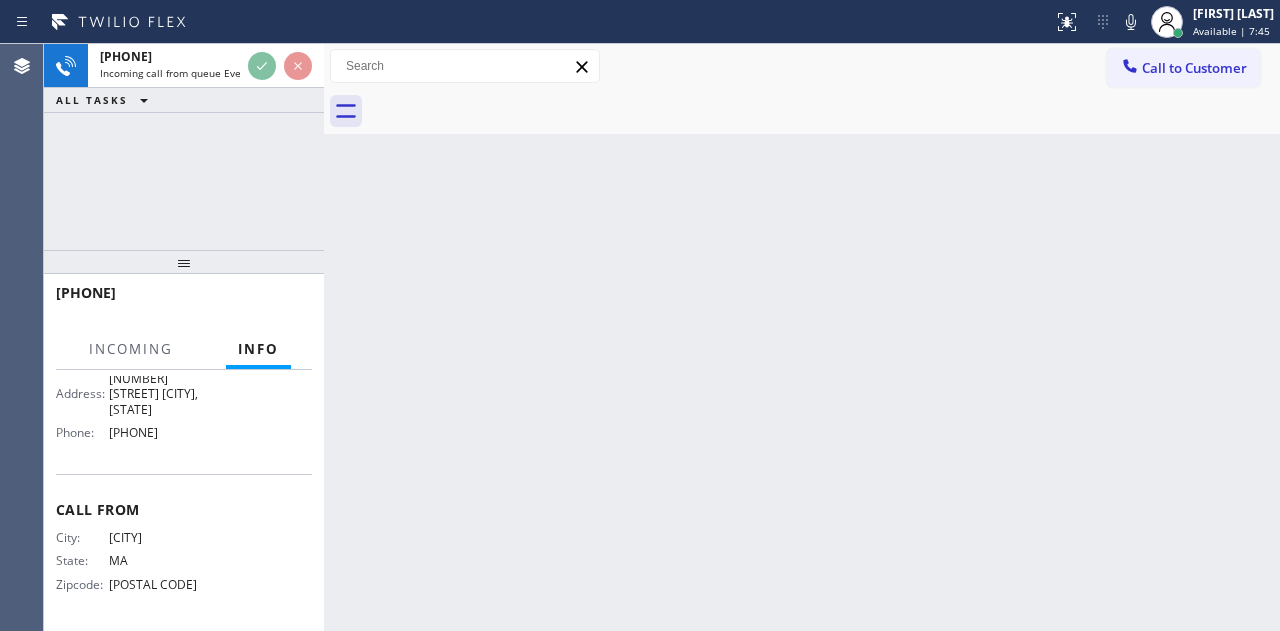 scroll, scrollTop: 265, scrollLeft: 0, axis: vertical 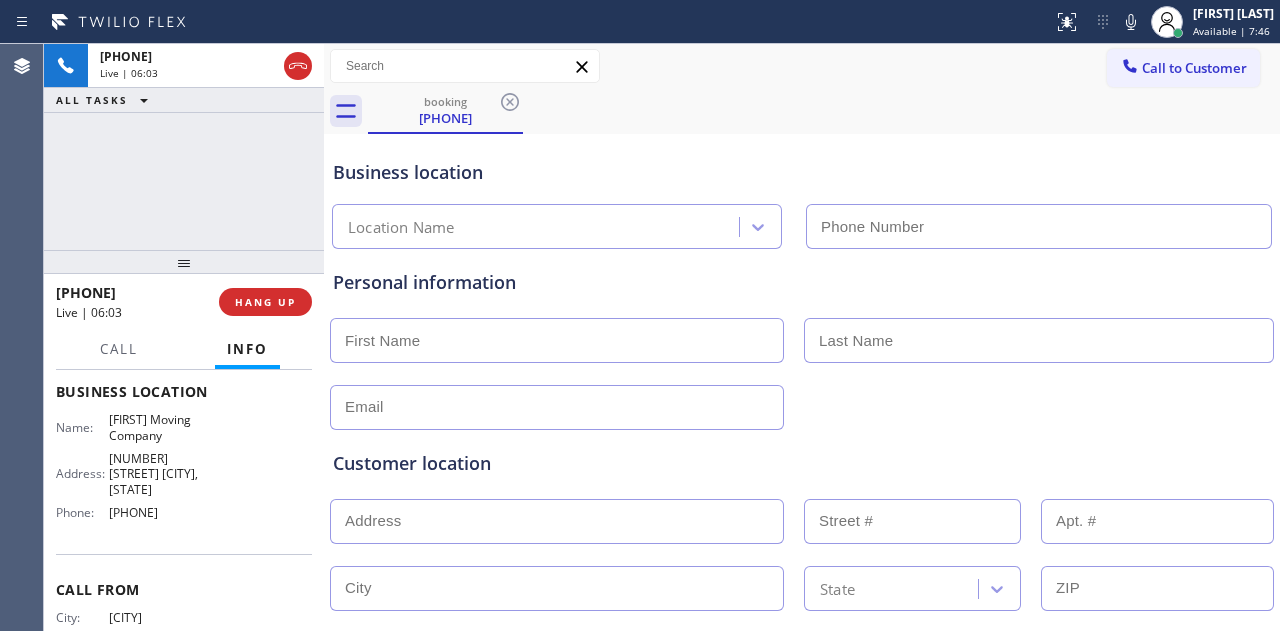 type on "[PHONE]" 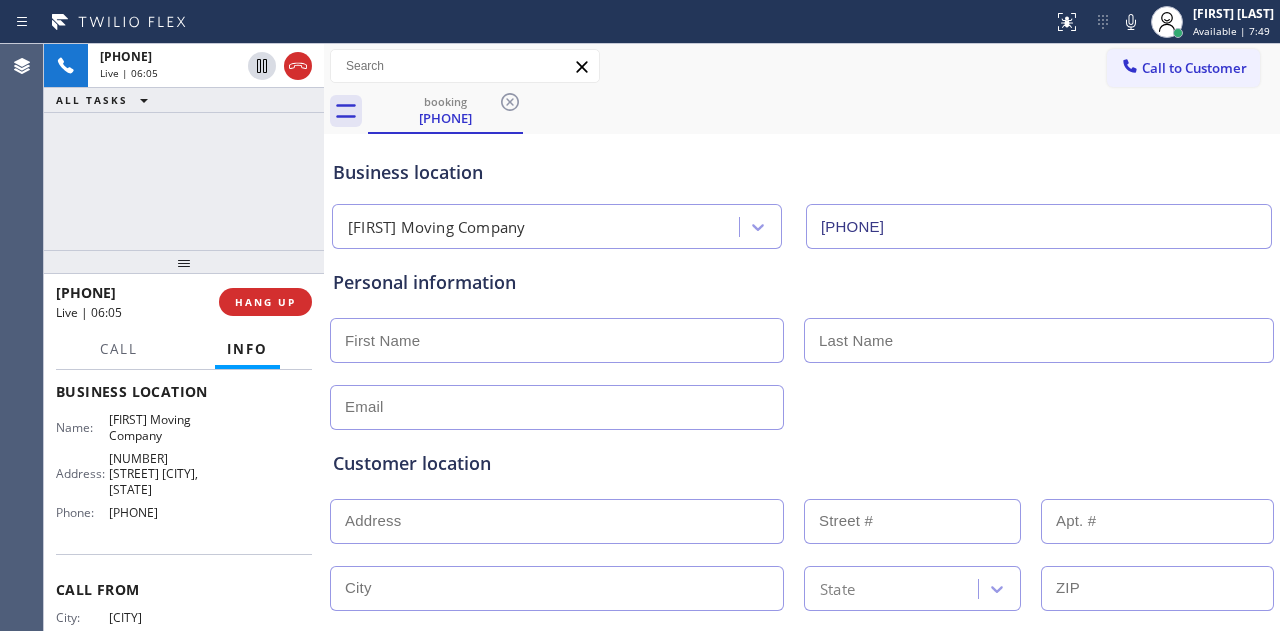 click on "[PHONE] Live | 06:05 ALL TASKS ALL TASKS ACTIVE TASKS TASKS IN WRAP UP" at bounding box center [184, 147] 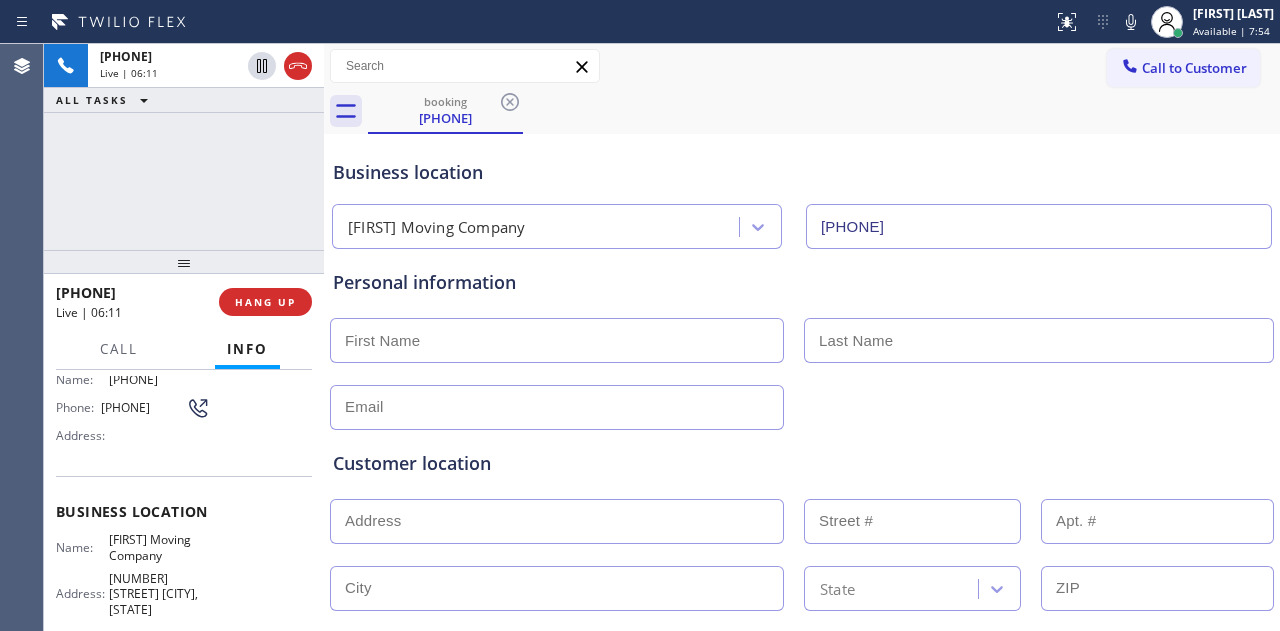 scroll, scrollTop: 0, scrollLeft: 0, axis: both 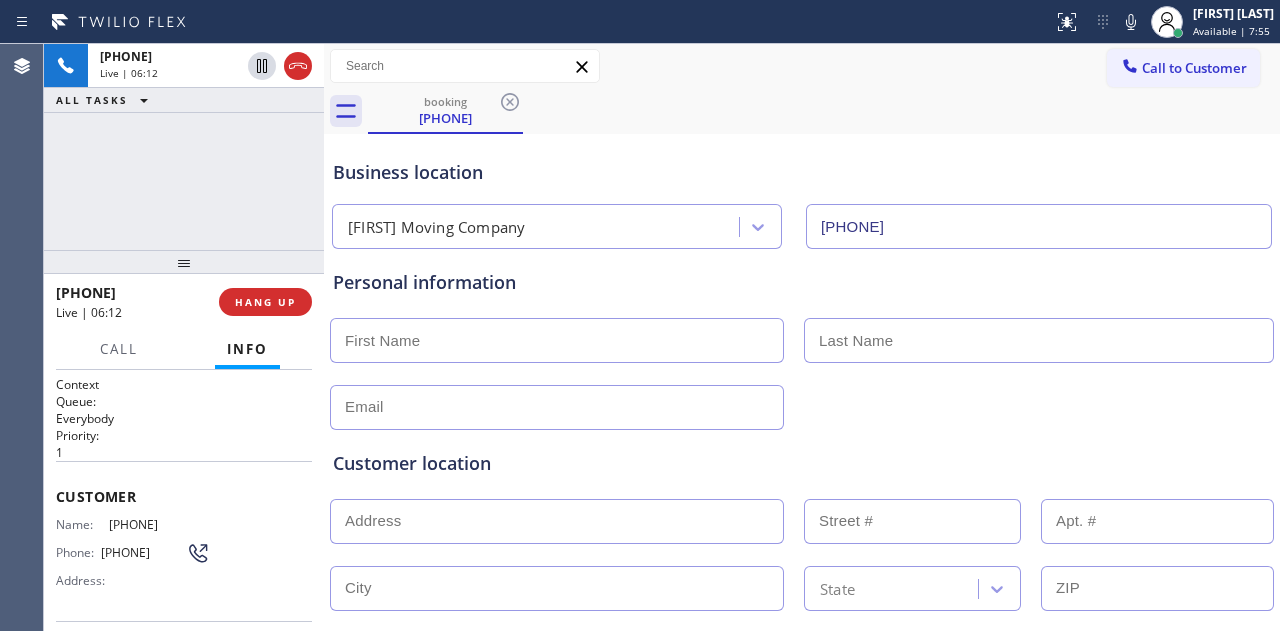 click on "+[PHONE] Live | 06:12 ALL TASKS ALL TASKS ACTIVE TASKS TASKS IN WRAP UP" at bounding box center (184, 147) 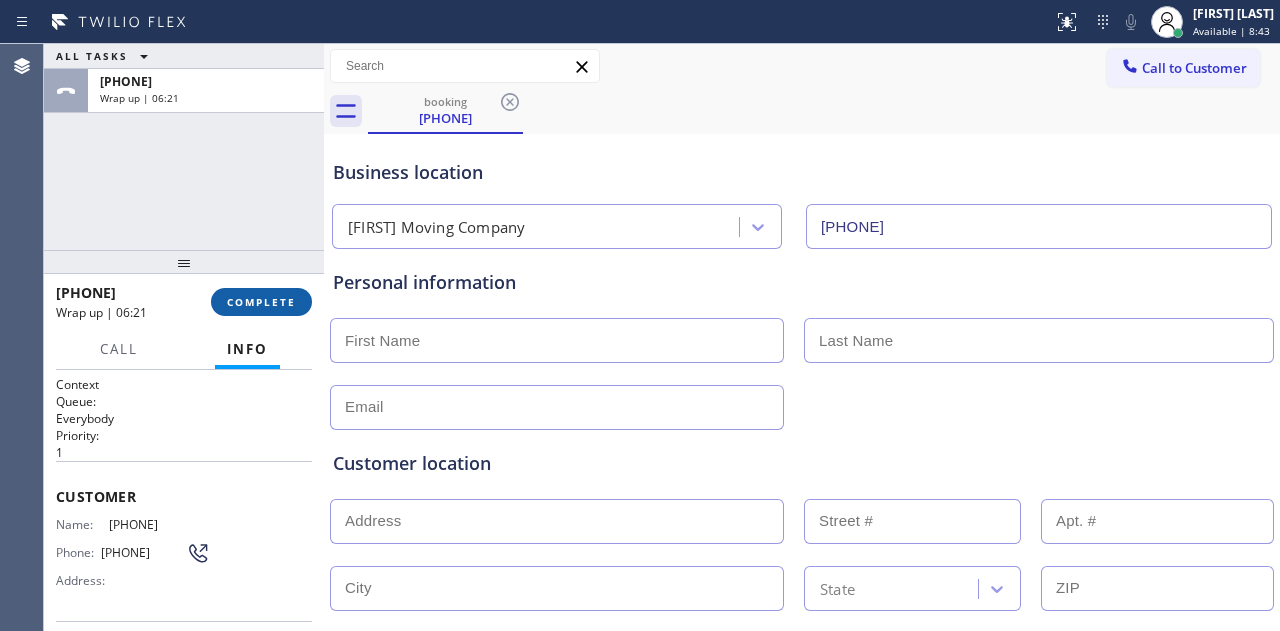 click on "COMPLETE" at bounding box center (261, 302) 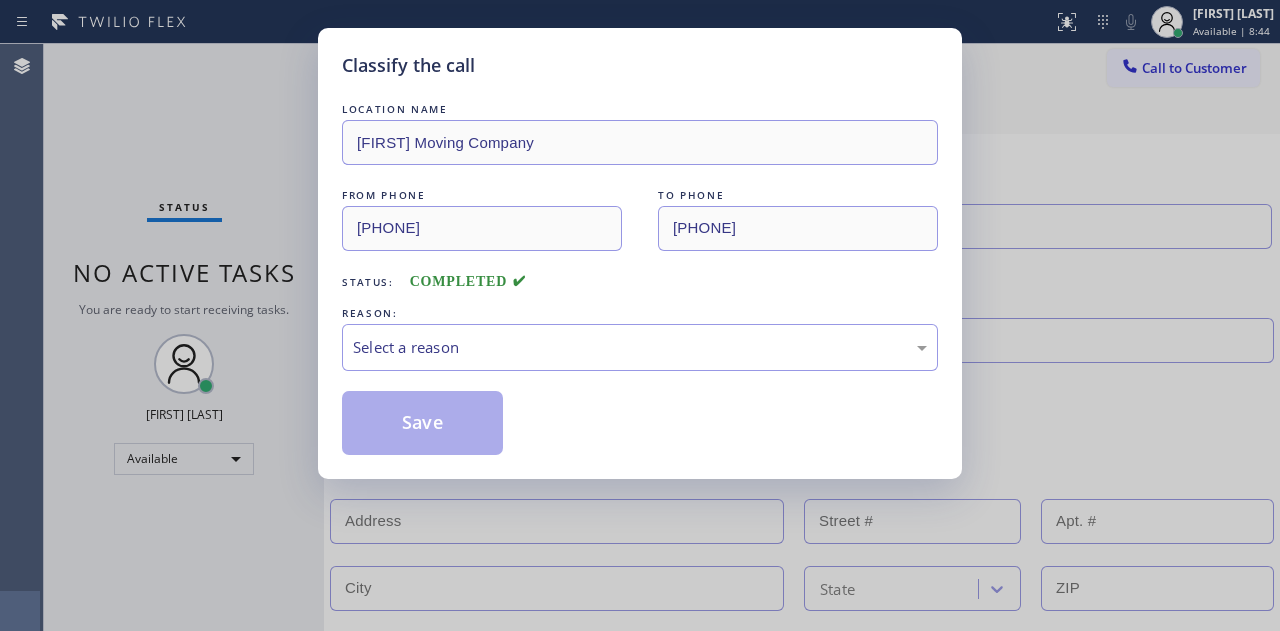 click on "Select a reason" at bounding box center [640, 347] 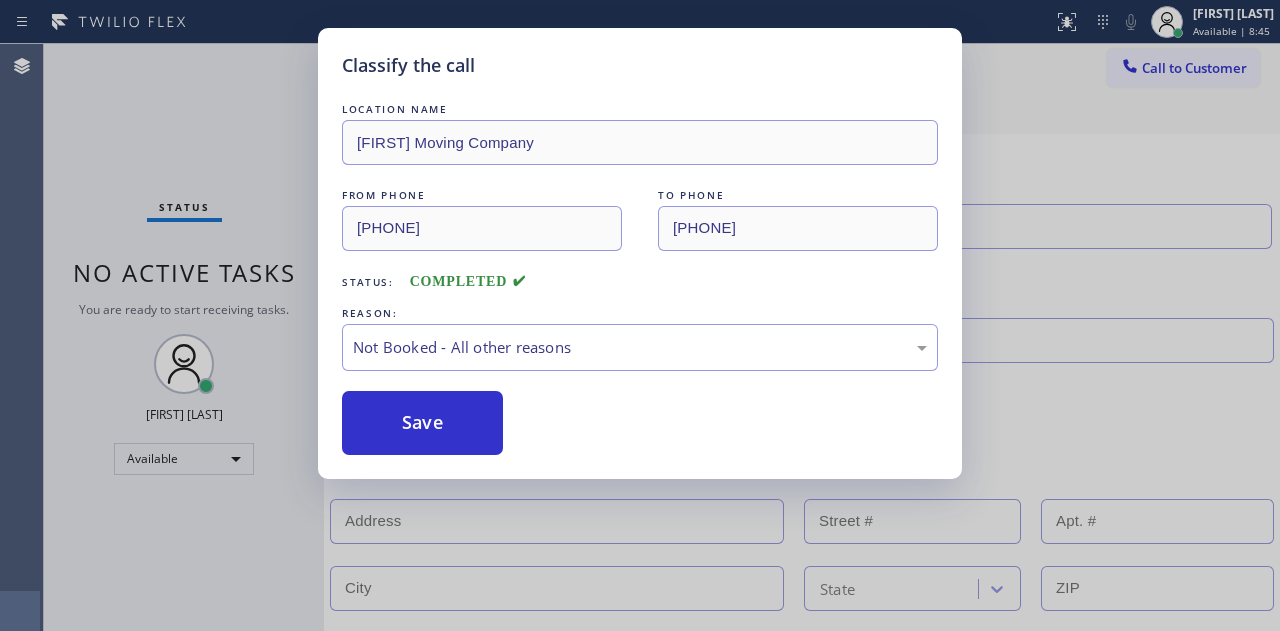 click on "Save" at bounding box center [422, 423] 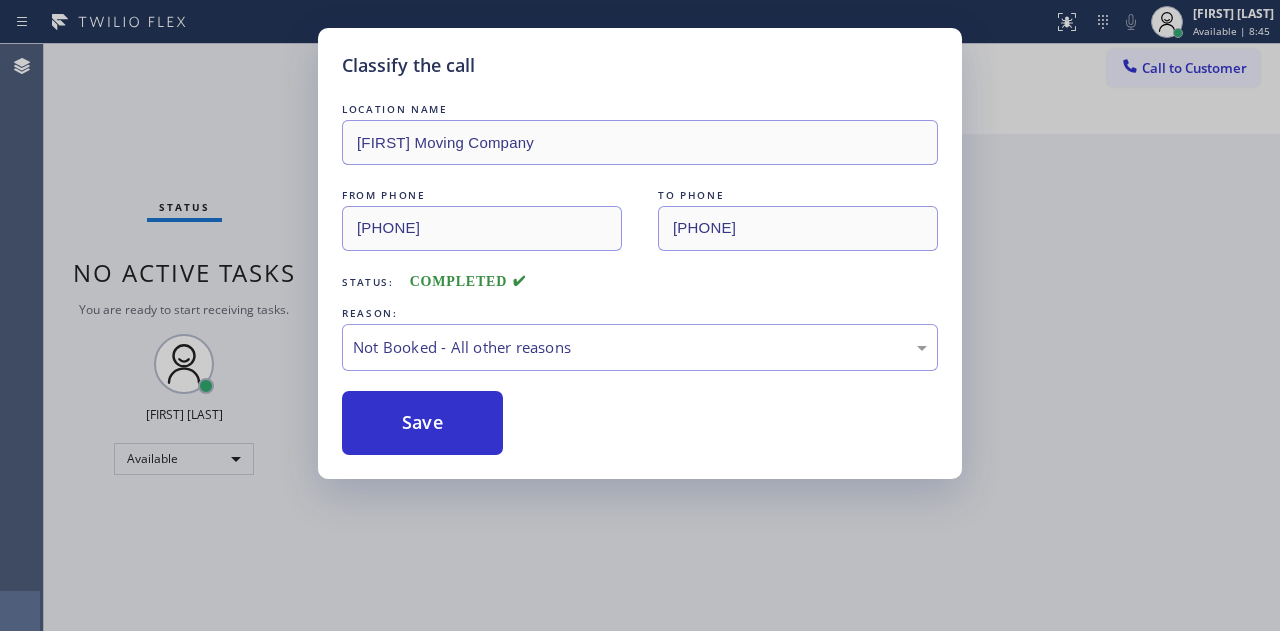 click on "Save" at bounding box center [422, 423] 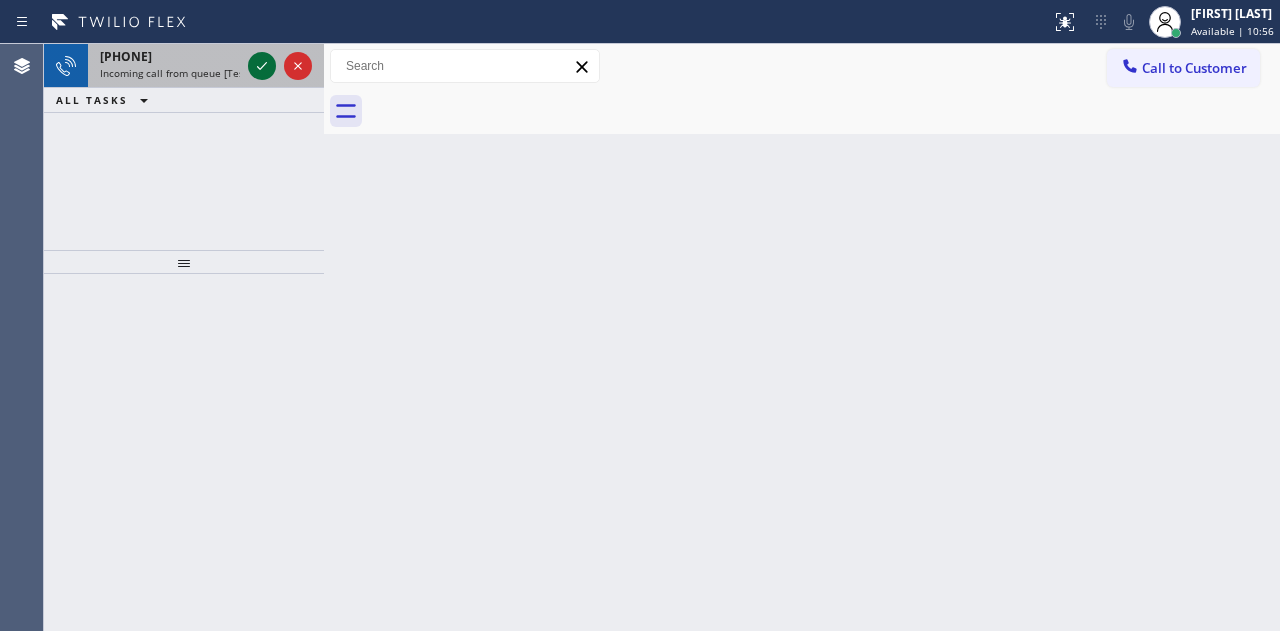 click 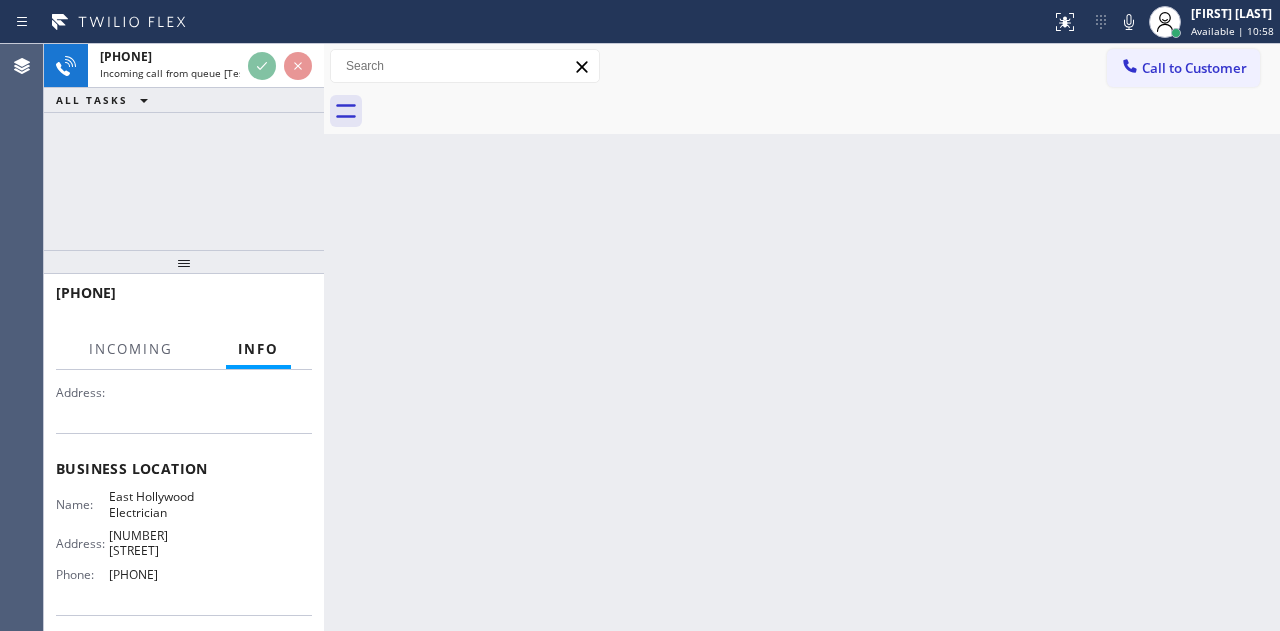 scroll, scrollTop: 200, scrollLeft: 0, axis: vertical 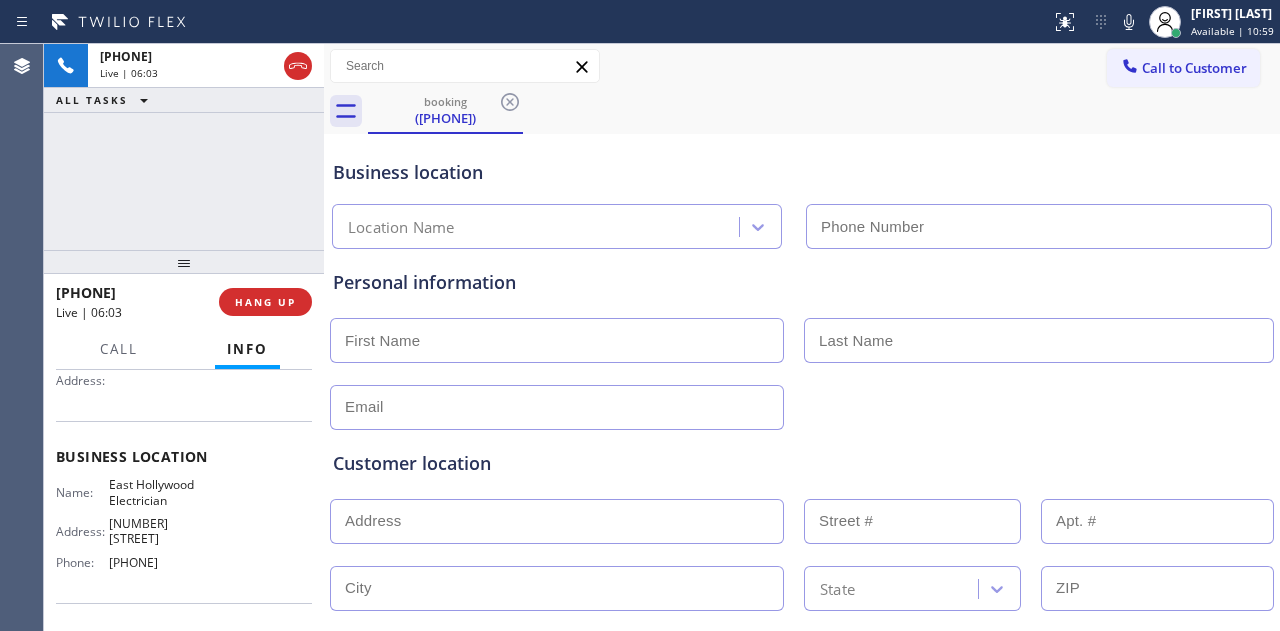type on "[PHONE]" 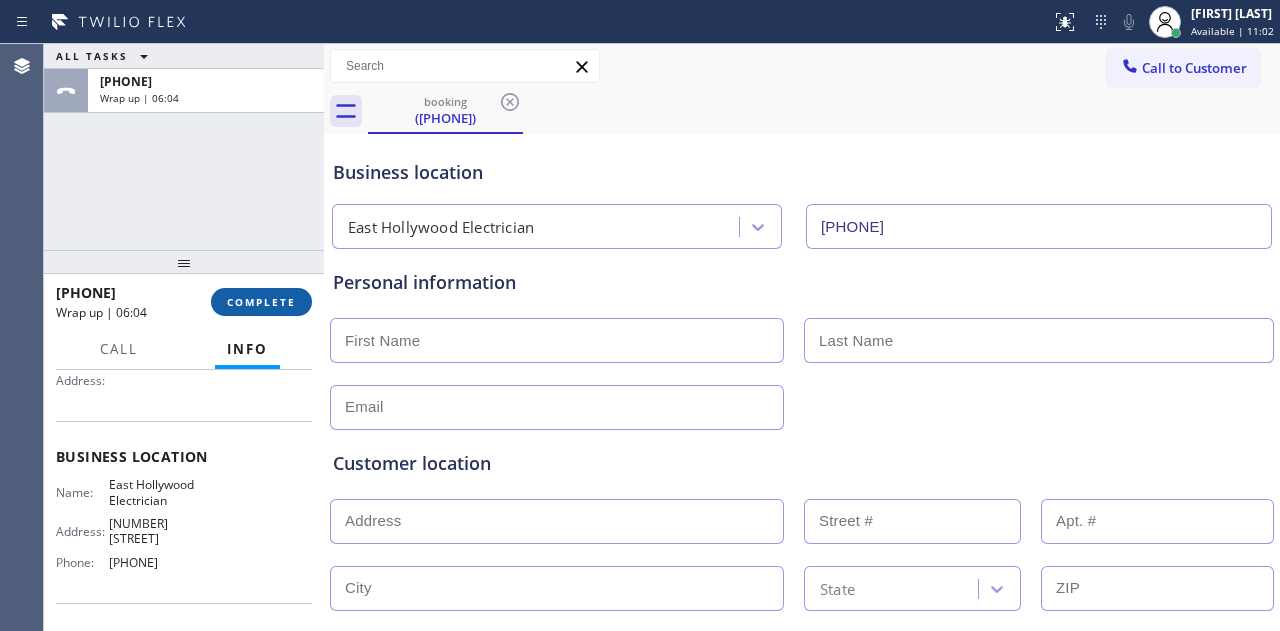 click on "COMPLETE" at bounding box center (261, 302) 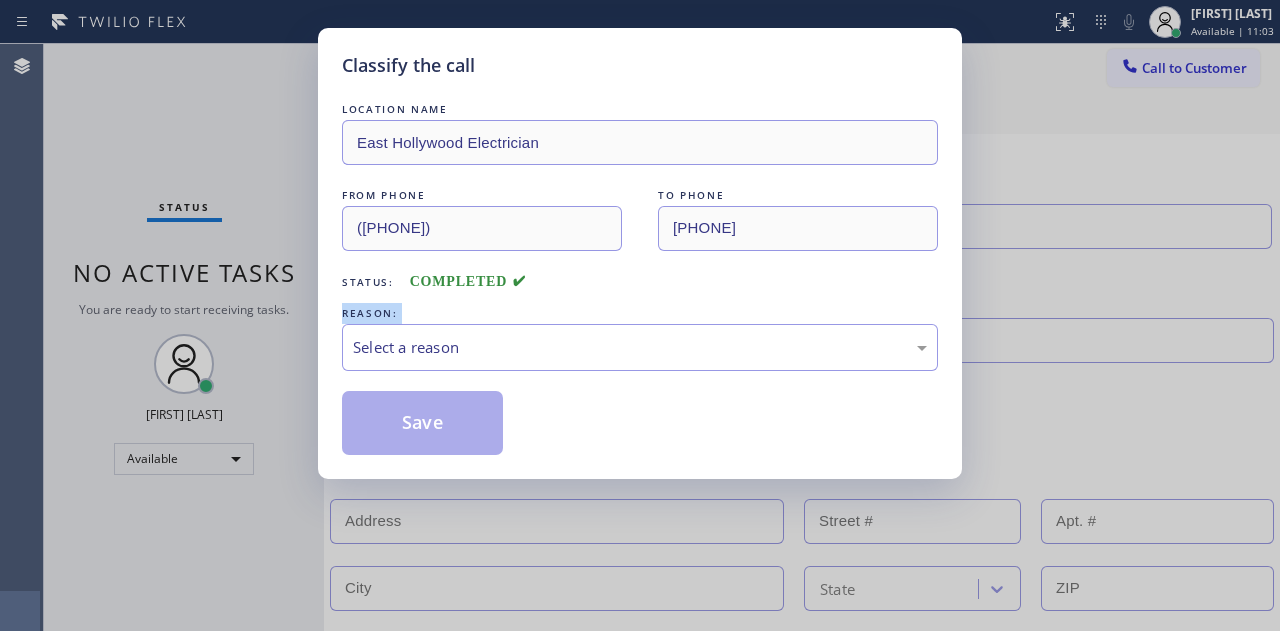 click on "Classify the call LOCATION NAME East Hollywood Electrician FROM PHONE ([PHONE]) TO PHONE ([PHONE]) Status: COMPLETED REASON: Select a reason Save" at bounding box center [640, 315] 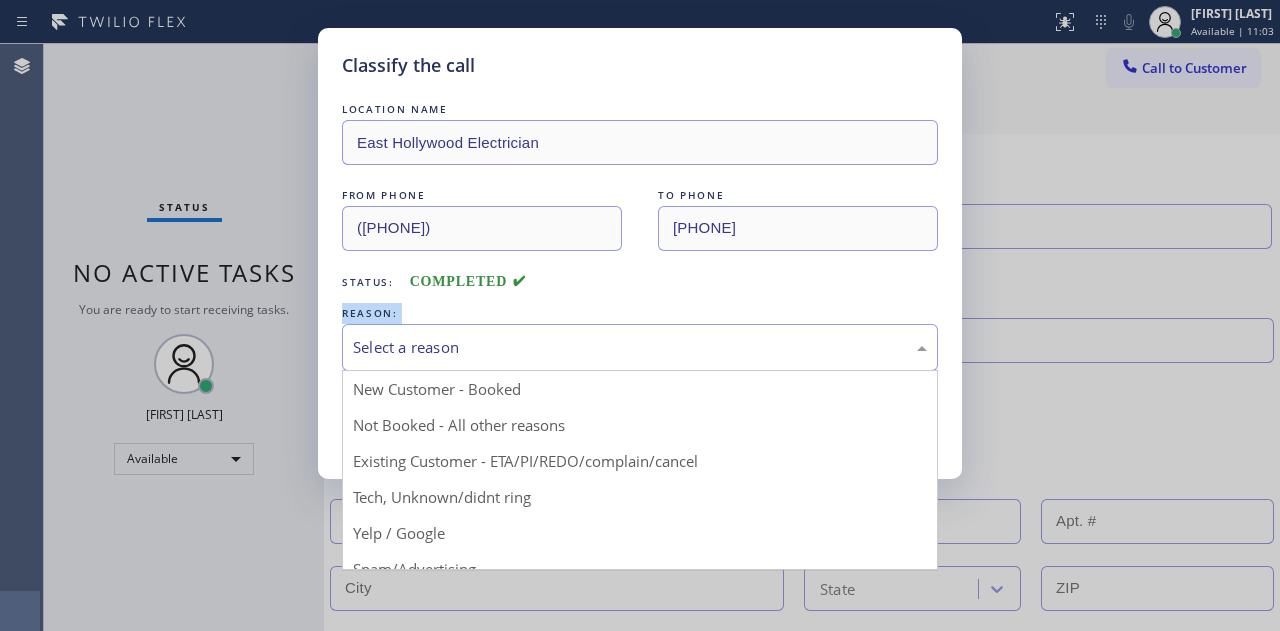 click on "Select a reason" at bounding box center [640, 347] 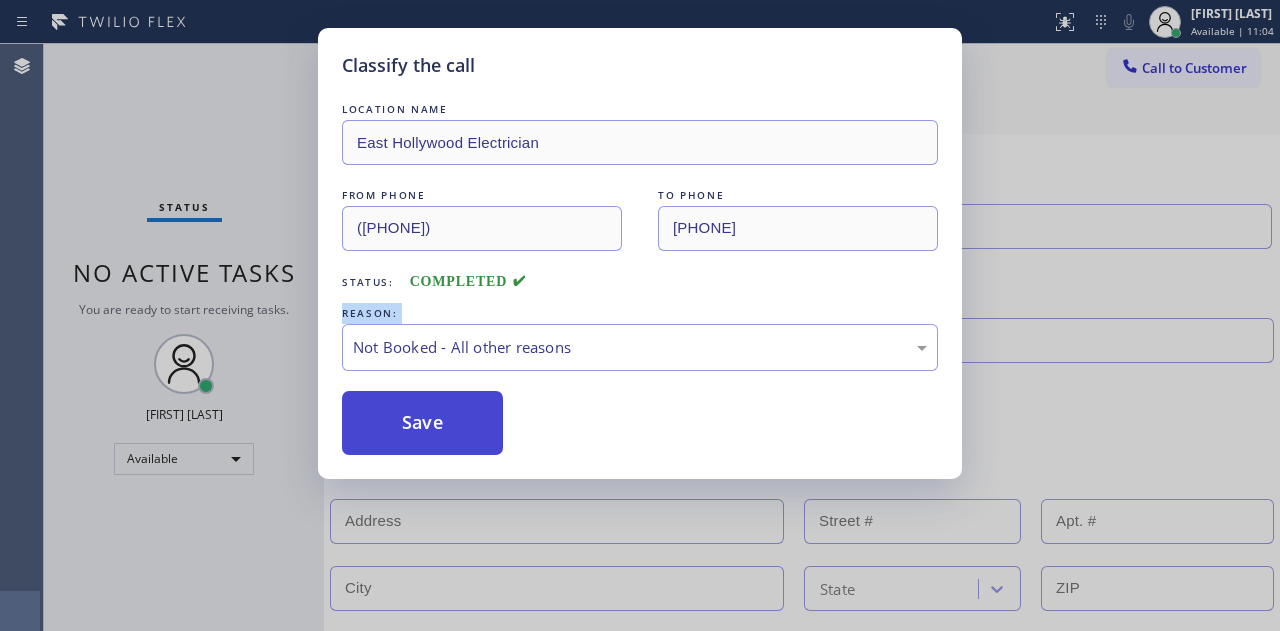 click on "Save" at bounding box center (422, 423) 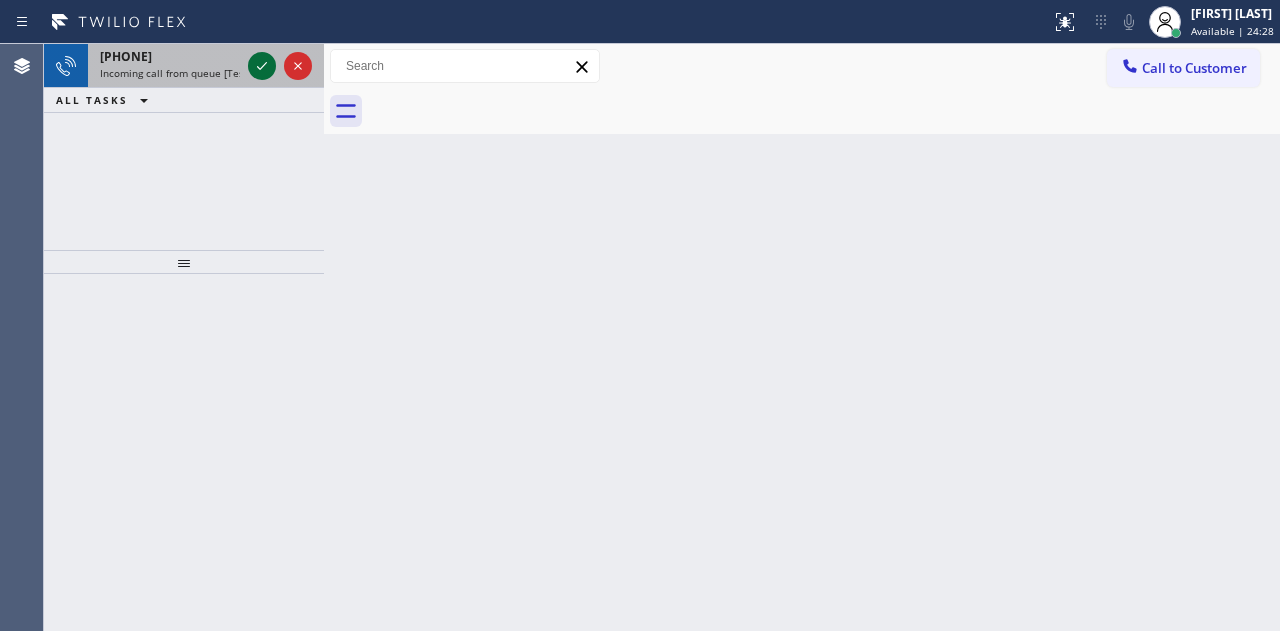 click 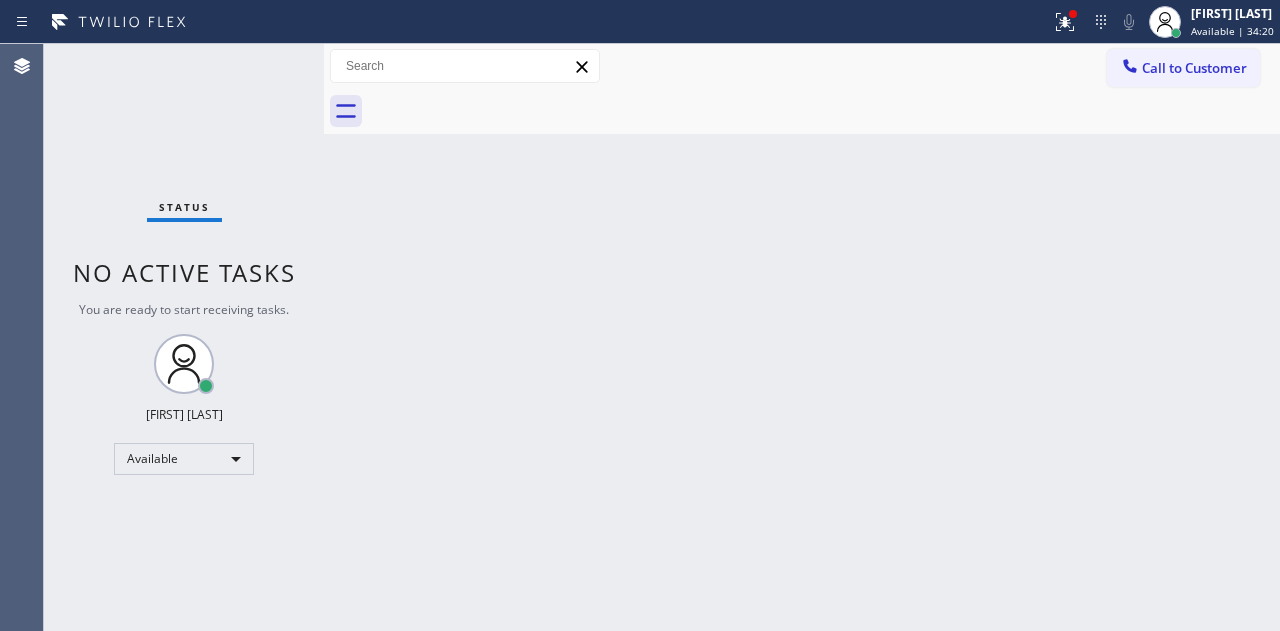 click on "Status   No active tasks     You are ready to start receiving tasks.   [FIRST] [LAST] Available" at bounding box center (184, 337) 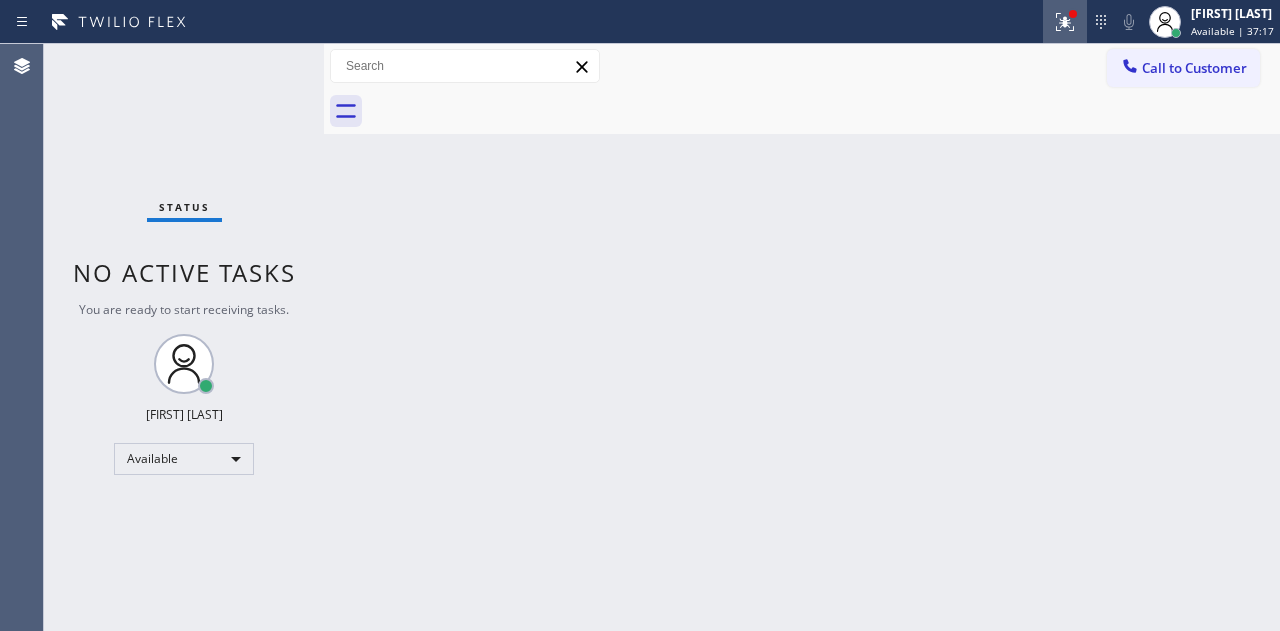 click 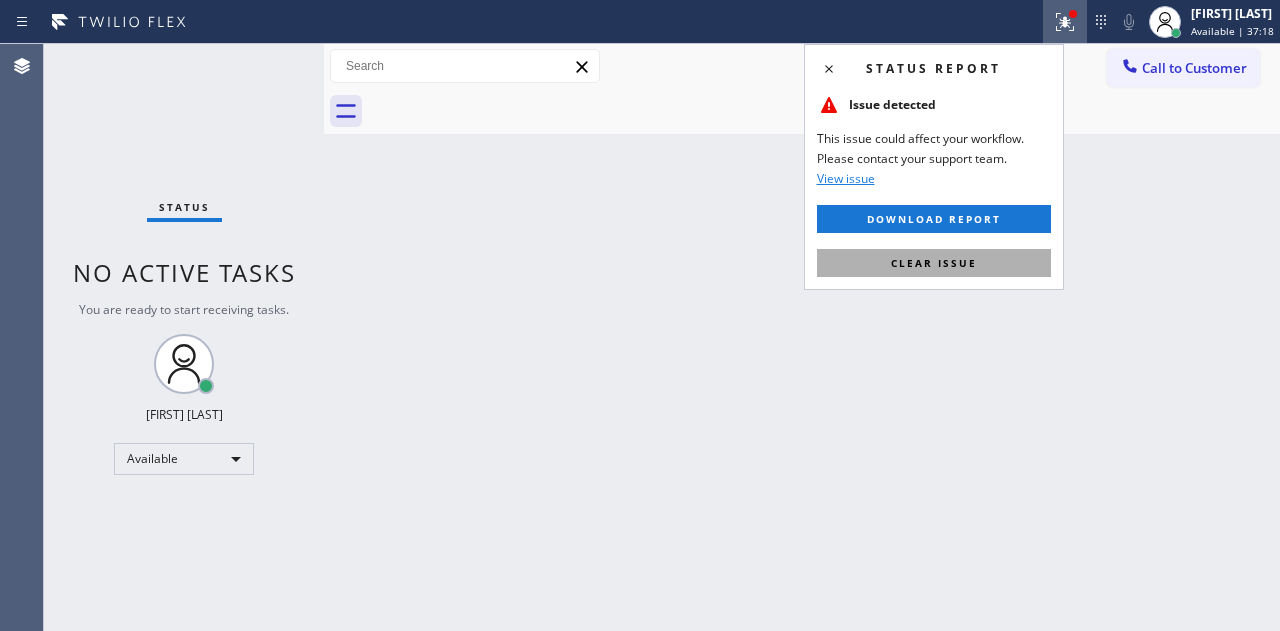 click on "Clear issue" at bounding box center [934, 263] 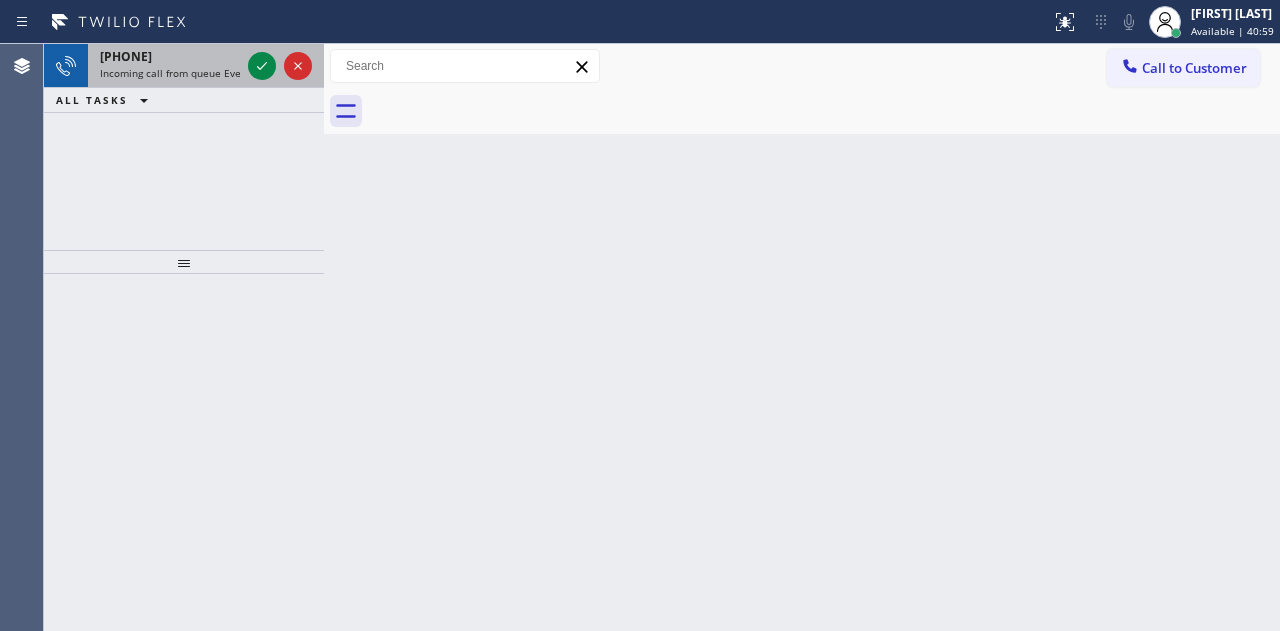 click at bounding box center (280, 66) 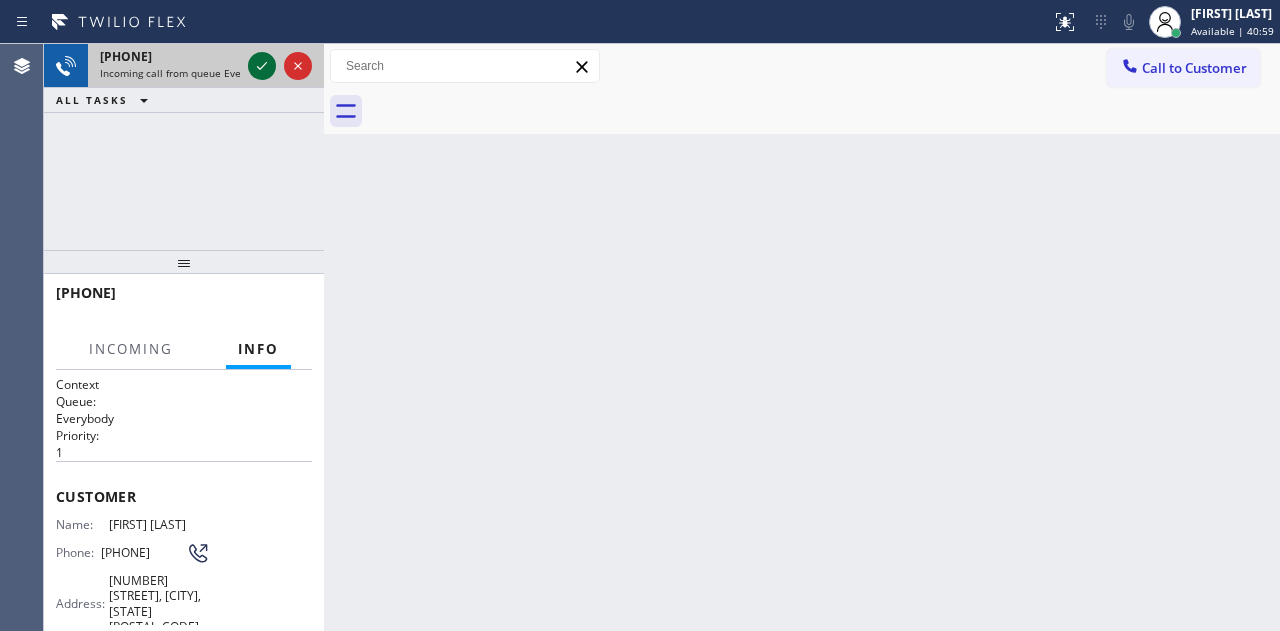 click 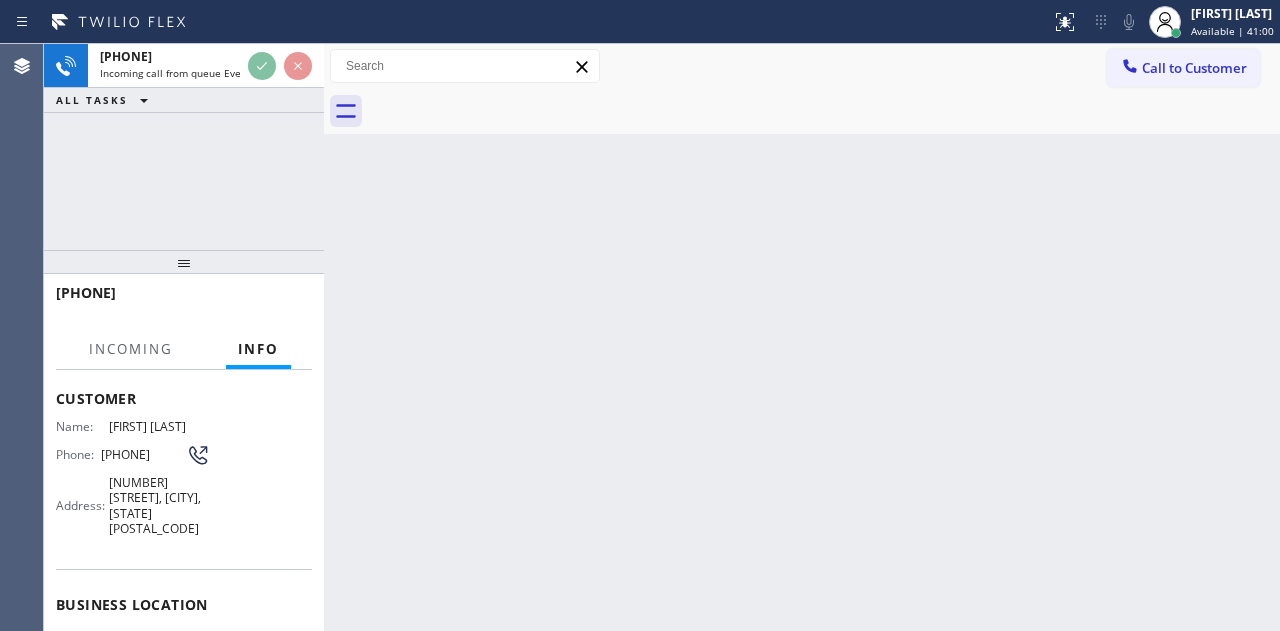 scroll, scrollTop: 200, scrollLeft: 0, axis: vertical 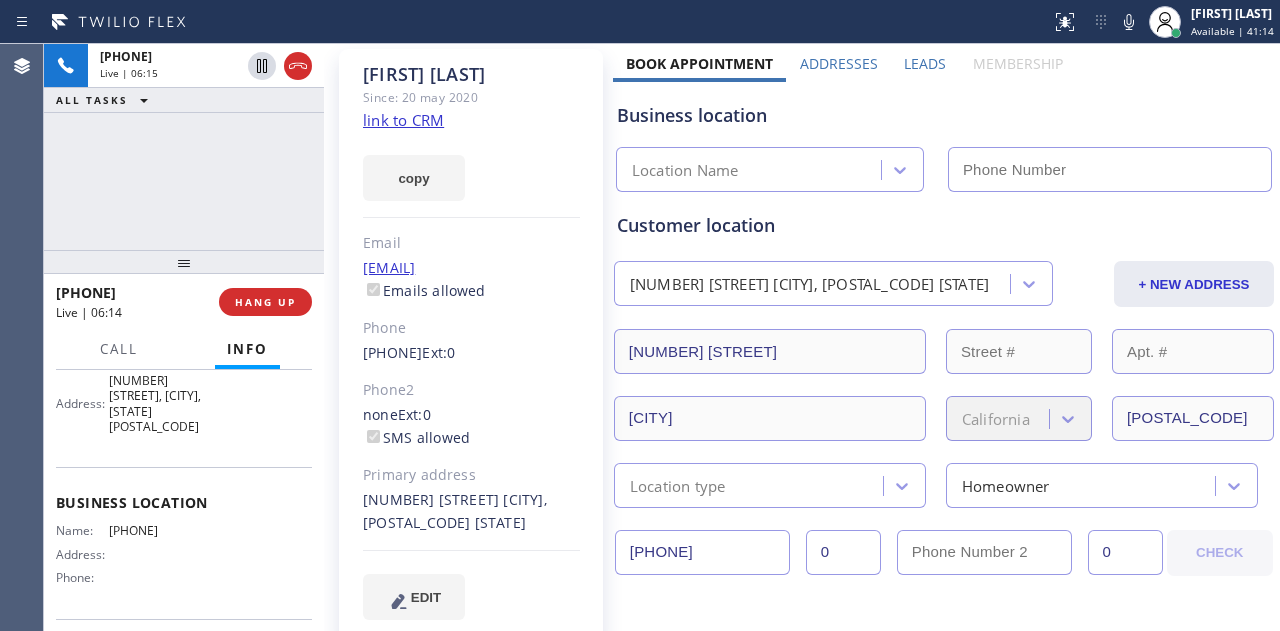 click on "[FIRST] [LAST] Since: [DATE] [MONTH] [YEAR] link to CRM copy Email [EMAIL]  Emails allowed Phone ([PHONE])  Ext:  0 Phone2 none  Ext:  0  SMS allowed Primary address  [NUMBER] [STREET] [CITY], [POSTAL CODE] [STATE] EDIT" at bounding box center (471, 346) 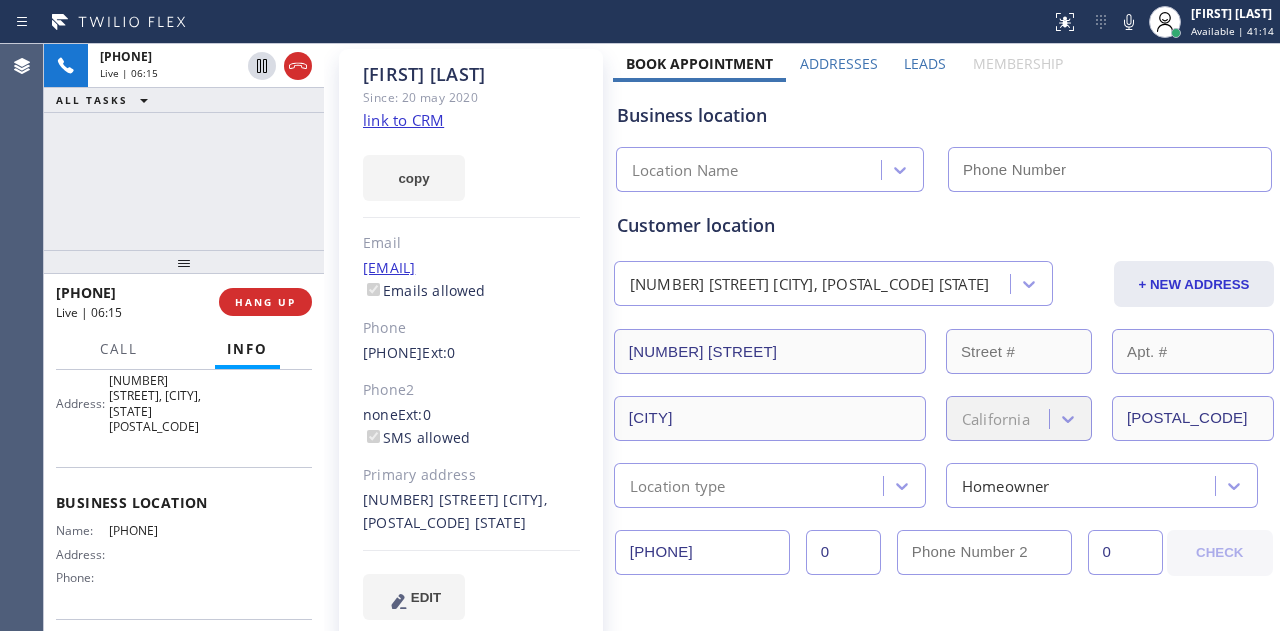 click on "link to CRM" 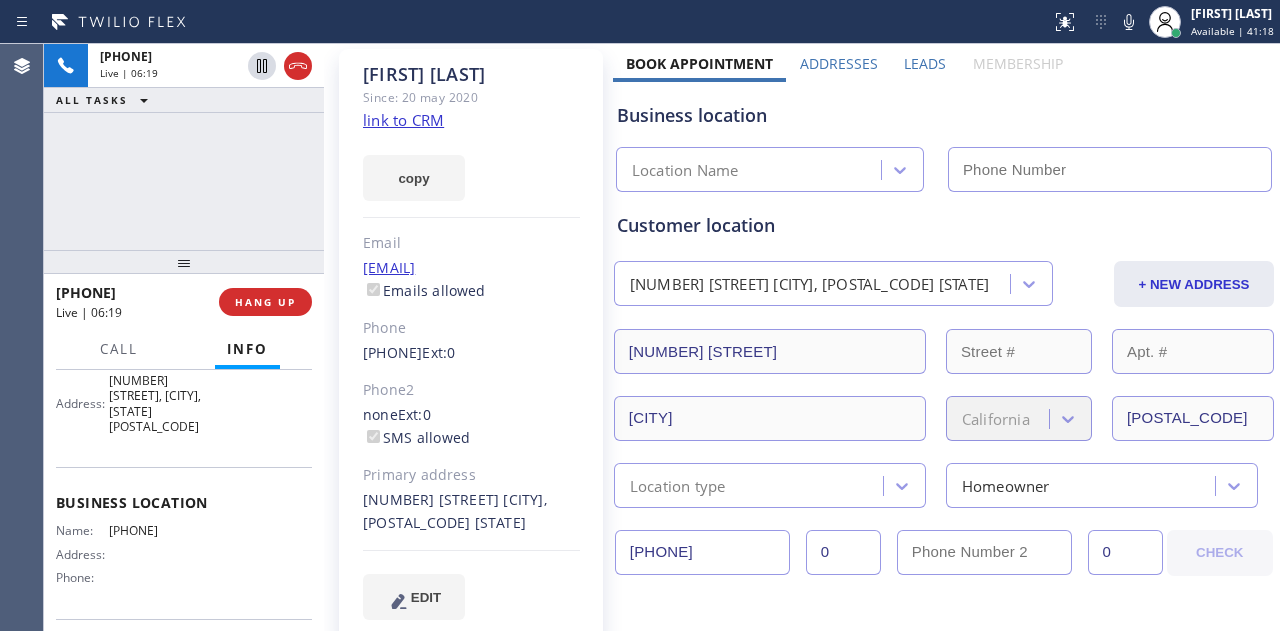 scroll, scrollTop: 0, scrollLeft: 0, axis: both 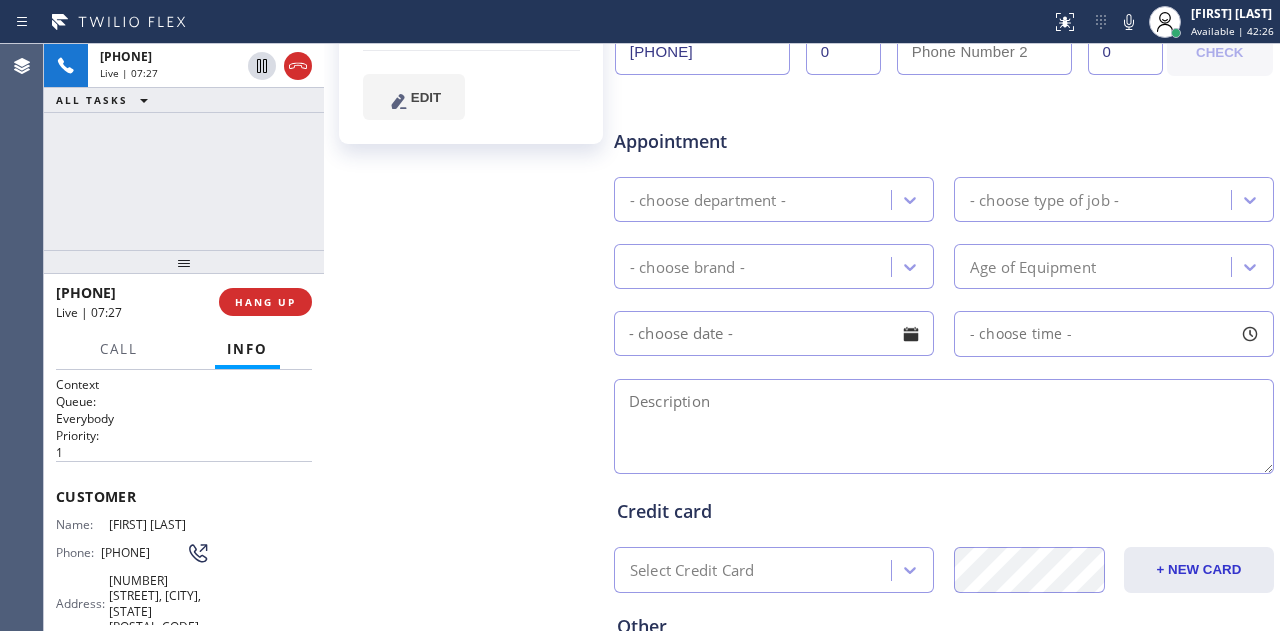 click on "+[PHONE] Live | 07:27 ALL TASKS ALL TASKS ACTIVE TASKS TASKS IN WRAP UP" at bounding box center (184, 147) 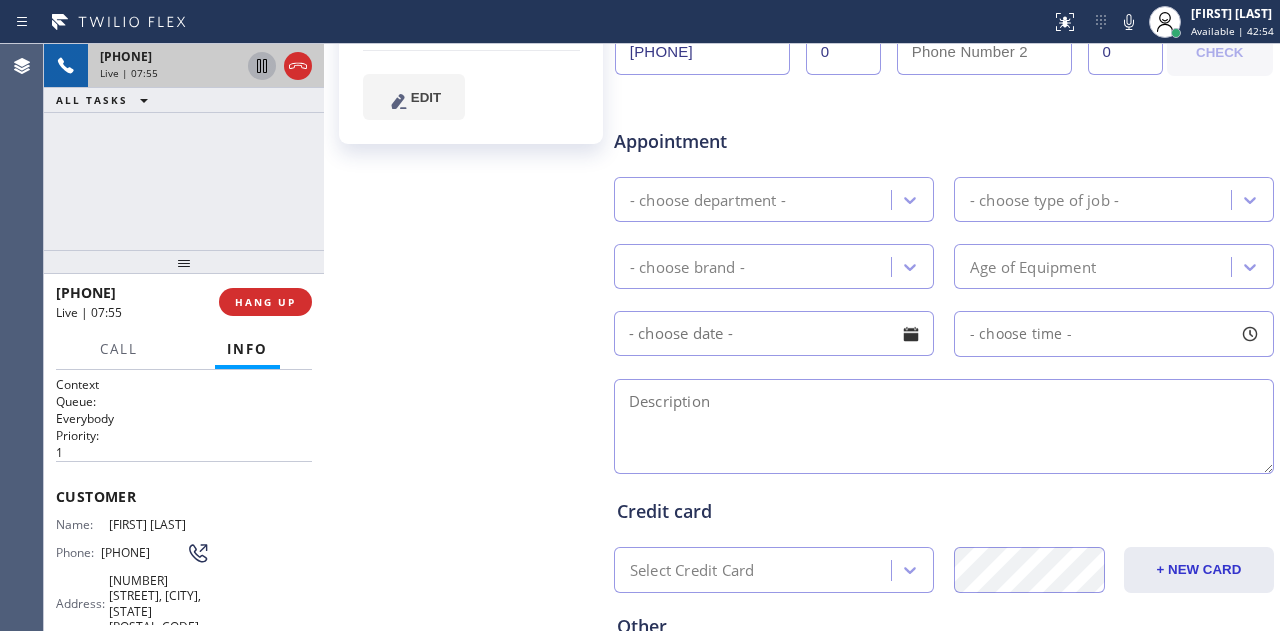 click 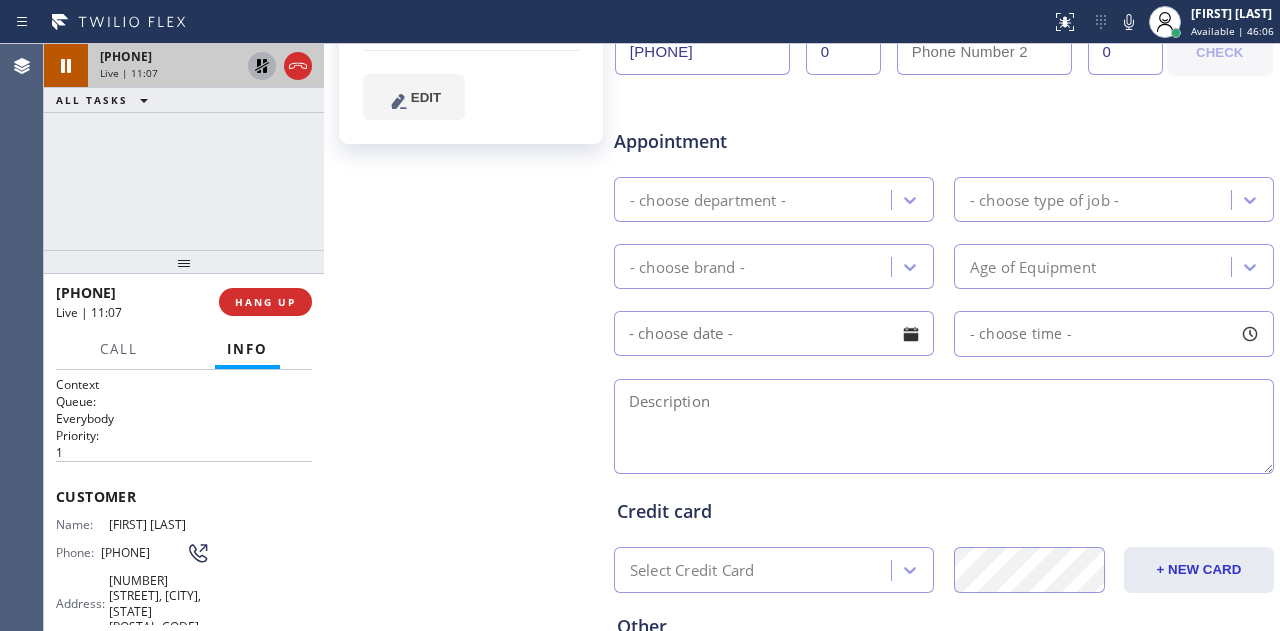 click 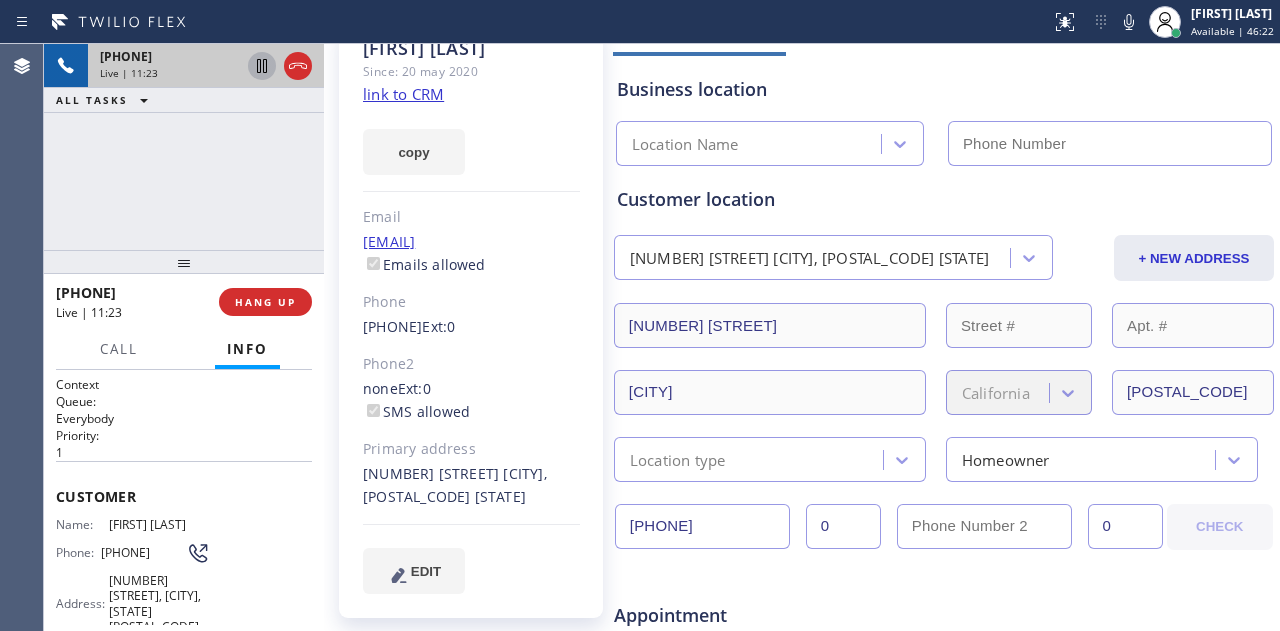 scroll, scrollTop: 0, scrollLeft: 0, axis: both 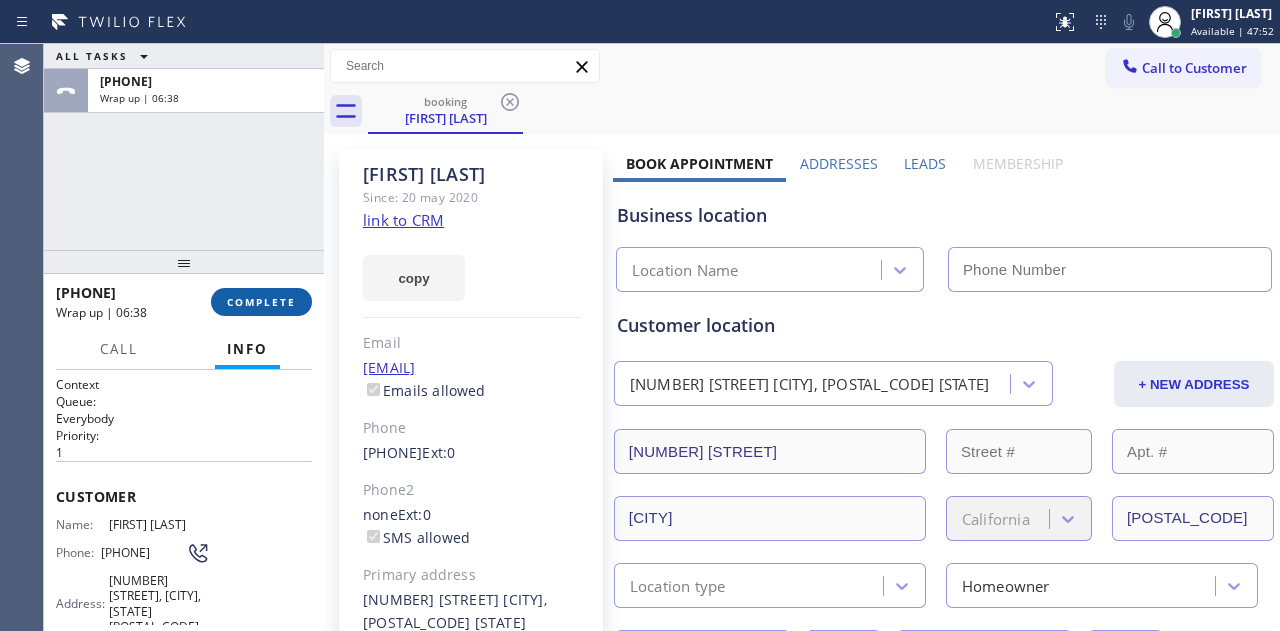 click on "COMPLETE" at bounding box center (261, 302) 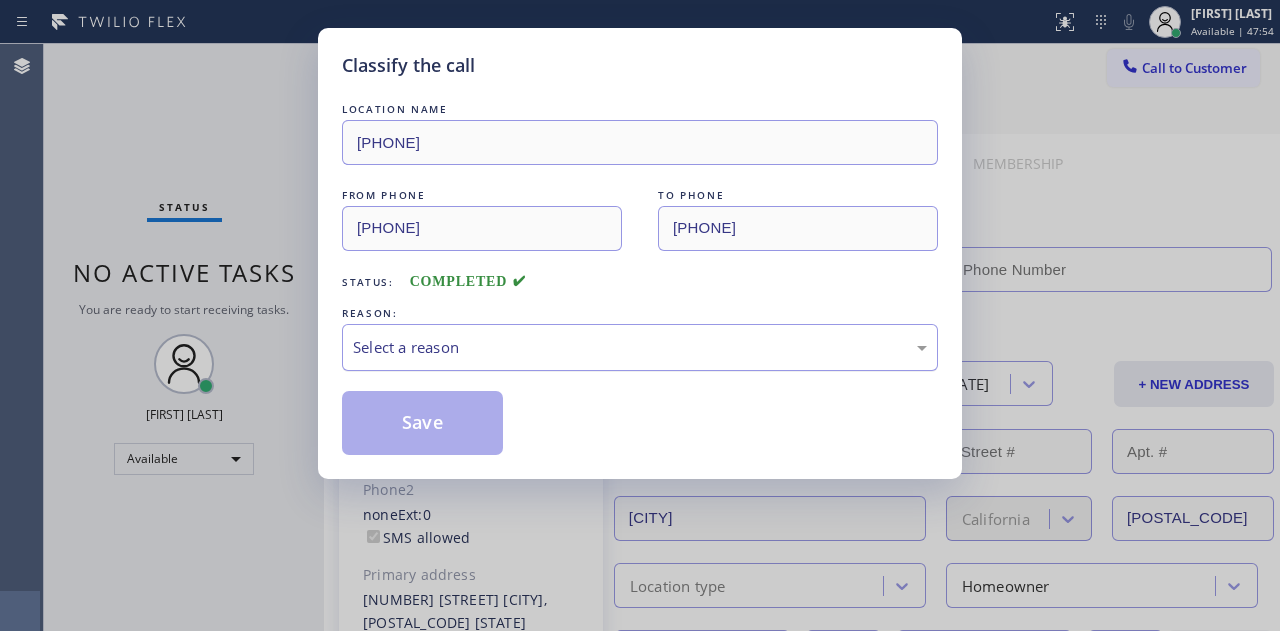 click on "Select a reason" at bounding box center [640, 347] 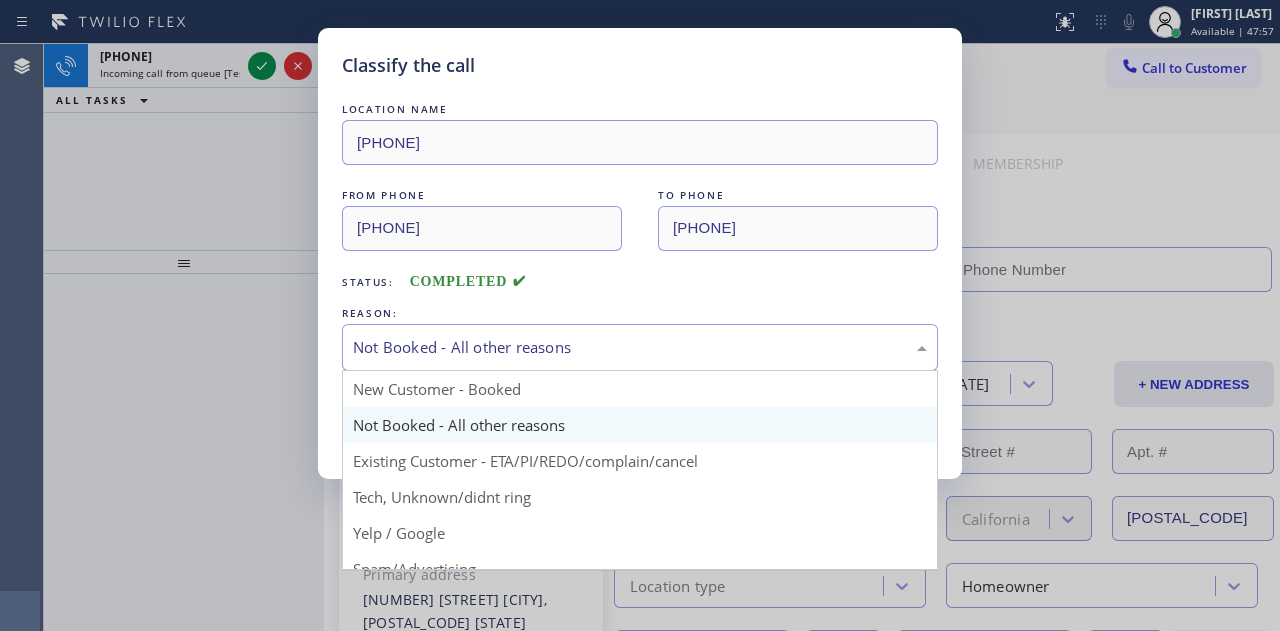 click on "Not Booked - All other reasons" at bounding box center (640, 347) 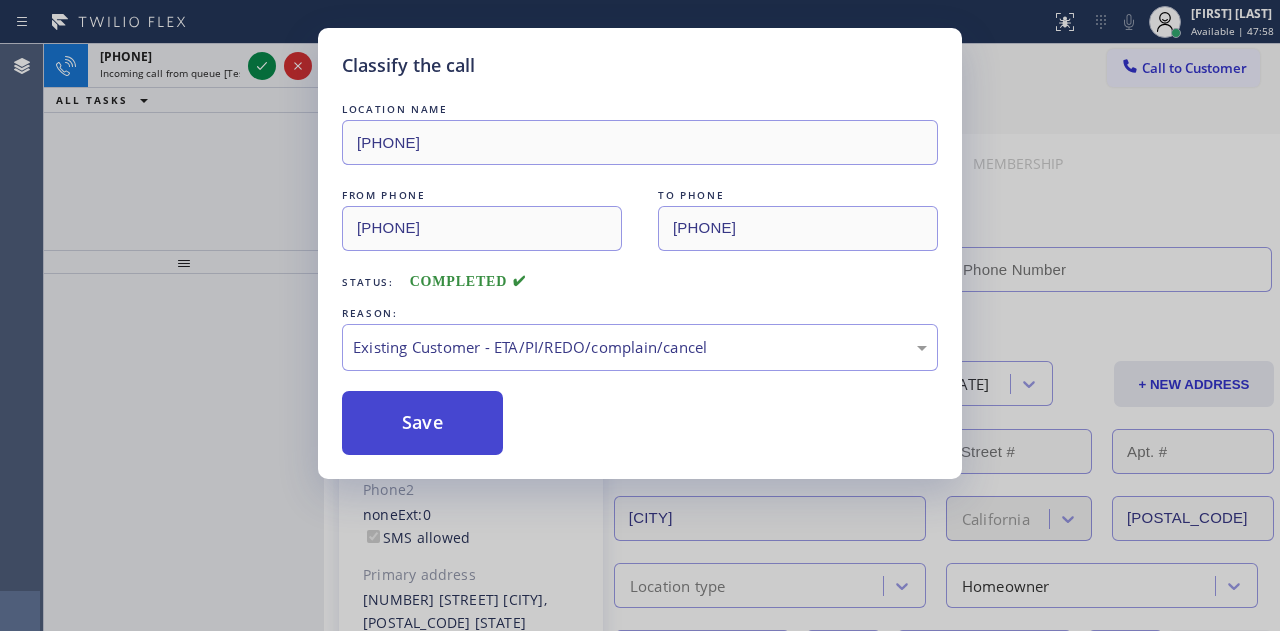 click on "Save" at bounding box center (422, 423) 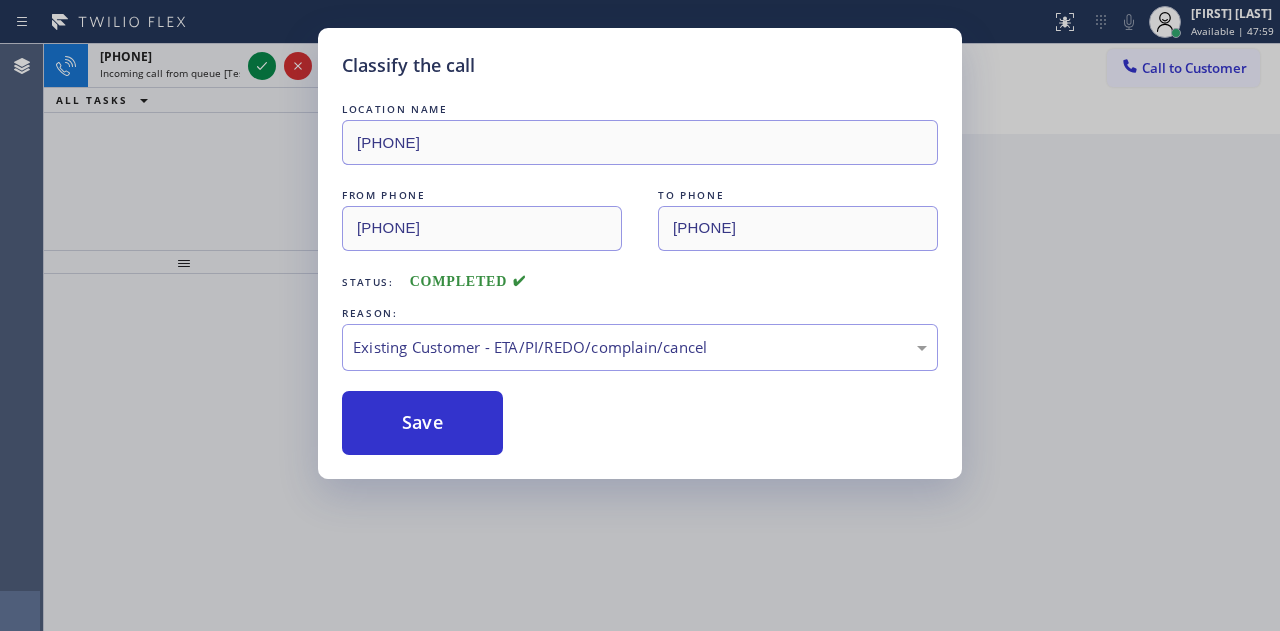 click on "Classify the call LOCATION NAME [PHONE] FROM PHONE [PHONE] TO PHONE [PHONE] Status: COMPLETED REASON: Existing Customer - ETA/PI/REDO/complain/cancel Save" at bounding box center [640, 315] 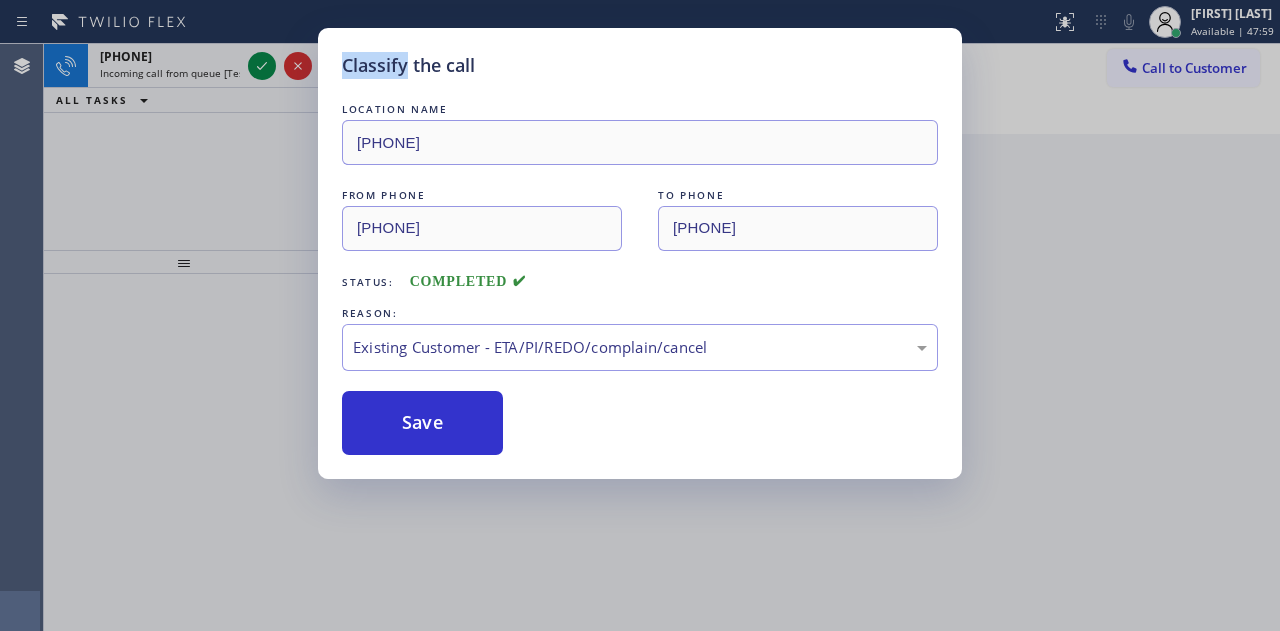 click on "Classify the call LOCATION NAME [PHONE] FROM PHONE [PHONE] TO PHONE [PHONE] Status: COMPLETED REASON: Existing Customer - ETA/PI/REDO/complain/cancel Save" at bounding box center (640, 315) 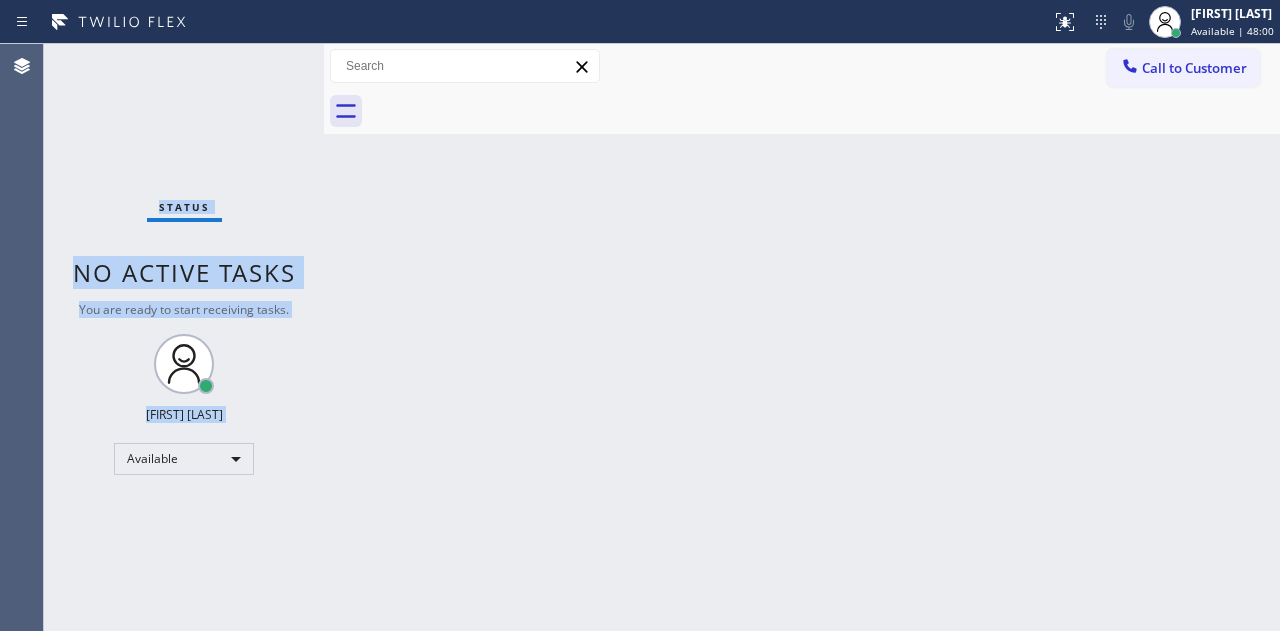 click on "Status   No active tasks     You are ready to start receiving tasks.   [FIRST] [LAST] Available" at bounding box center (184, 337) 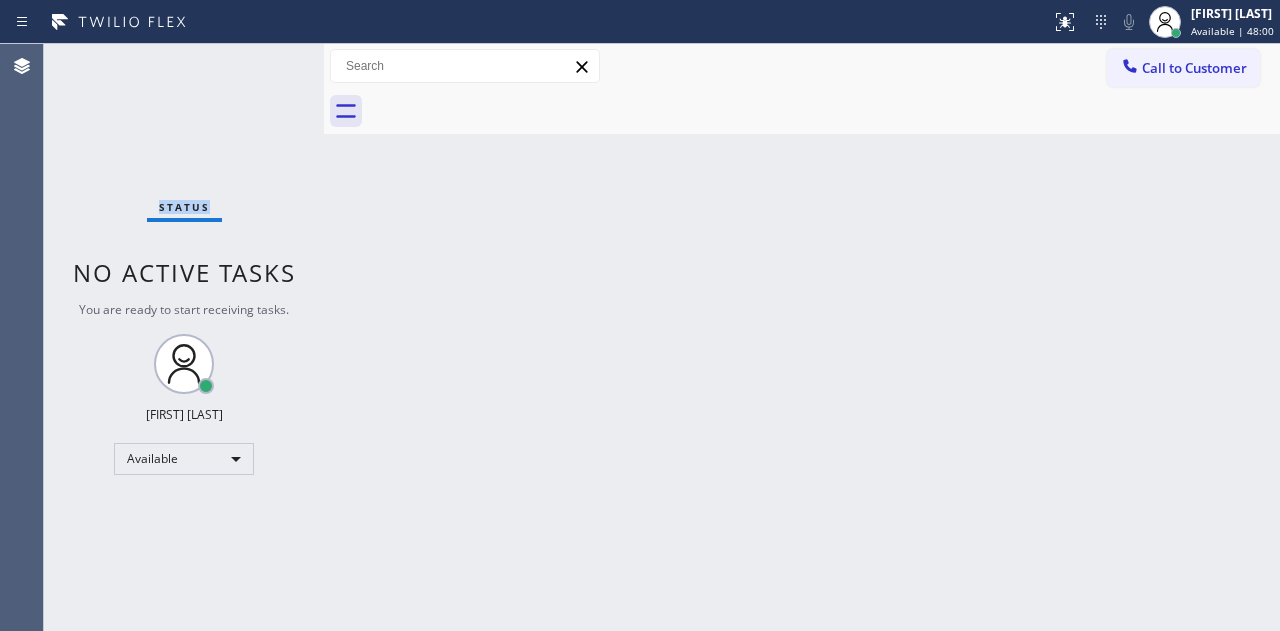 click on "Status   No active tasks     You are ready to start receiving tasks.   [FIRST] [LAST] Available" at bounding box center [184, 337] 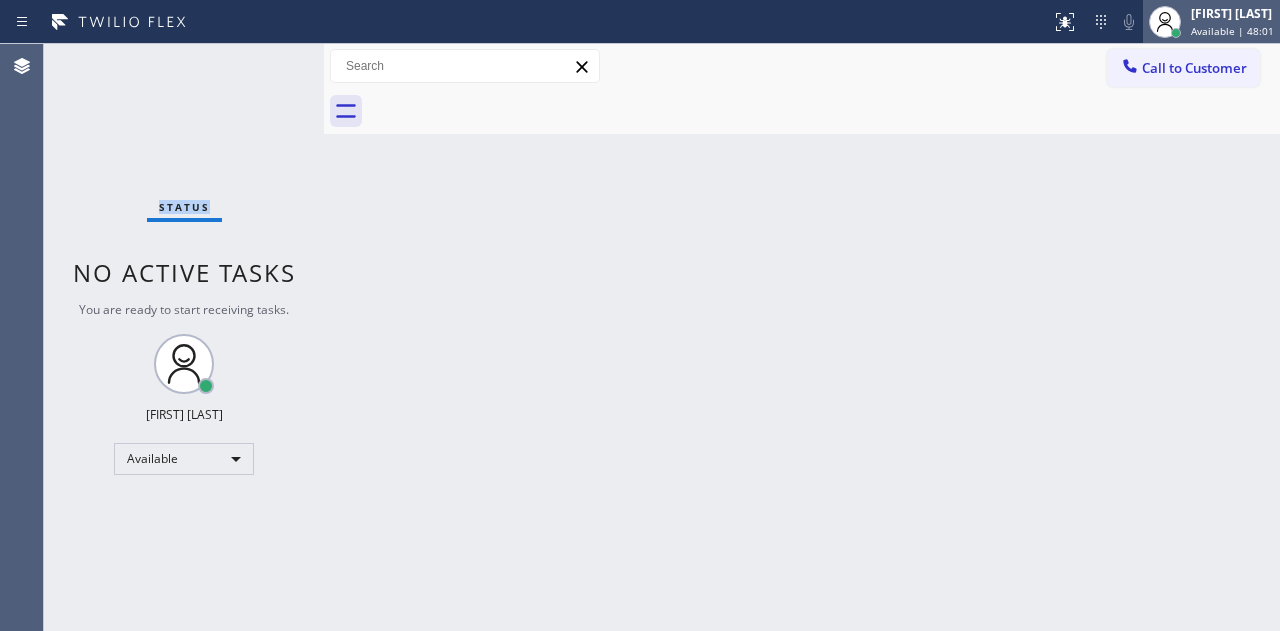 click at bounding box center [1165, 22] 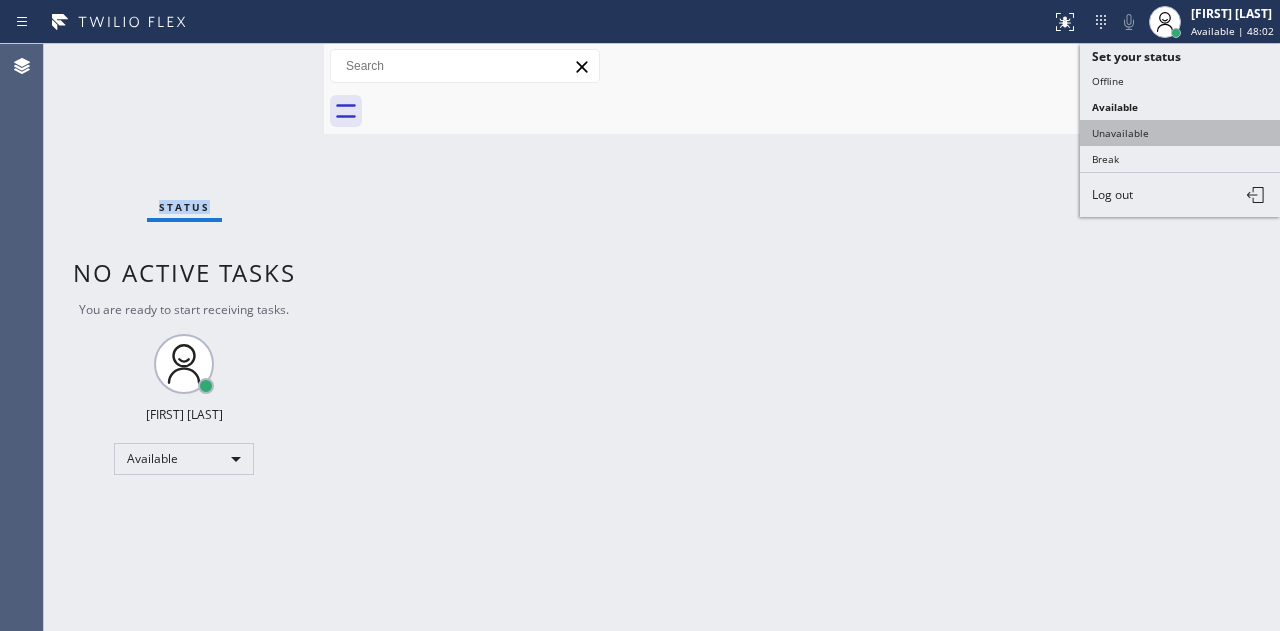 click on "Unavailable" at bounding box center (1180, 133) 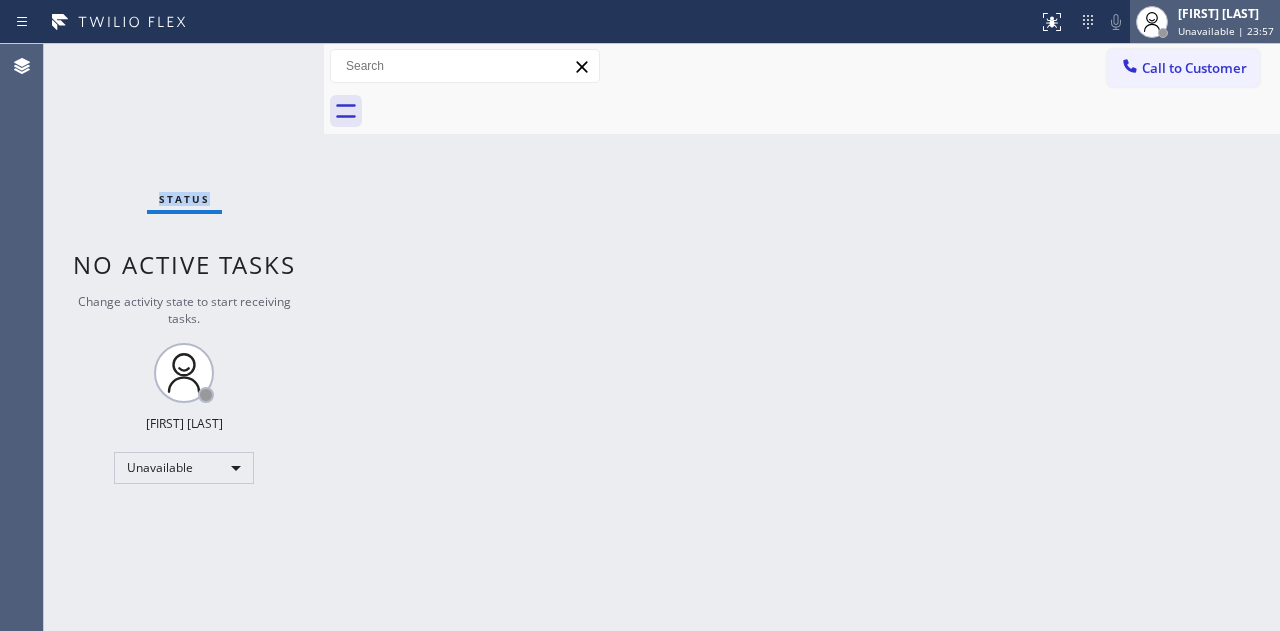 click on "[FIRST] [LAST]" at bounding box center (1226, 13) 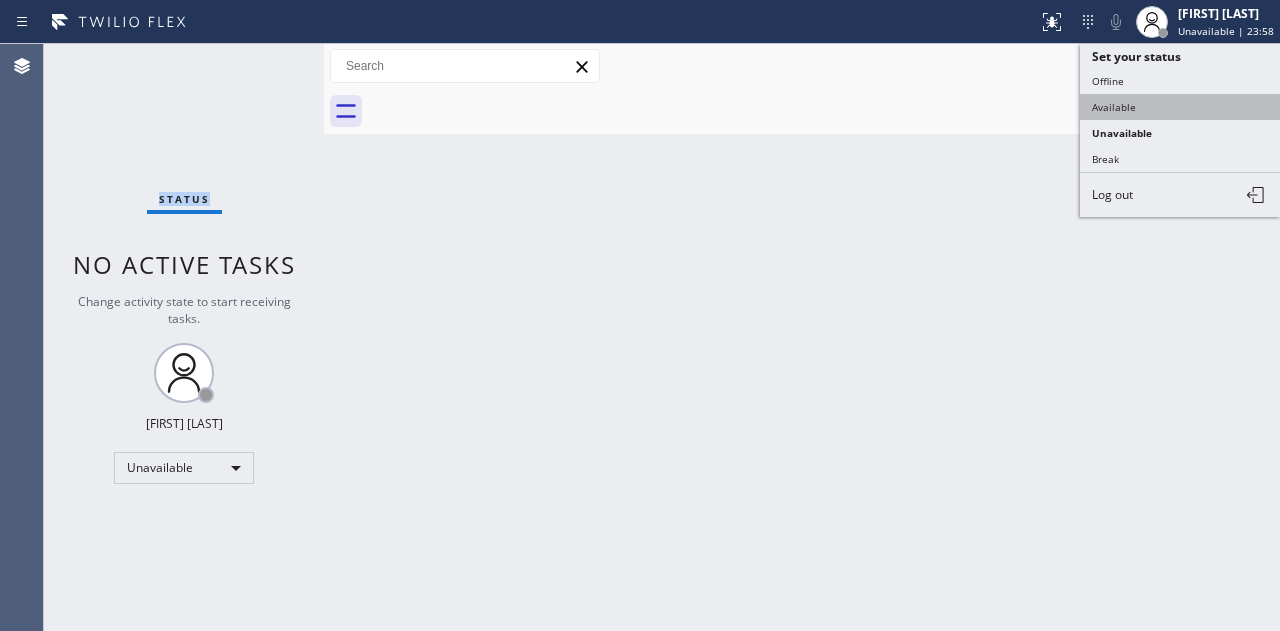 click on "Available" at bounding box center (1180, 107) 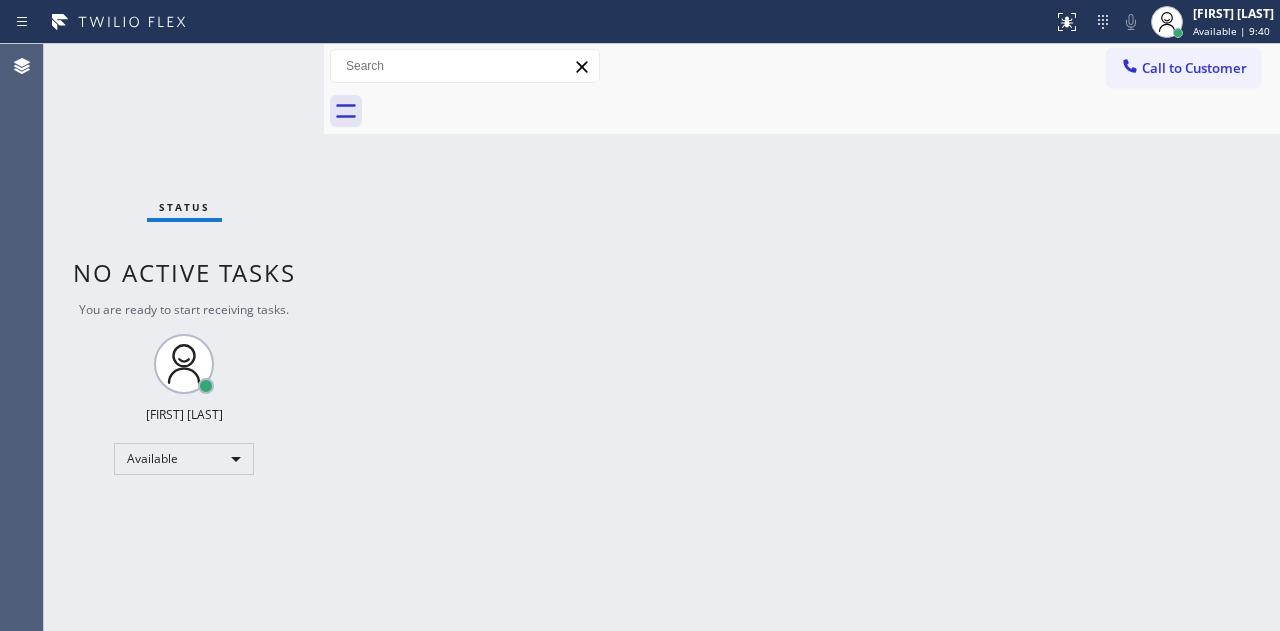 click on "Status   No active tasks     You are ready to start receiving tasks.   [FIRST] [LAST] Available" at bounding box center [184, 337] 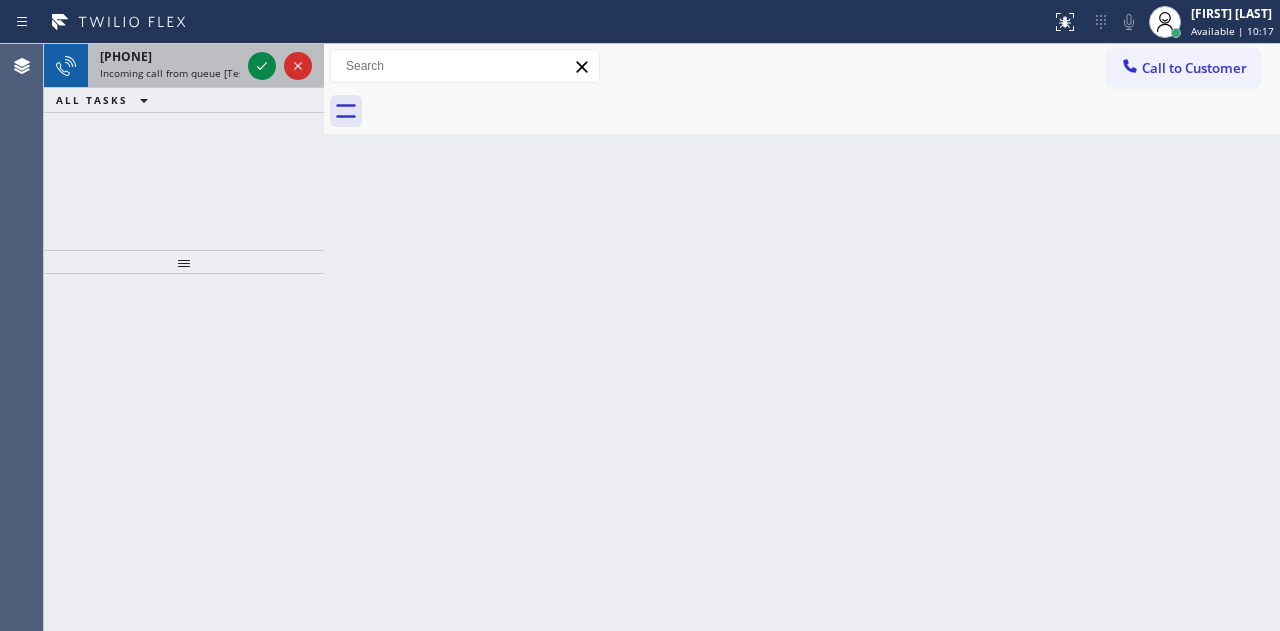 click at bounding box center [280, 66] 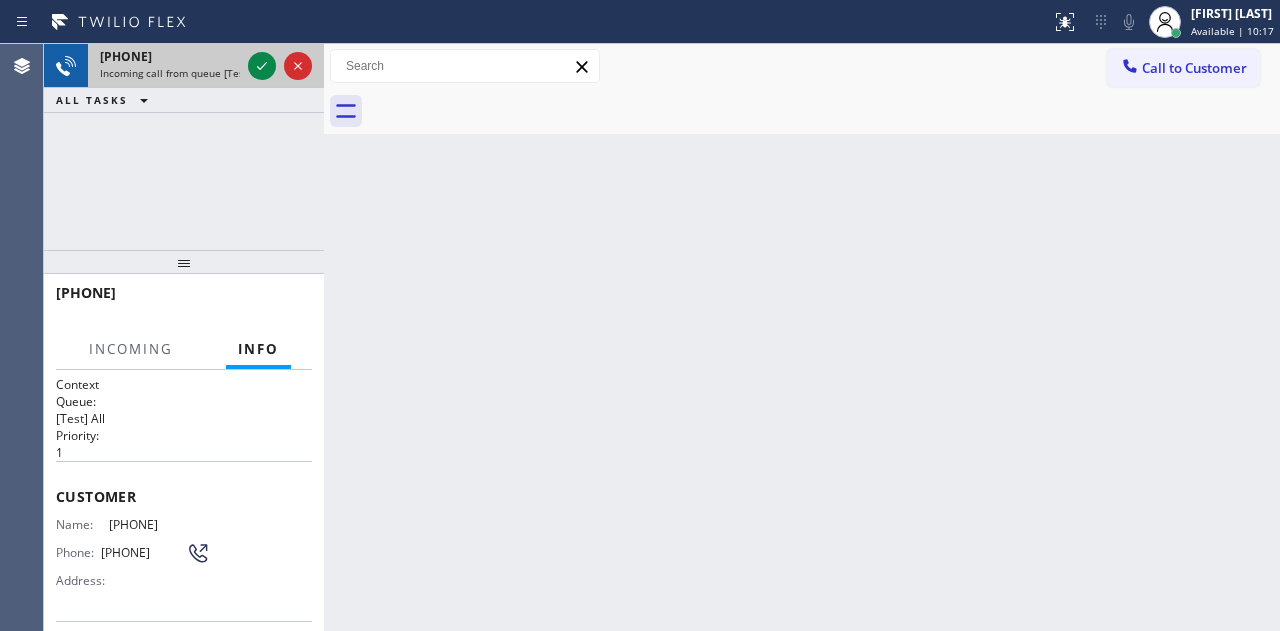click at bounding box center (280, 66) 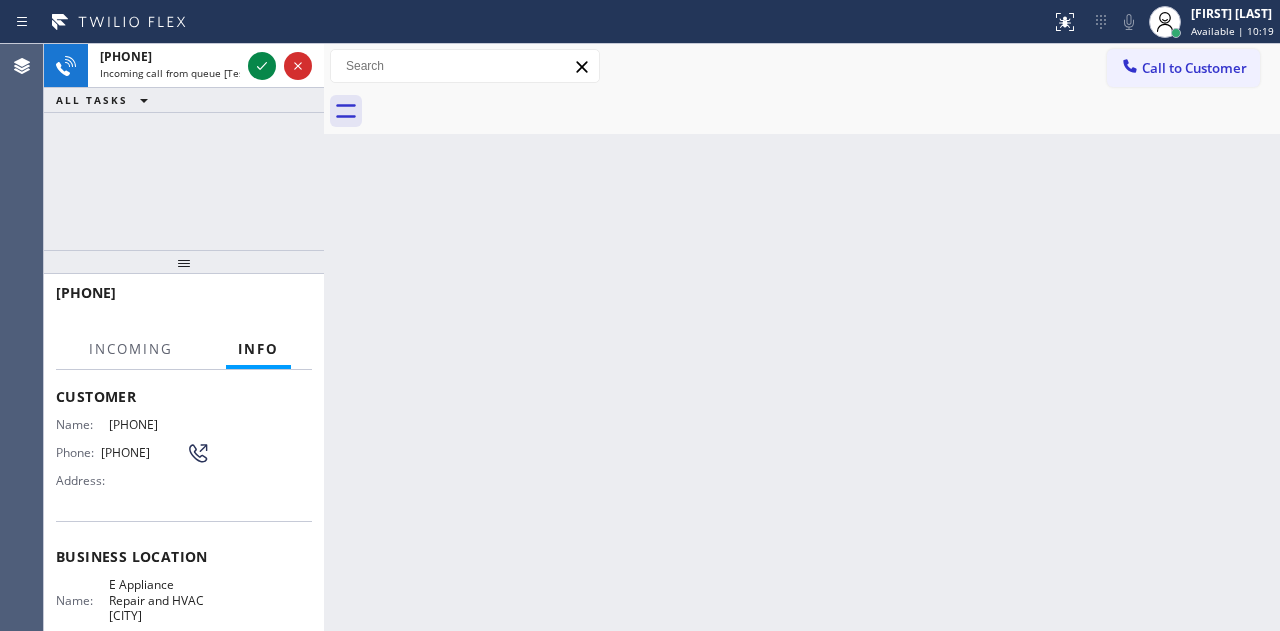 scroll, scrollTop: 300, scrollLeft: 0, axis: vertical 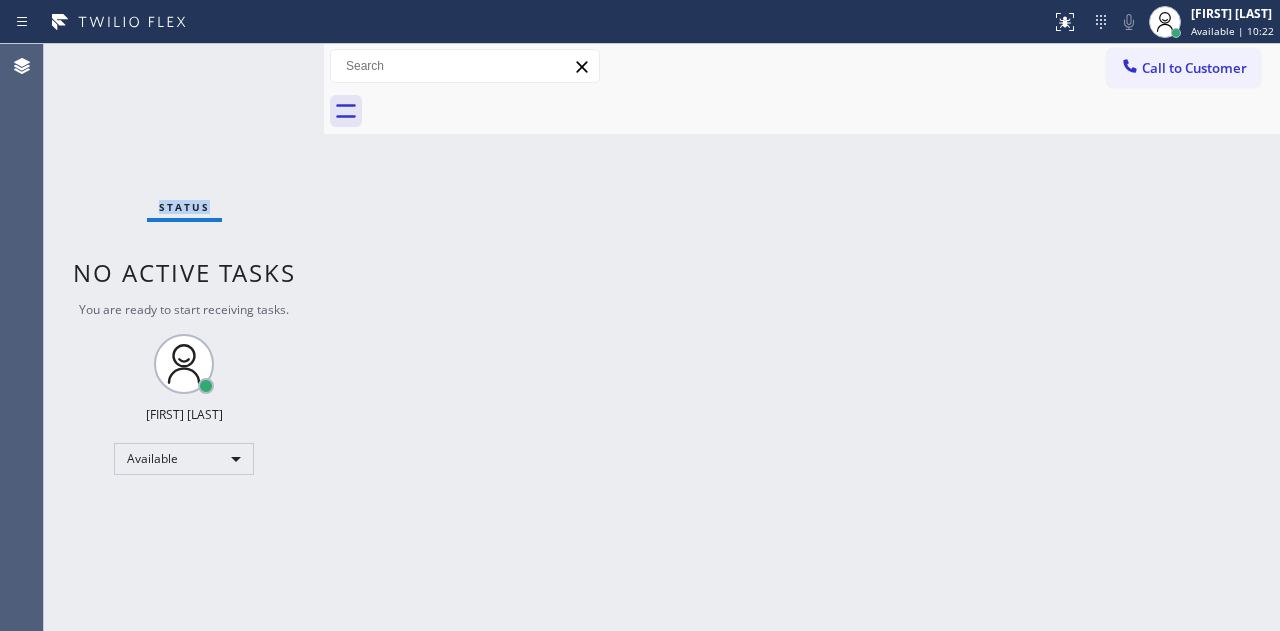 click on "Status   No active tasks     You are ready to start receiving tasks.   [FIRST] [LAST] Available" at bounding box center [184, 337] 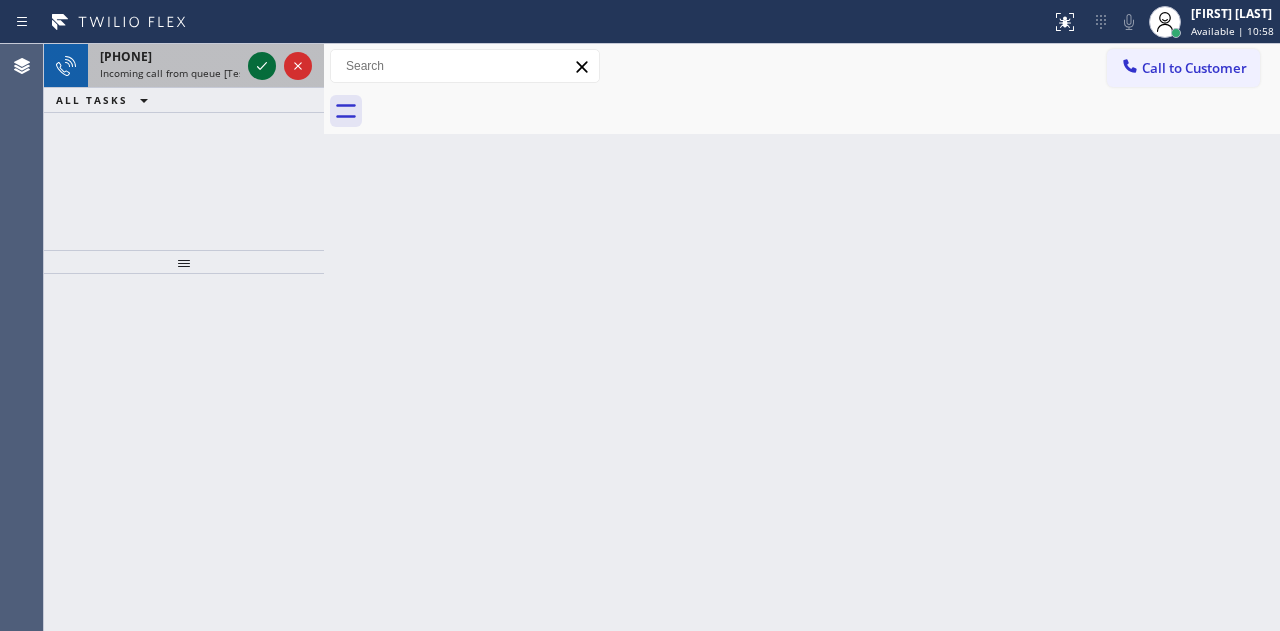 click 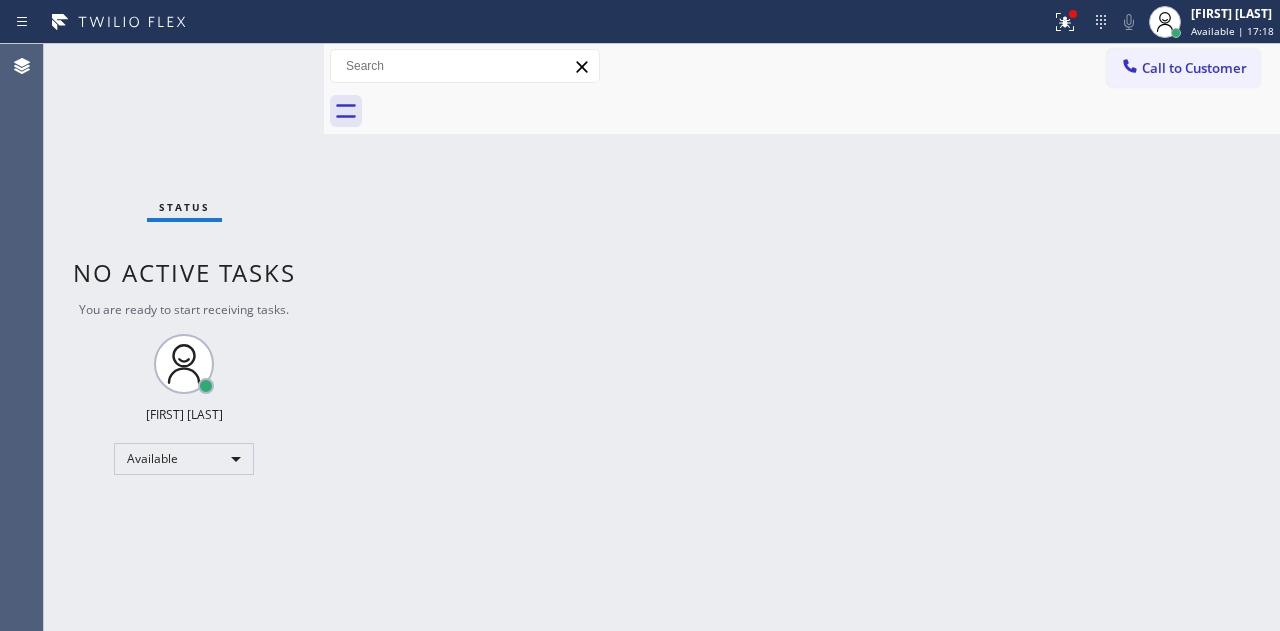 click on "Back to Dashboard Change Sender ID Customers Technicians Select a contact Outbound call Location Search location Your caller id phone number [PHONE] Customer number Call Customer info Name   Phone none Address none Change Sender ID HVAC [PHONE] 5 Star Appliance [PHONE] Appliance Repair [PHONE] Plumbing [PHONE] Air Duct Cleaning [PHONE]  Electricians [PHONE] Cancel Change Check personal SMS Reset Change No tabs Call to Customer Outbound call Location Search location Your caller id phone number [PHONE] Customer number Call Outbound call Technician Search Technician Your caller id phone number Your caller id phone number Call" at bounding box center [802, 337] 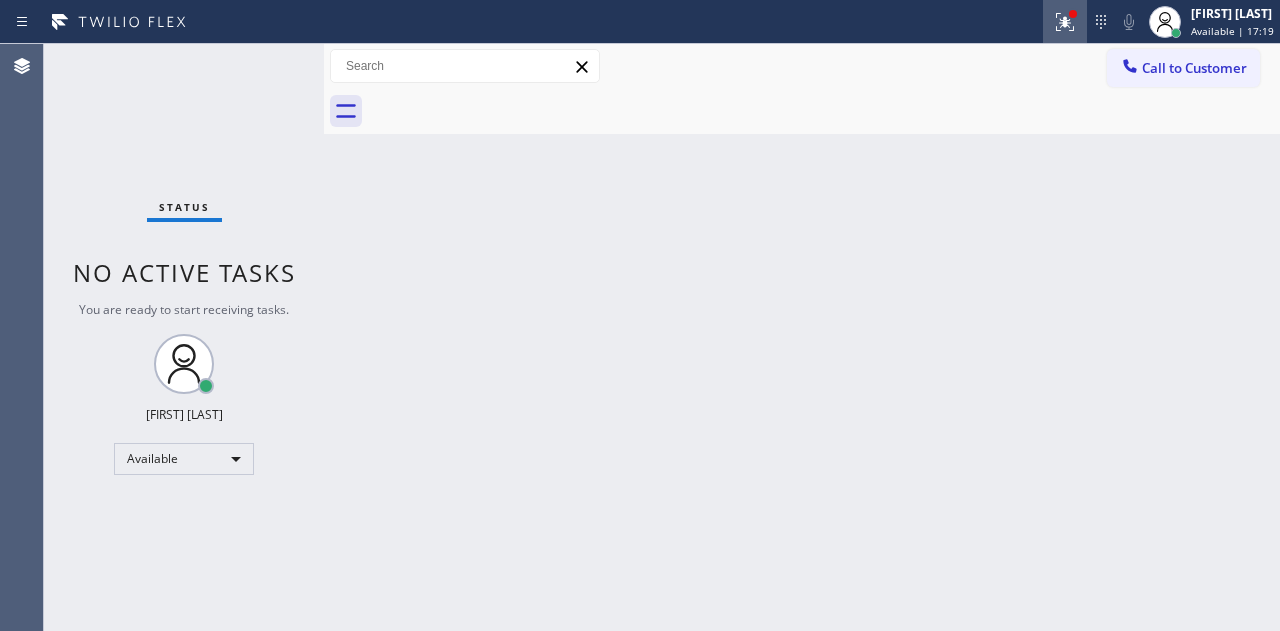 click 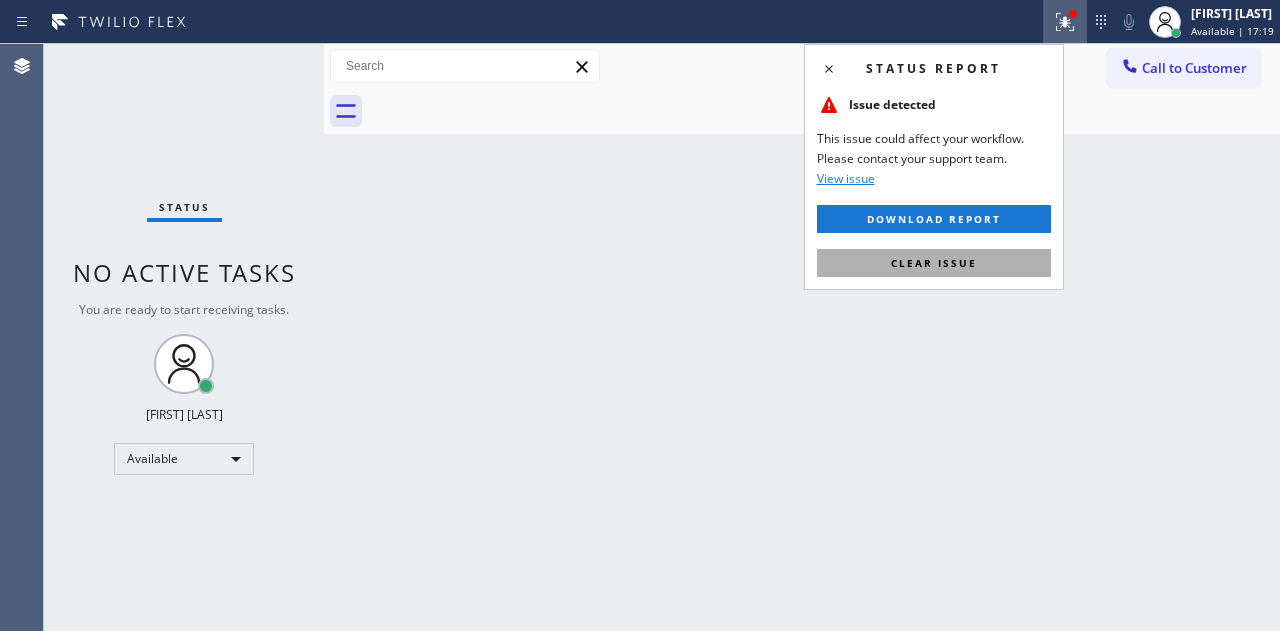 click on "Clear issue" at bounding box center [934, 263] 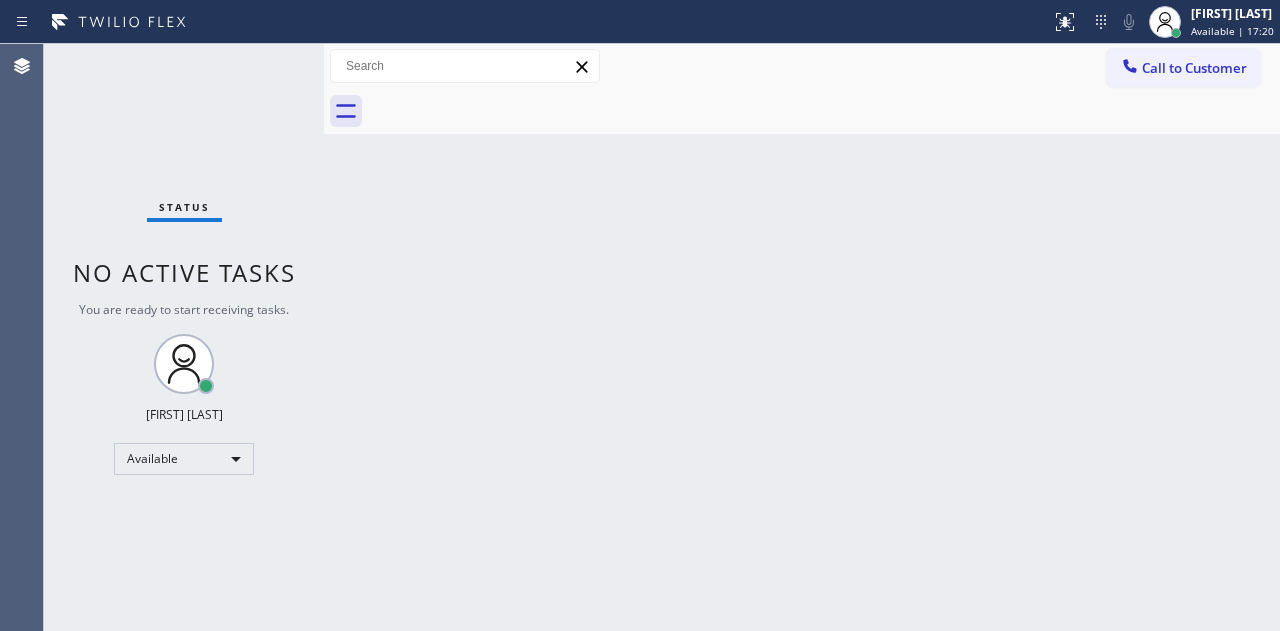 click on "Back to Dashboard Change Sender ID Customers Technicians Select a contact Outbound call Location Search location Your caller id phone number [PHONE] Customer number Call Customer info Name   Phone none Address none Change Sender ID HVAC [PHONE] 5 Star Appliance [PHONE] Appliance Repair [PHONE] Plumbing [PHONE] Air Duct Cleaning [PHONE]  Electricians [PHONE] Cancel Change Check personal SMS Reset Change No tabs Call to Customer Outbound call Location Search location Your caller id phone number [PHONE] Customer number Call Outbound call Technician Search Technician Your caller id phone number Your caller id phone number Call" at bounding box center (802, 337) 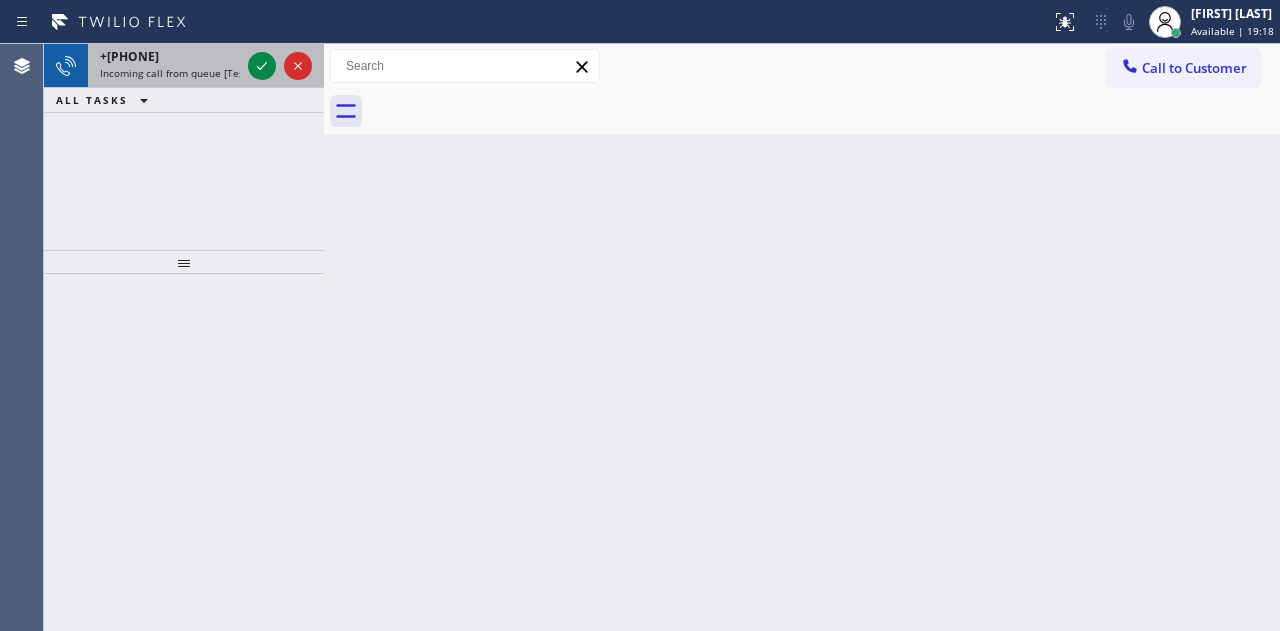 click at bounding box center (280, 66) 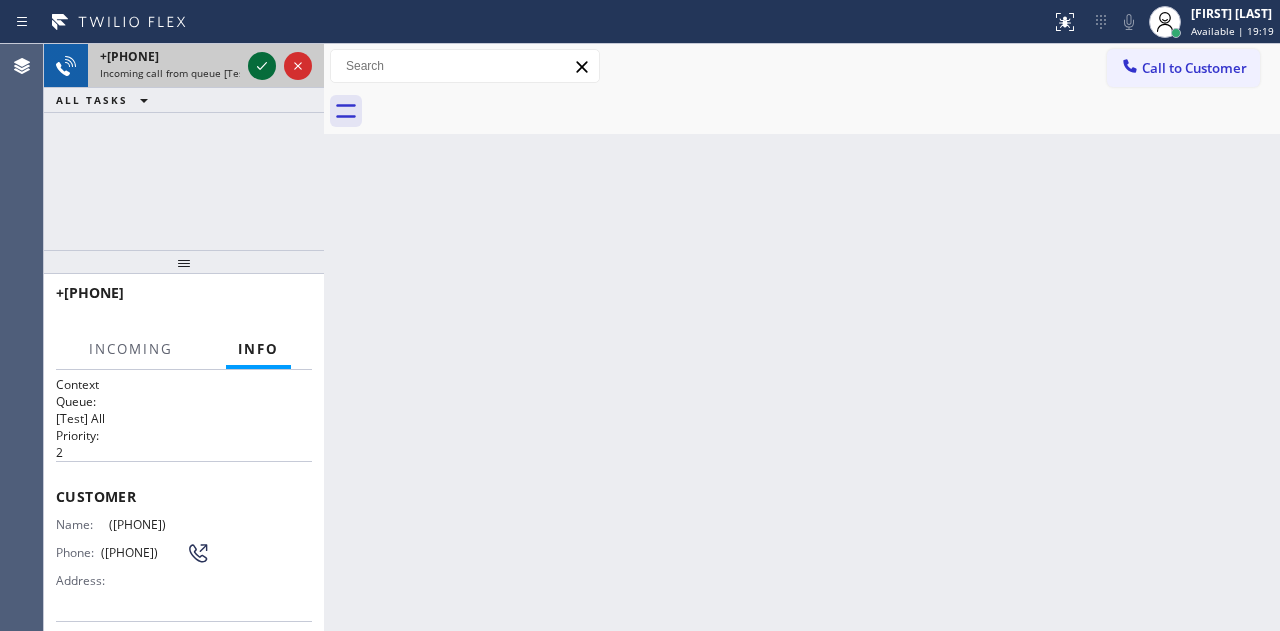 click 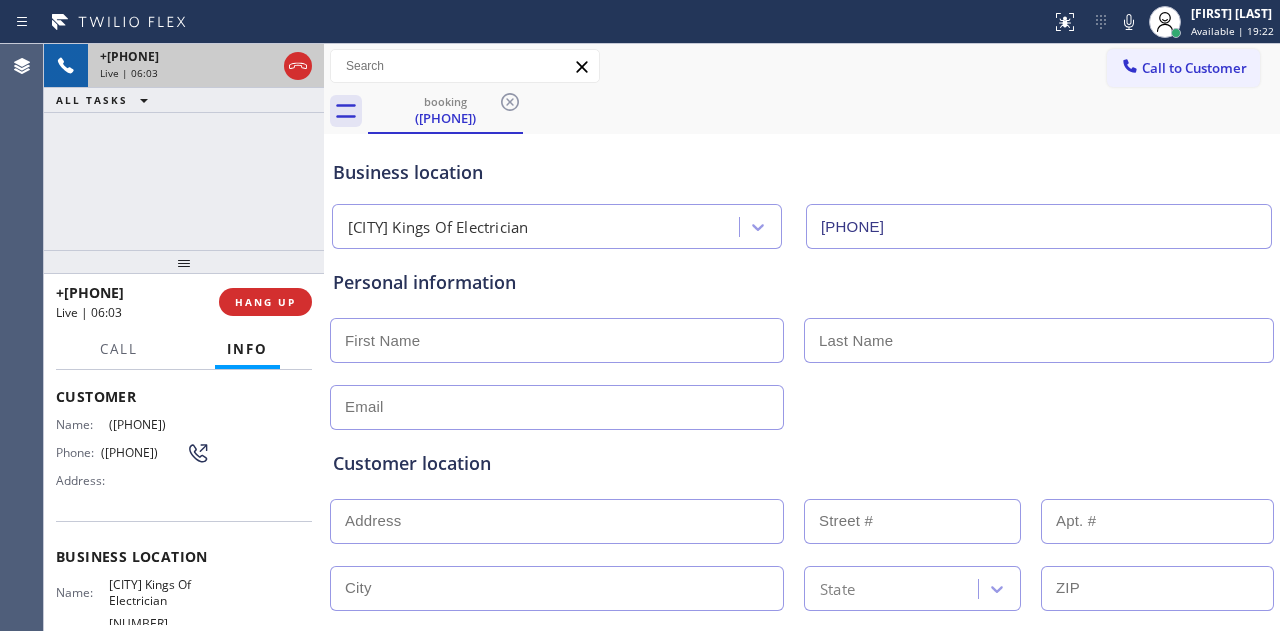scroll, scrollTop: 200, scrollLeft: 0, axis: vertical 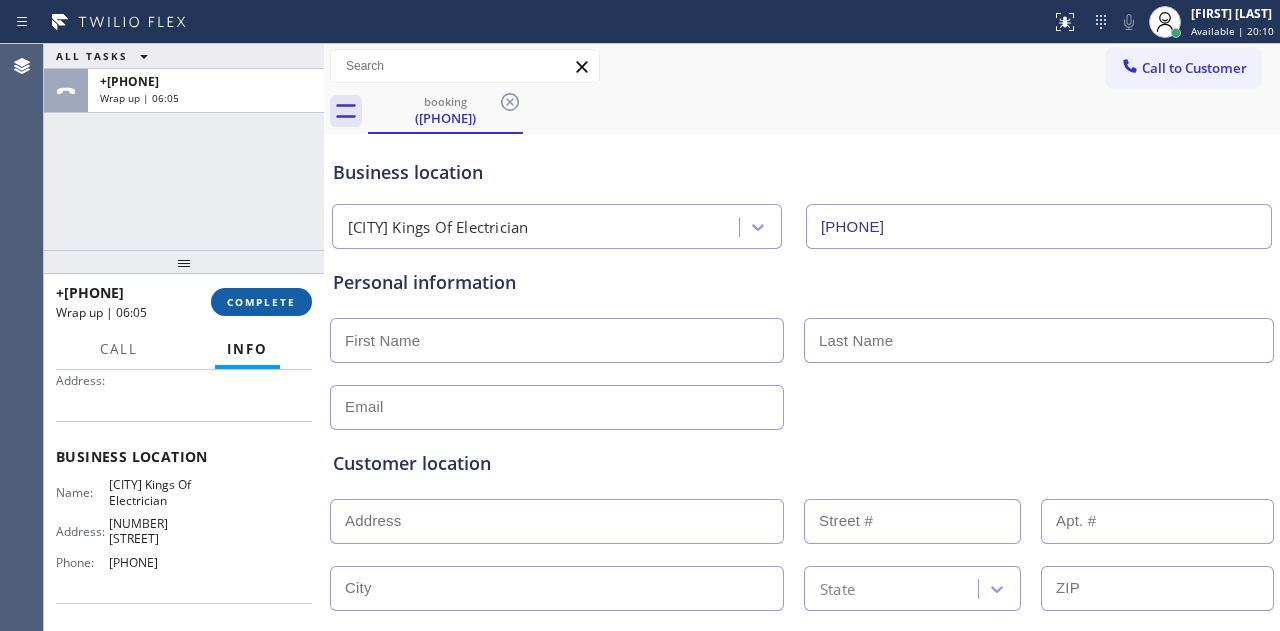 click on "COMPLETE" at bounding box center (261, 302) 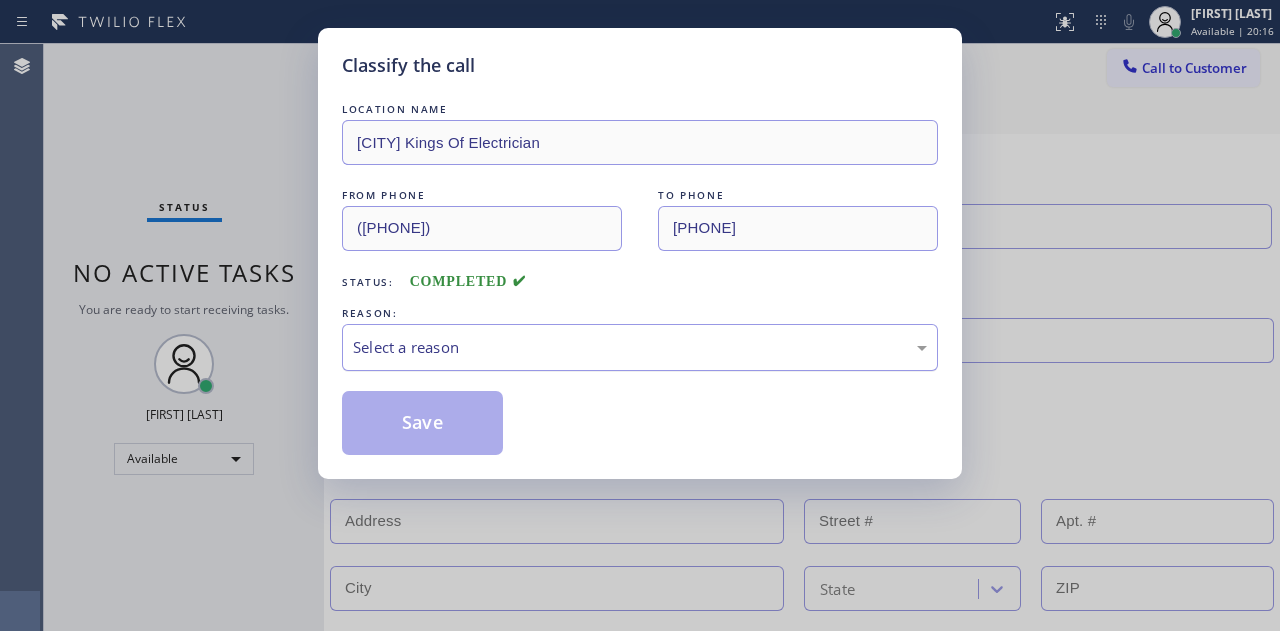 click on "Select a reason" at bounding box center [640, 347] 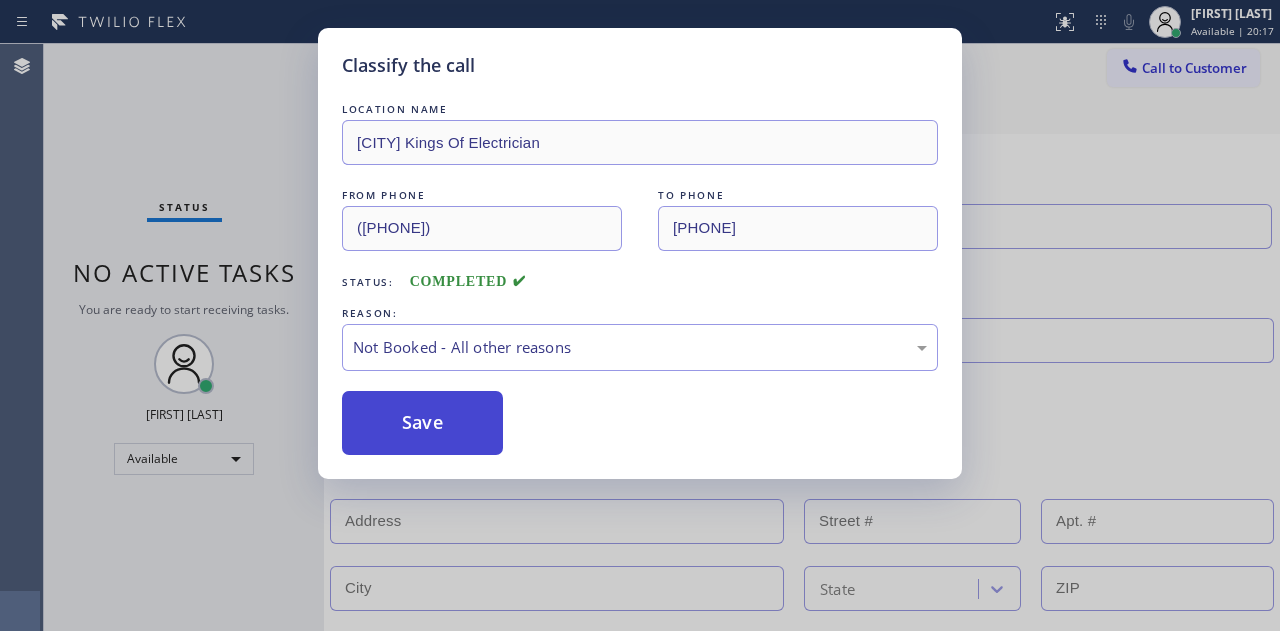 click on "Save" at bounding box center [422, 423] 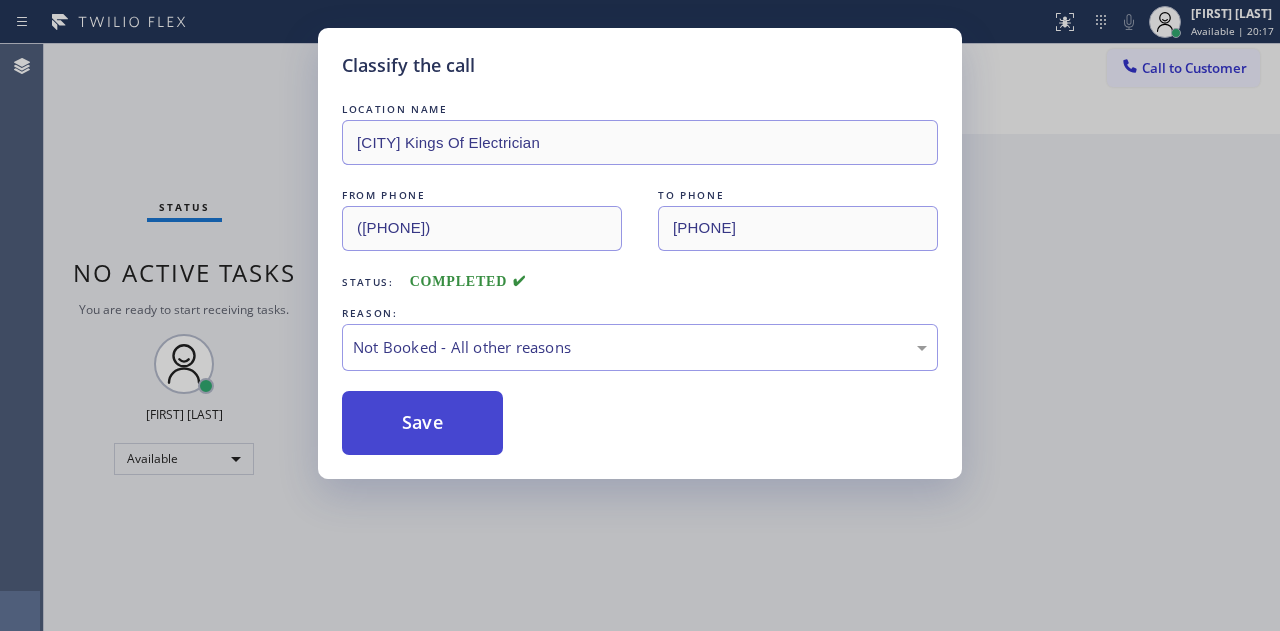 click on "Save" at bounding box center [422, 423] 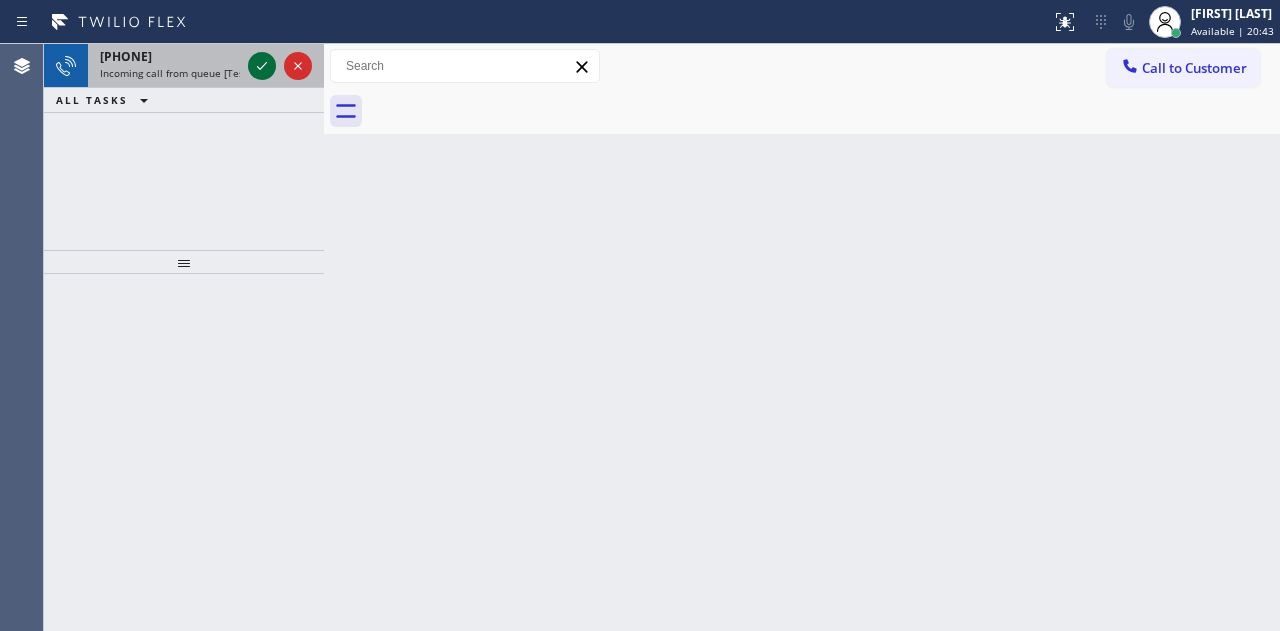 click 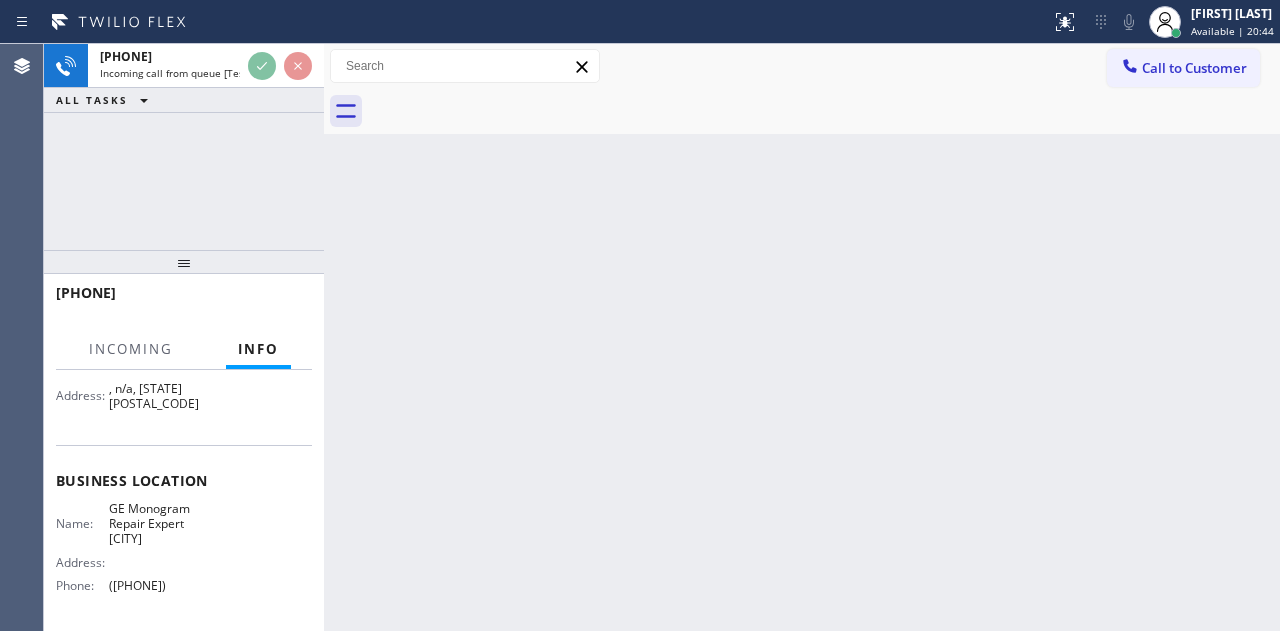 scroll, scrollTop: 200, scrollLeft: 0, axis: vertical 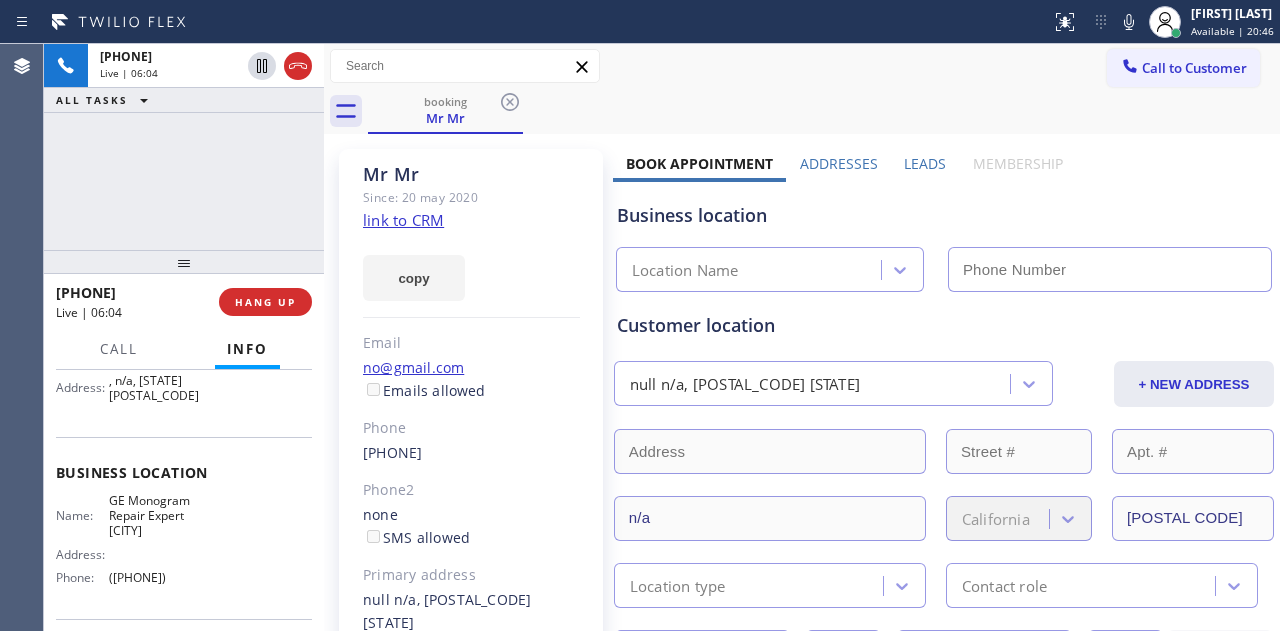 type on "([PHONE])" 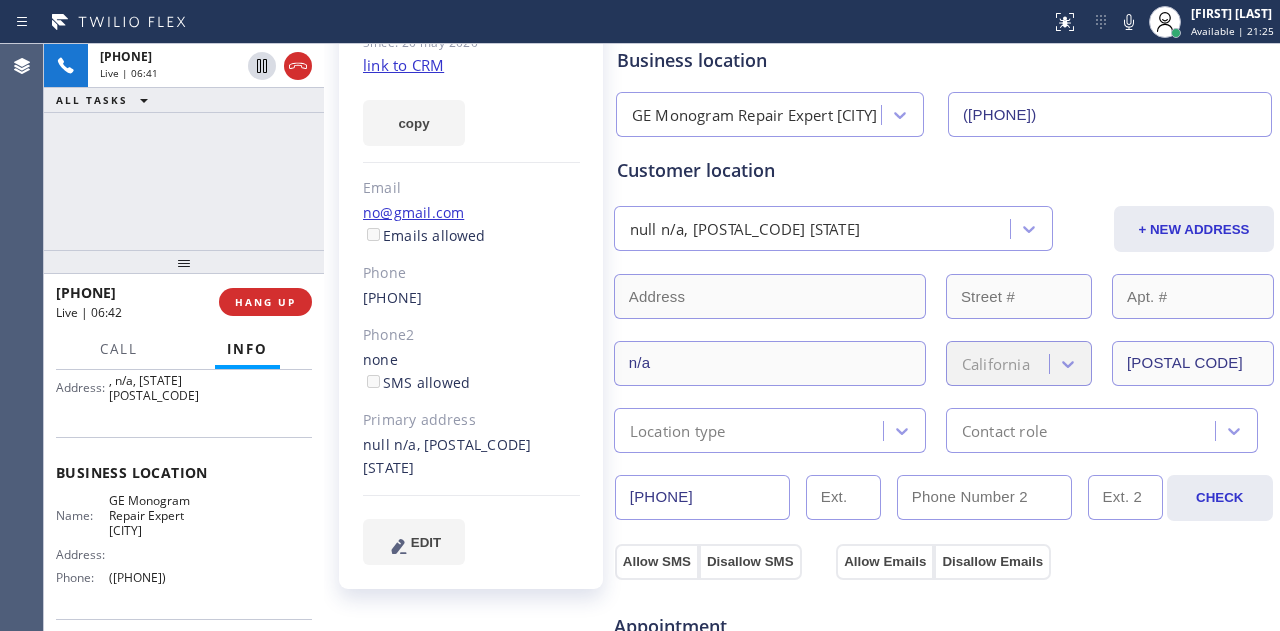 scroll, scrollTop: 0, scrollLeft: 0, axis: both 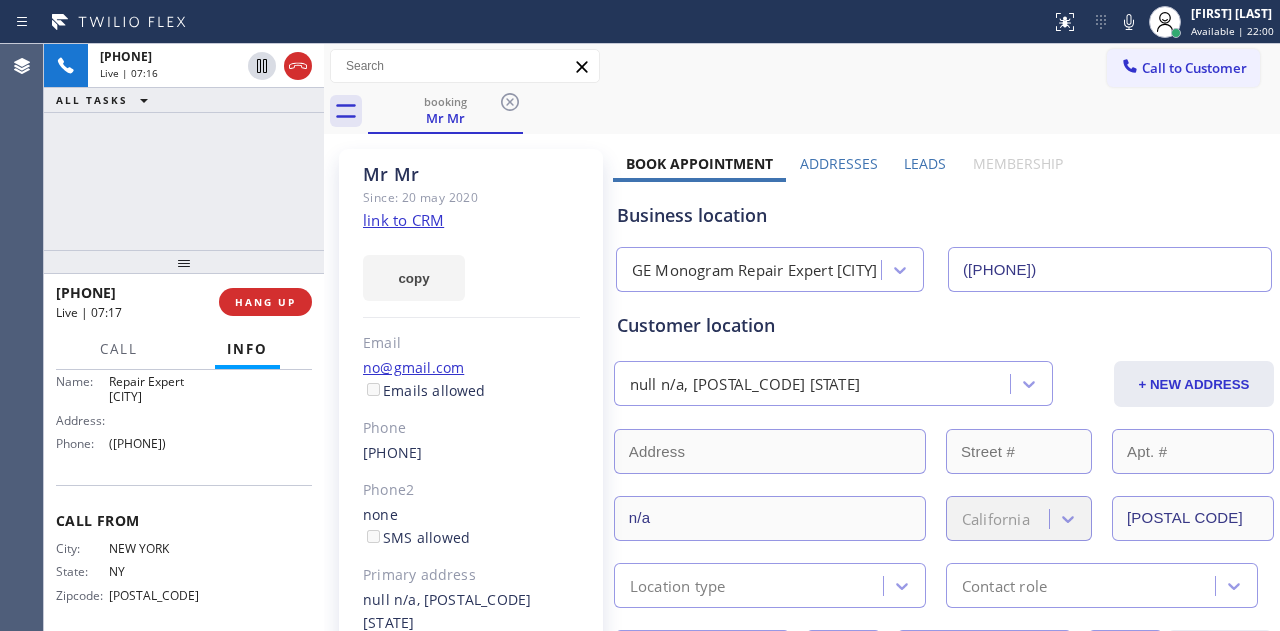 click on "link to CRM" 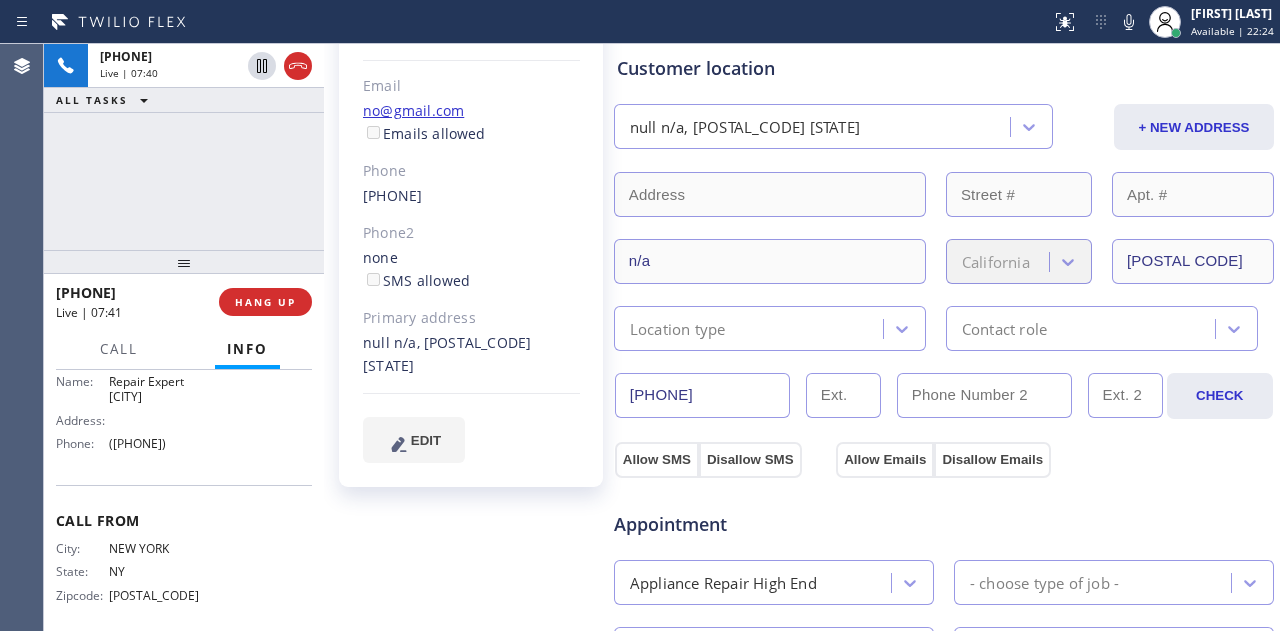 scroll, scrollTop: 600, scrollLeft: 0, axis: vertical 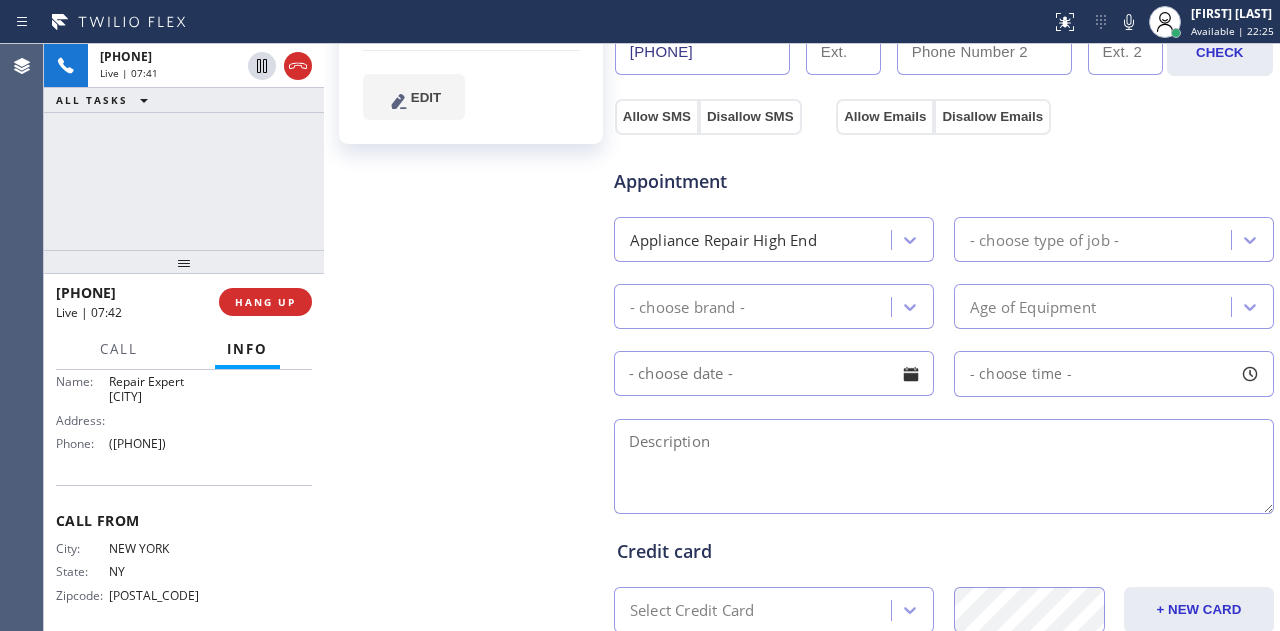 click on "Call Info" at bounding box center [184, 350] 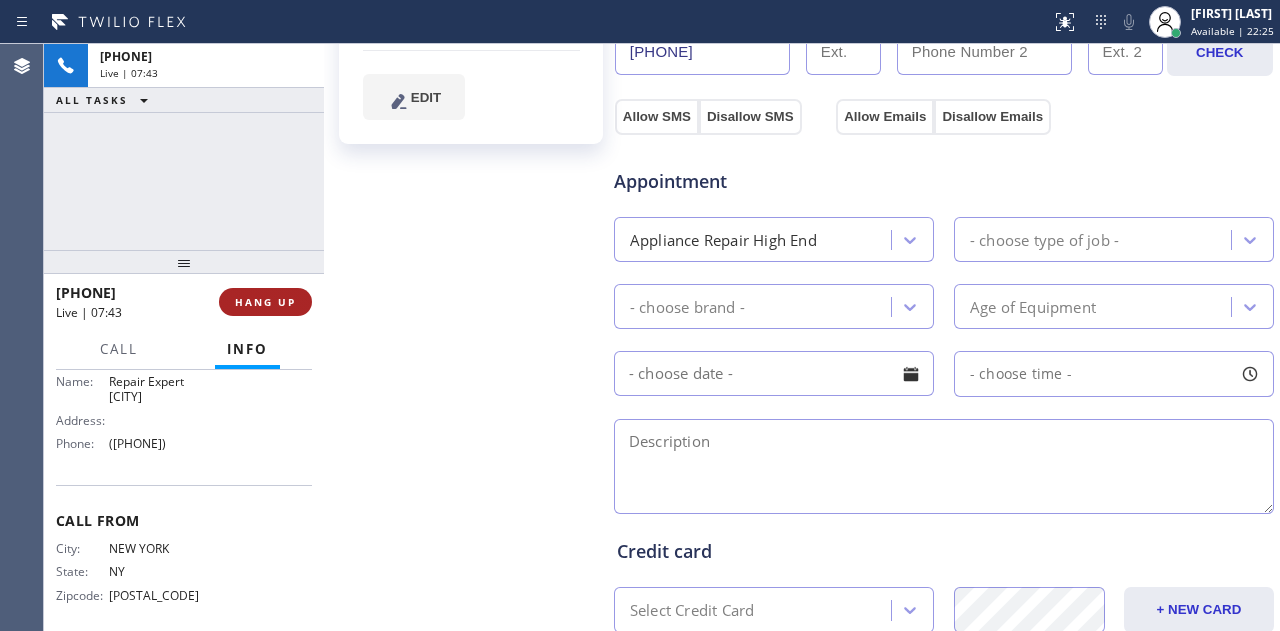 click on "HANG UP" at bounding box center [265, 302] 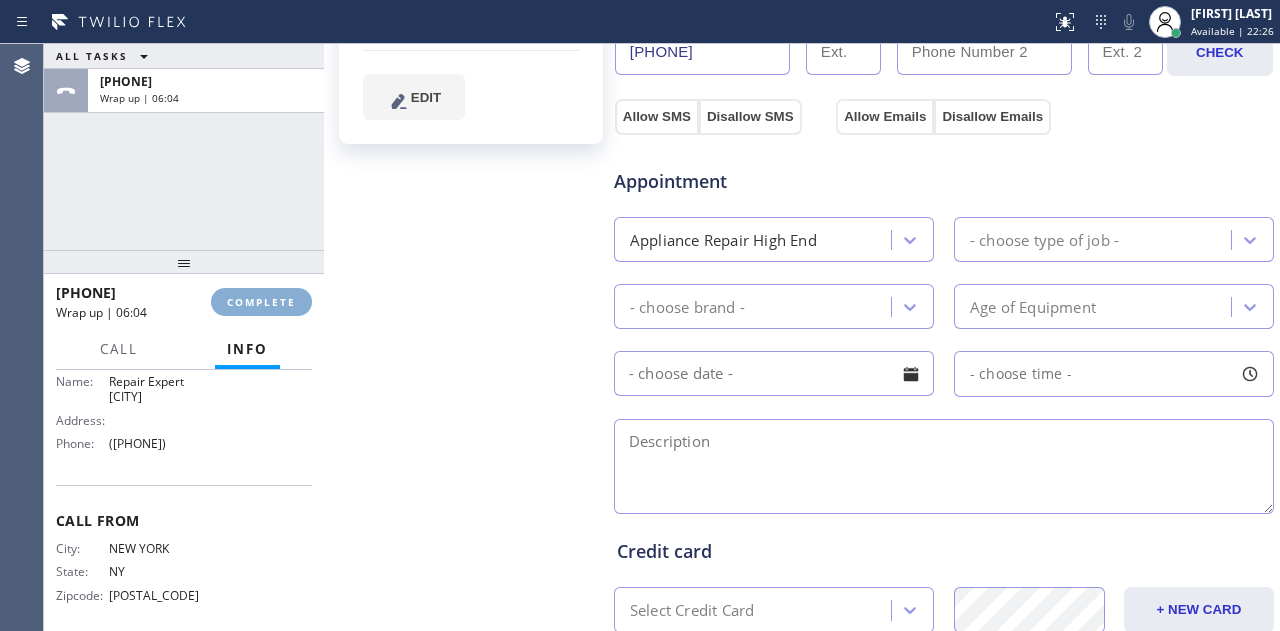 click on "COMPLETE" at bounding box center [261, 302] 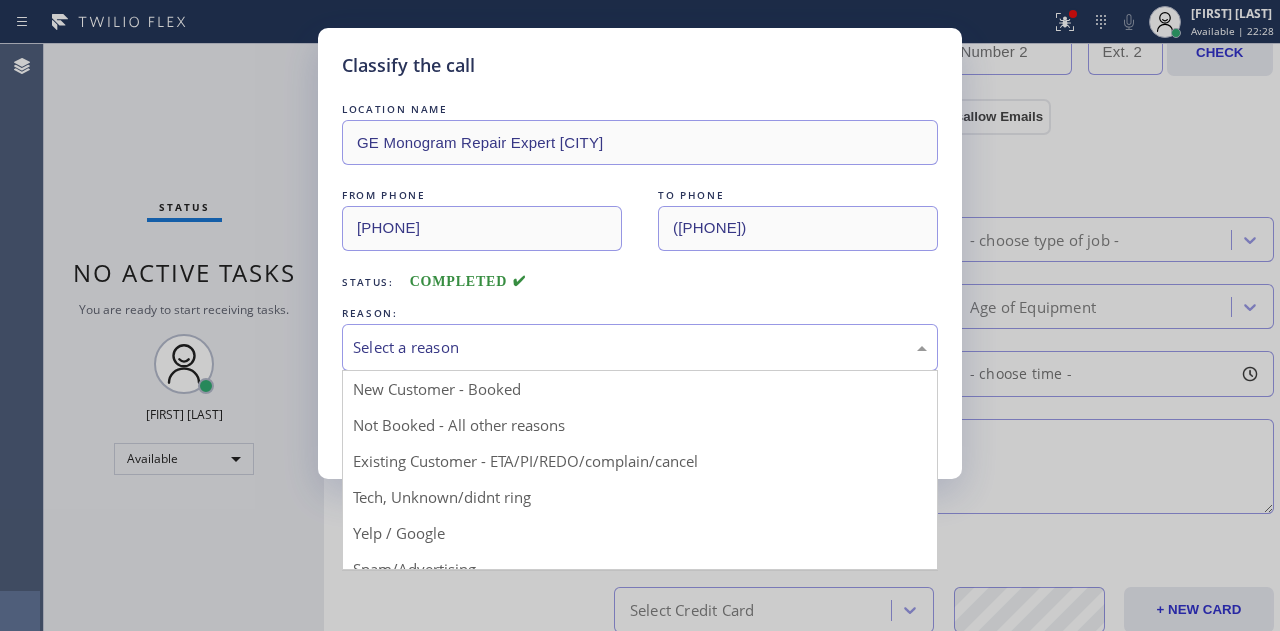click on "Select a reason" at bounding box center (640, 347) 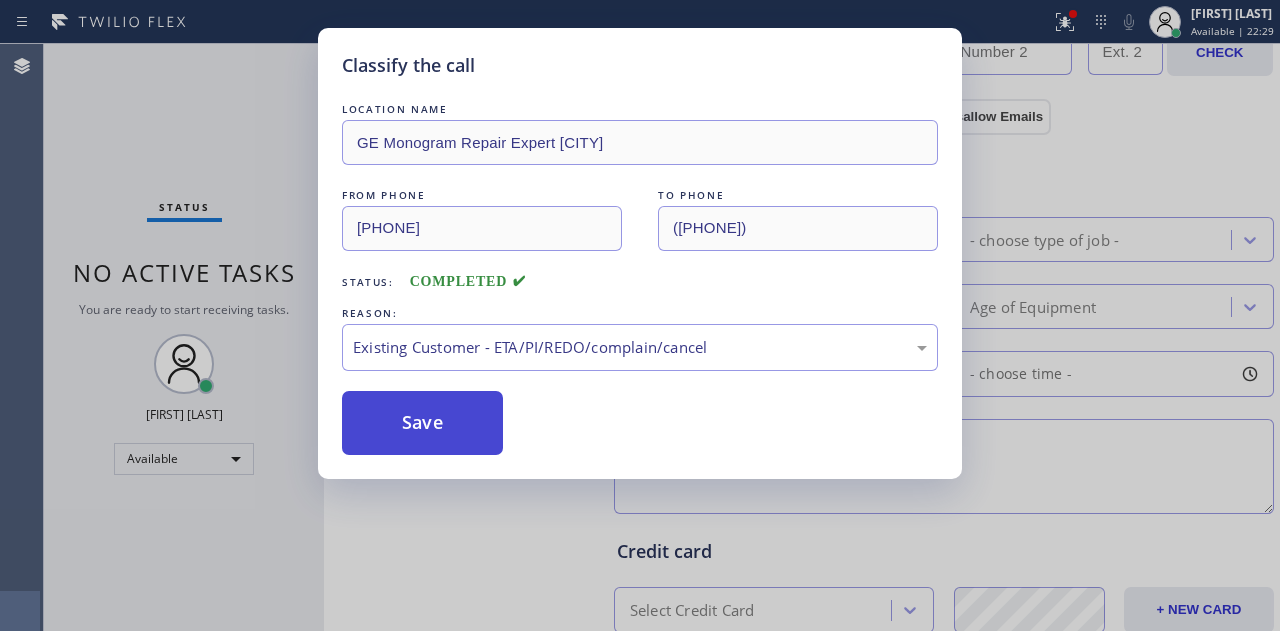 click on "Save" at bounding box center (422, 423) 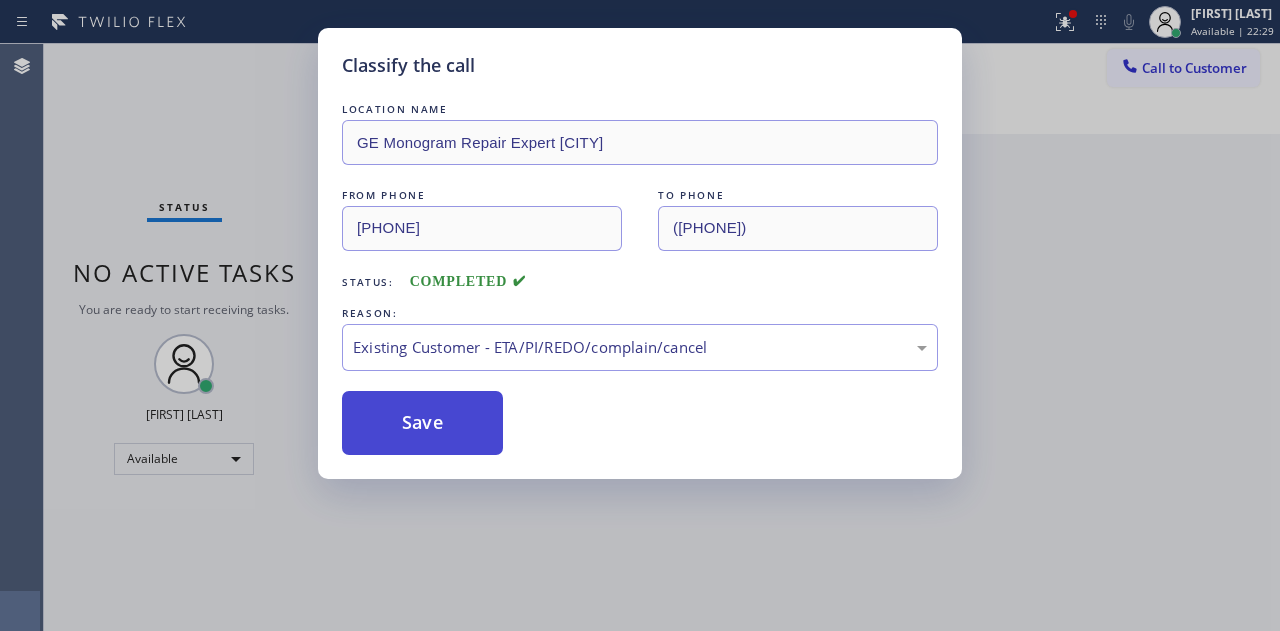 click on "Save" at bounding box center (422, 423) 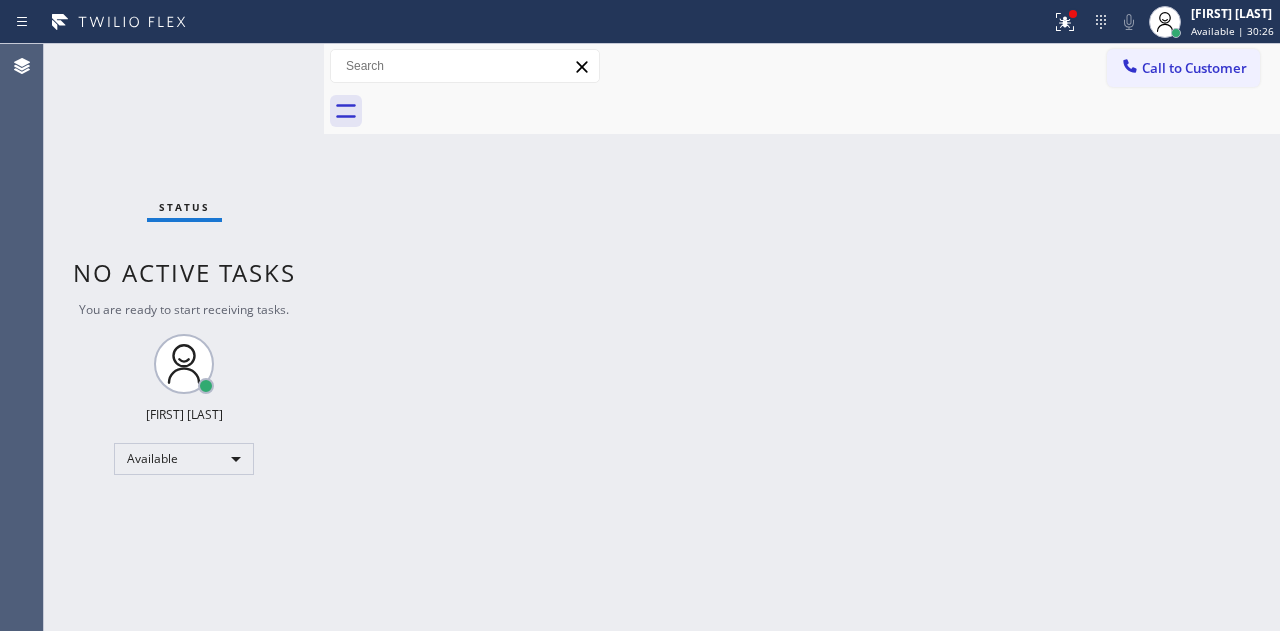 click on "Status   No active tasks     You are ready to start receiving tasks.   [FIRST] [LAST] Available" at bounding box center (184, 337) 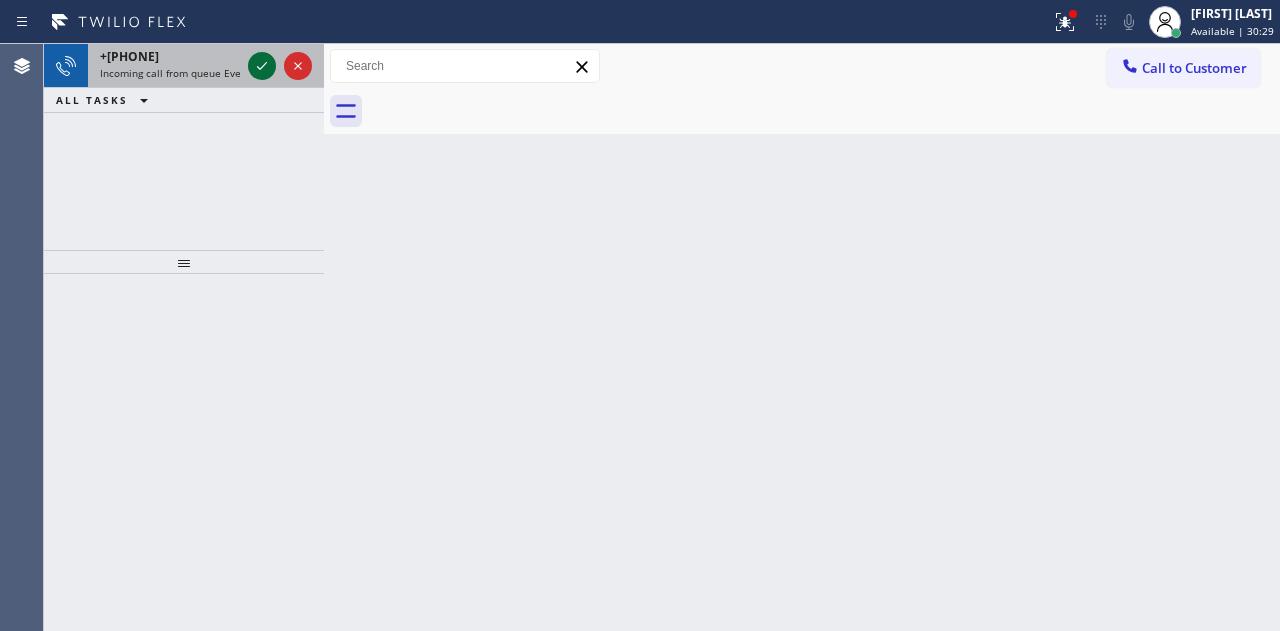 click 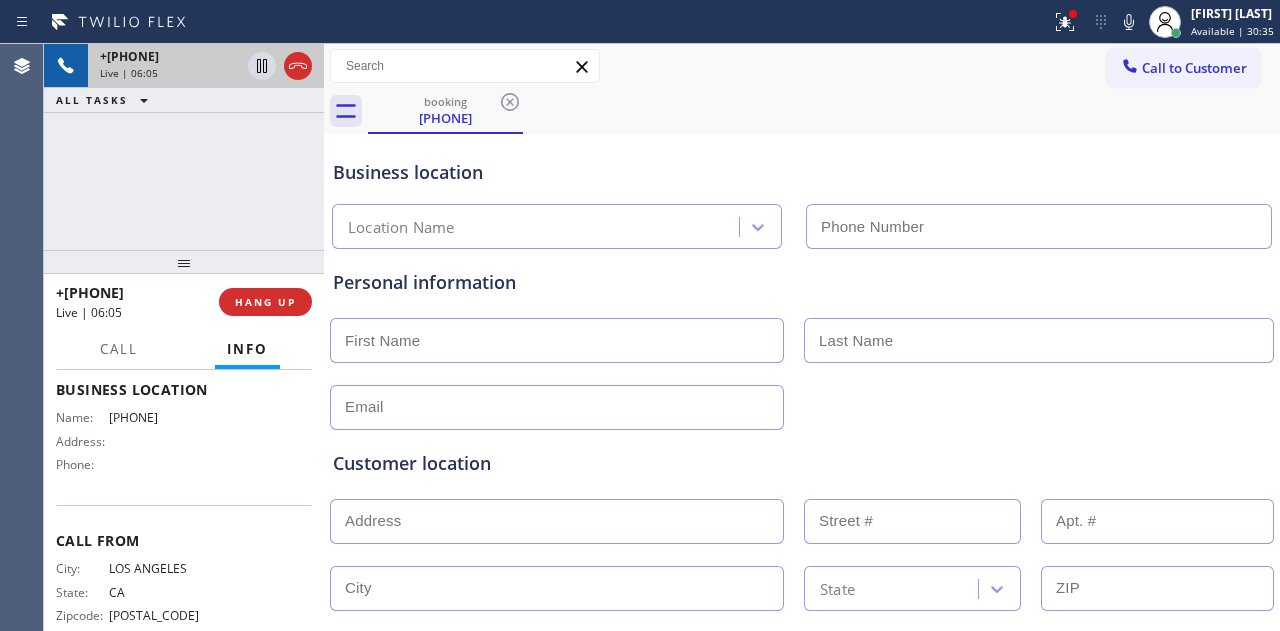 scroll, scrollTop: 300, scrollLeft: 0, axis: vertical 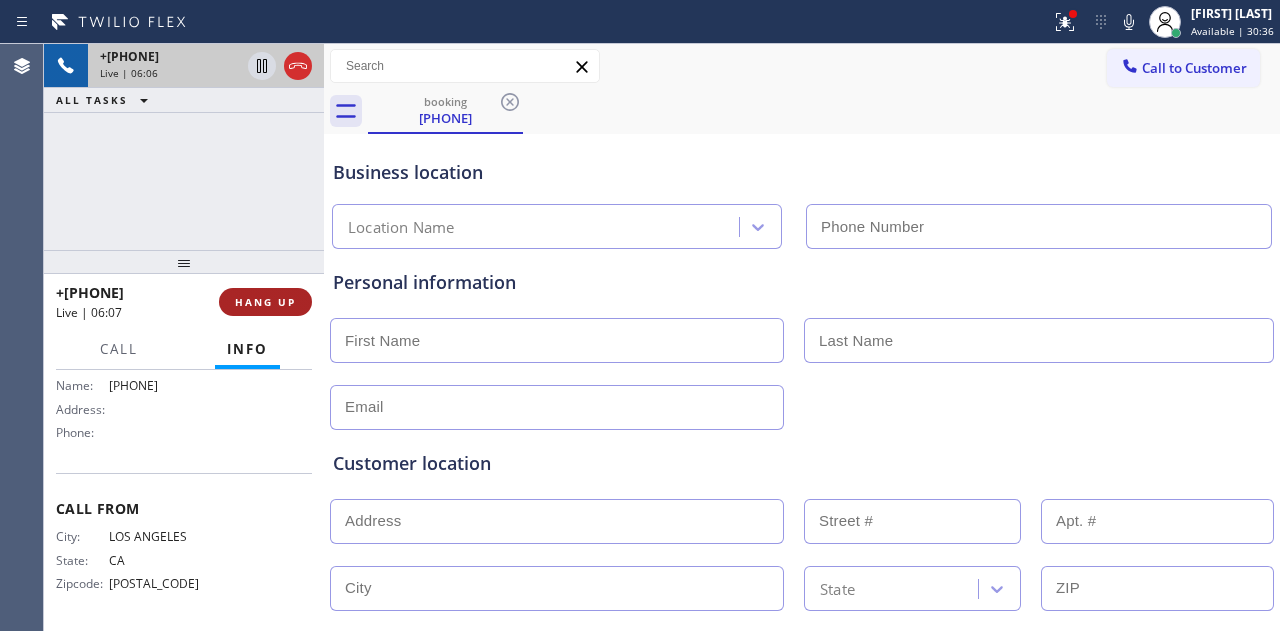 click on "HANG UP" at bounding box center (265, 302) 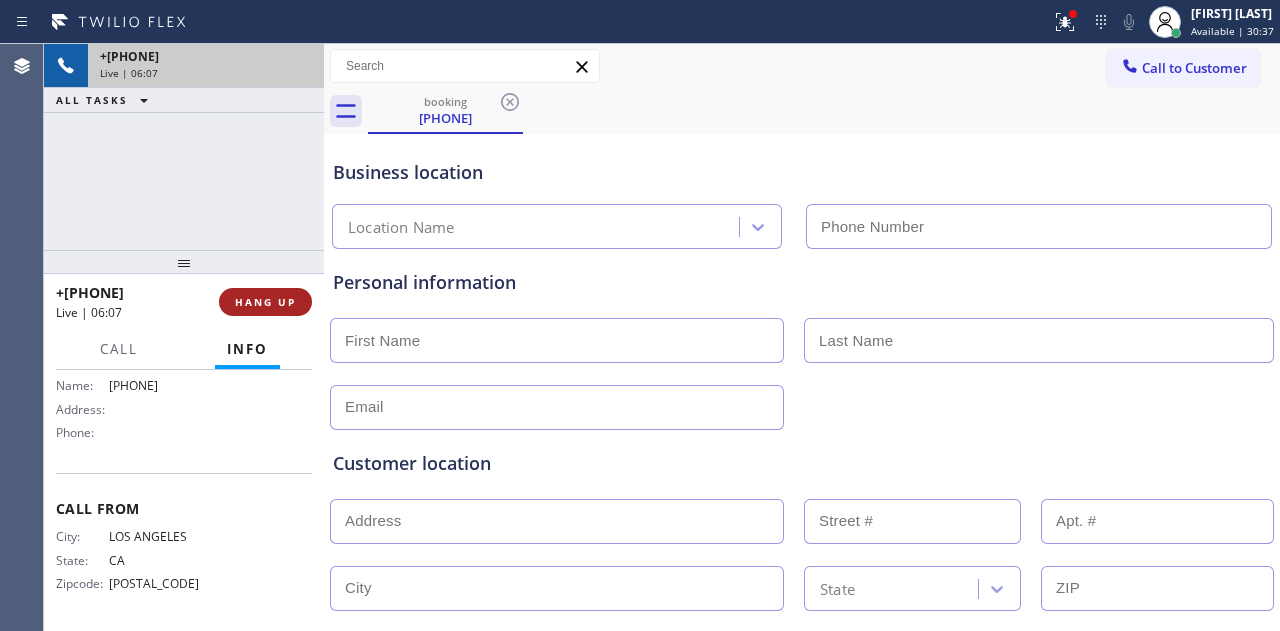 click on "HANG UP" at bounding box center [265, 302] 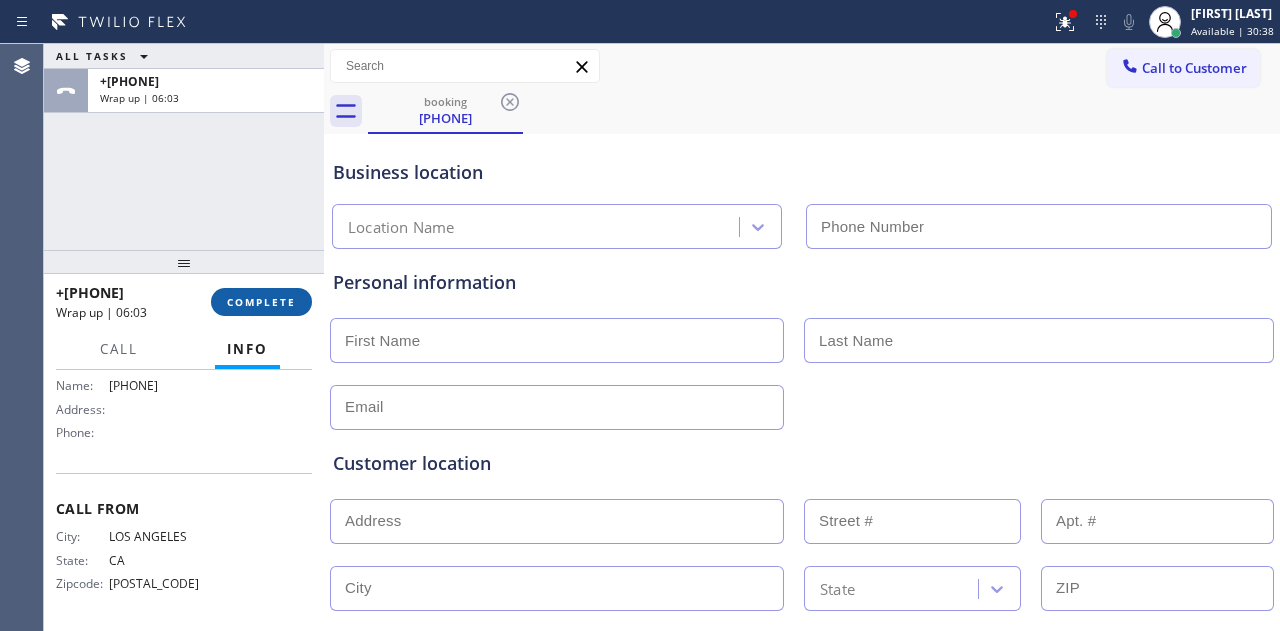 click on "COMPLETE" at bounding box center (261, 302) 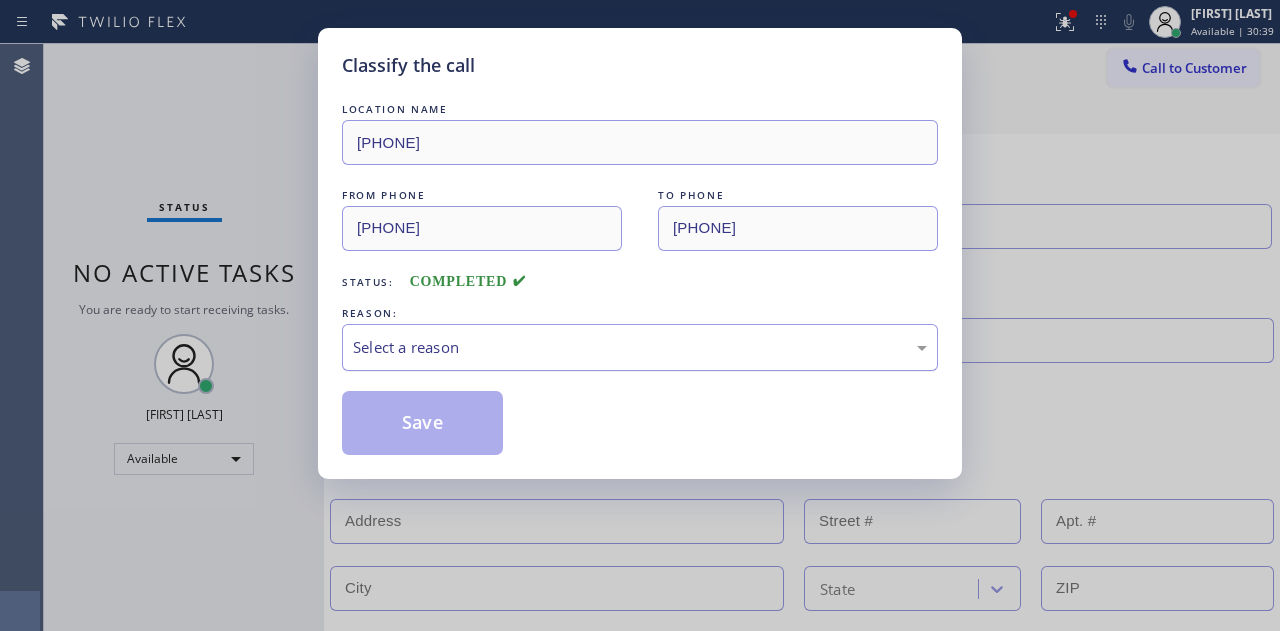 click on "Select a reason" at bounding box center [640, 347] 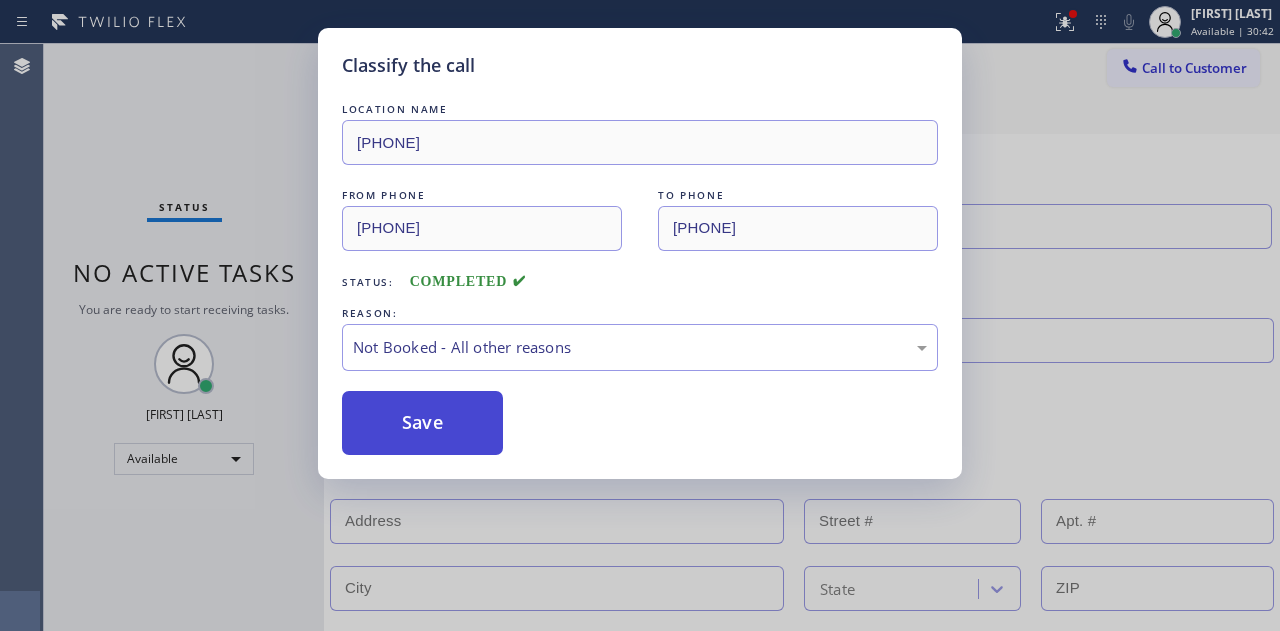 click on "Save" at bounding box center [422, 423] 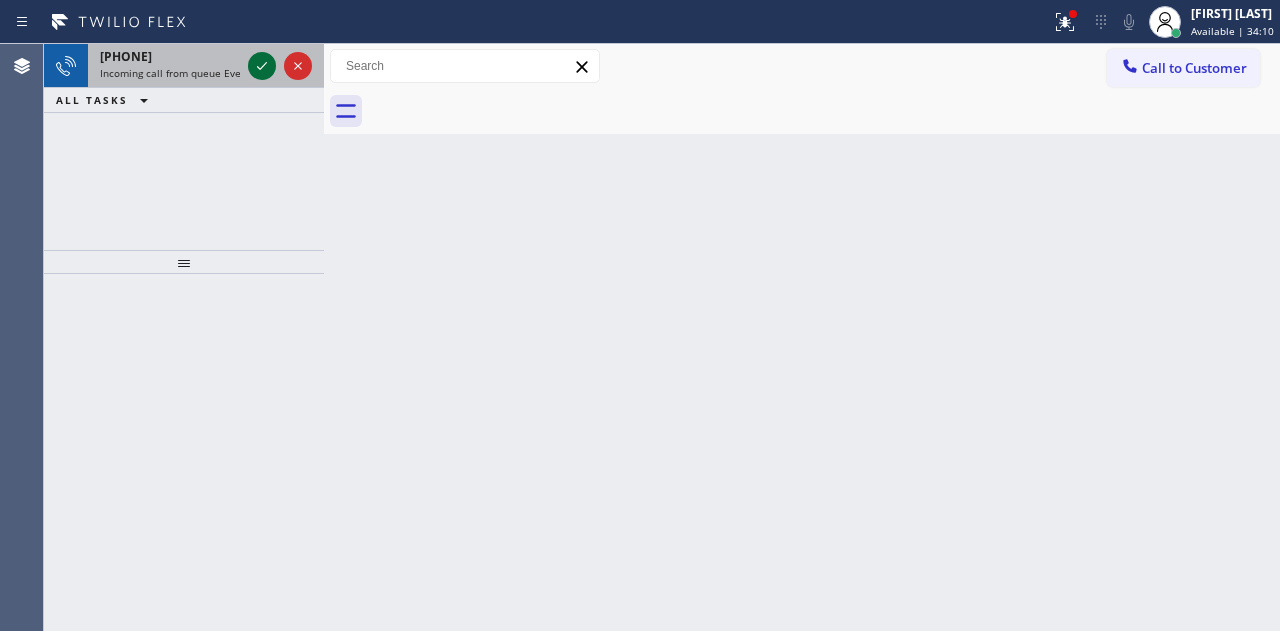 click 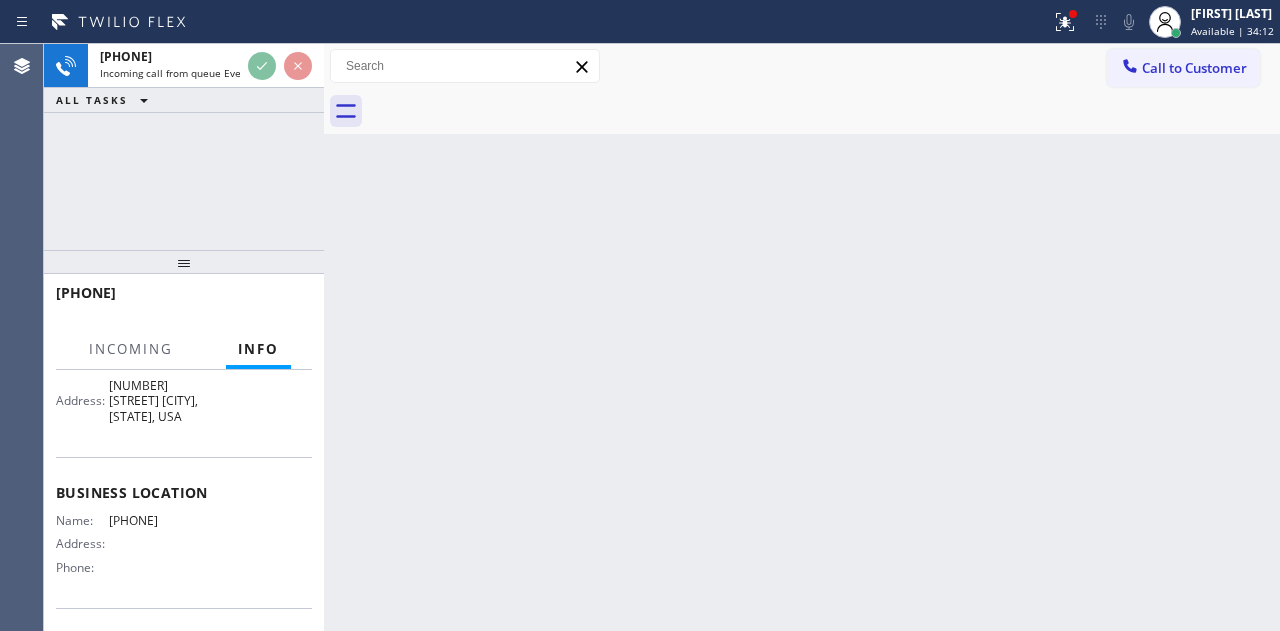 scroll, scrollTop: 200, scrollLeft: 0, axis: vertical 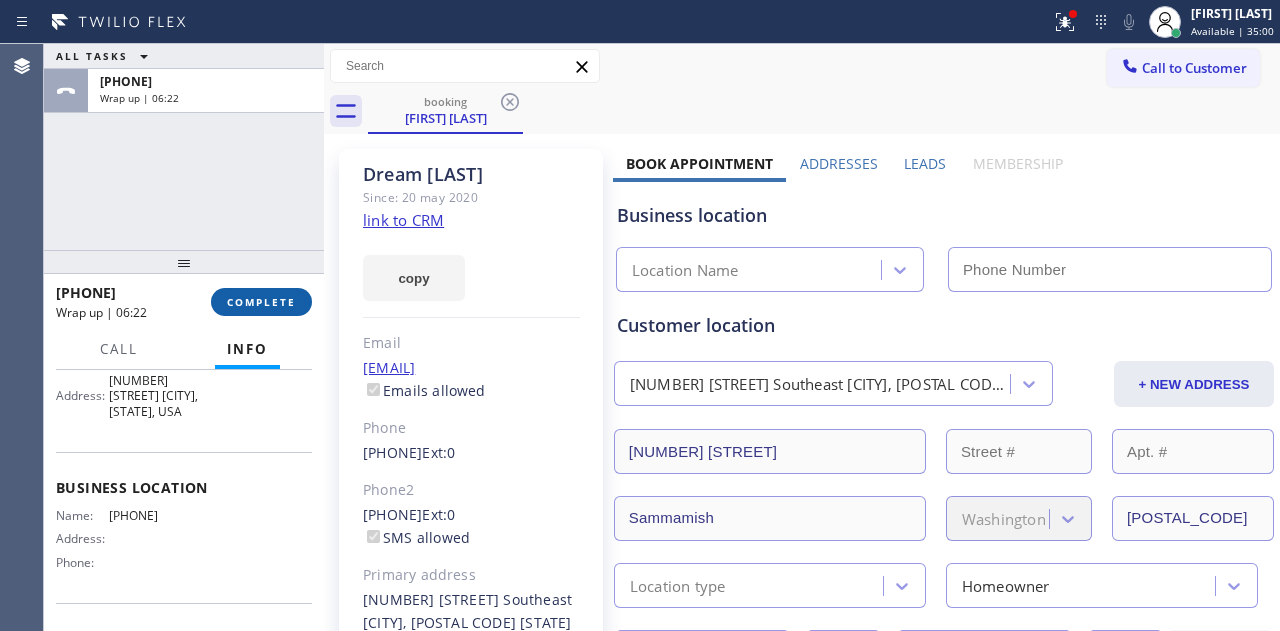 click on "COMPLETE" at bounding box center (261, 302) 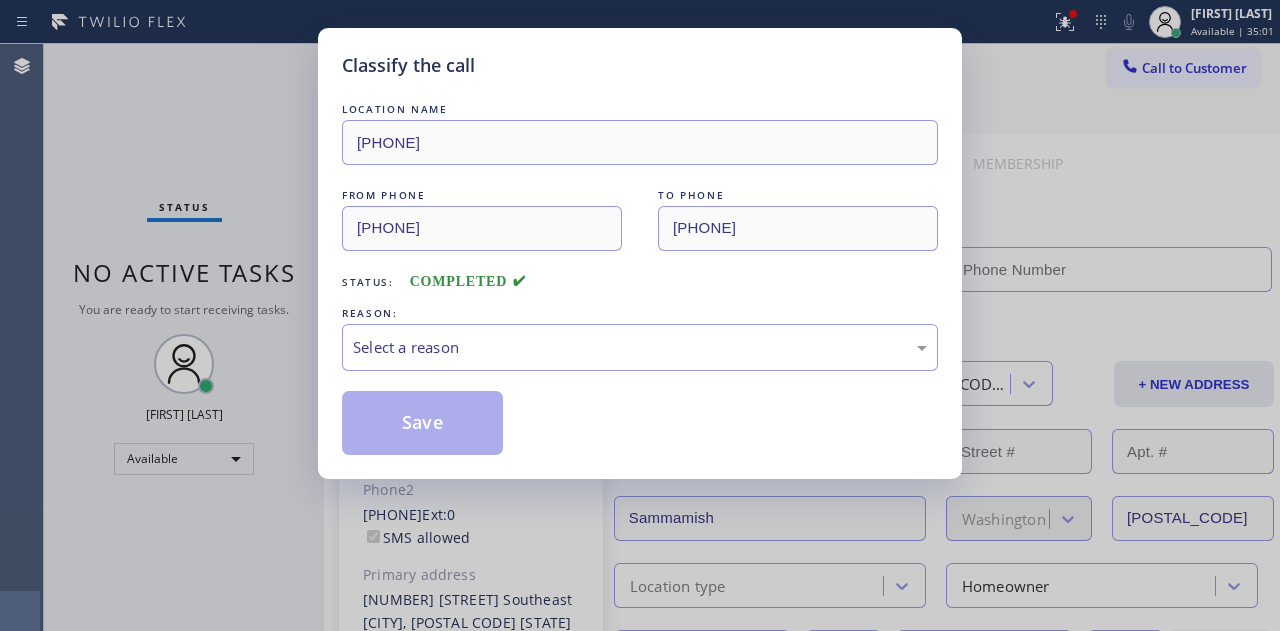 click on "Classify the call LOCATION NAME [PHONE] FROM PHONE [PHONE] TO PHONE [PHONE] Status: COMPLETED REASON: Select a reason Save" at bounding box center [640, 315] 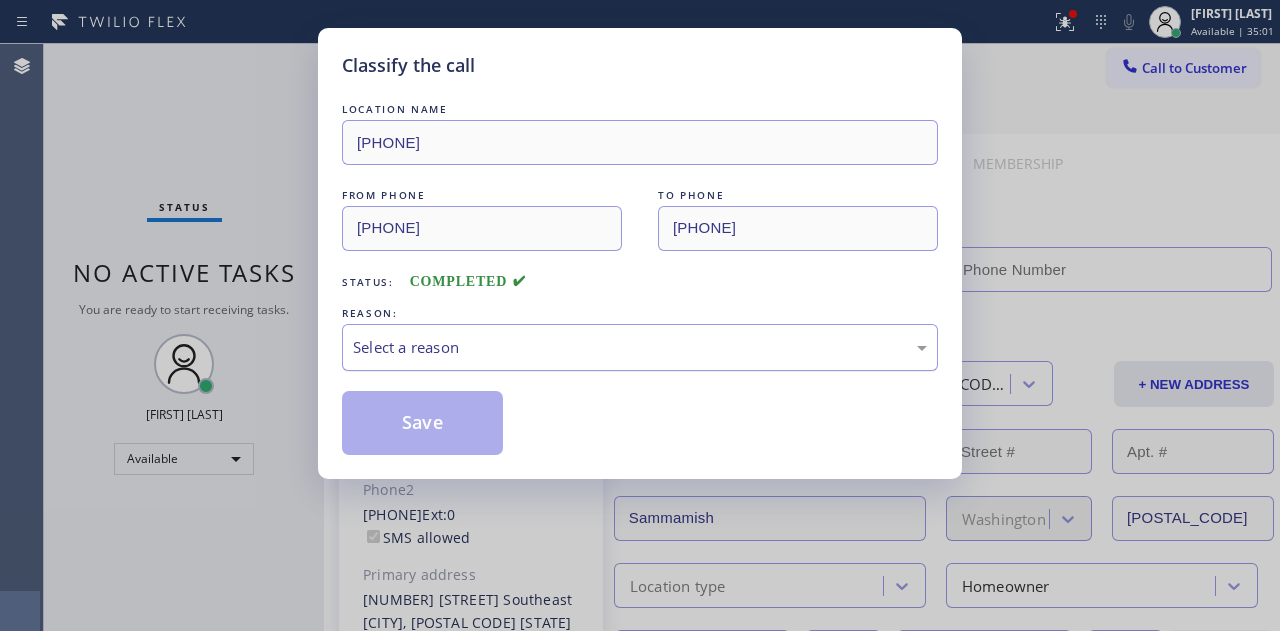 click on "Select a reason" at bounding box center [640, 347] 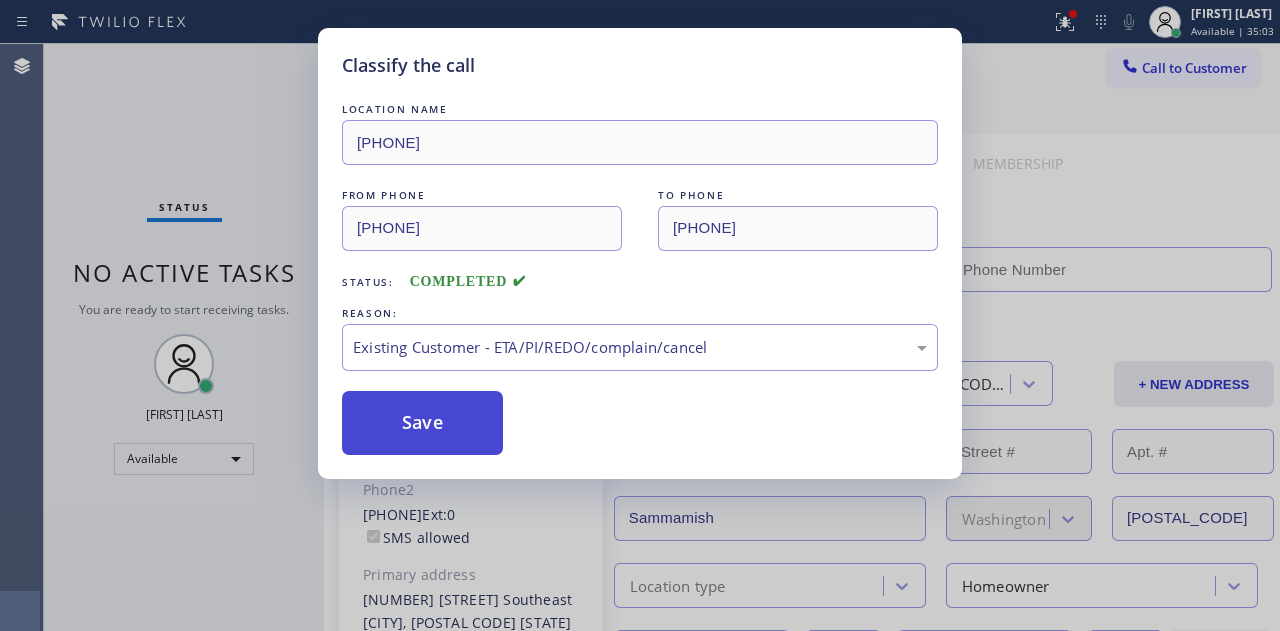 drag, startPoint x: 454, startPoint y: 434, endPoint x: 459, endPoint y: 422, distance: 13 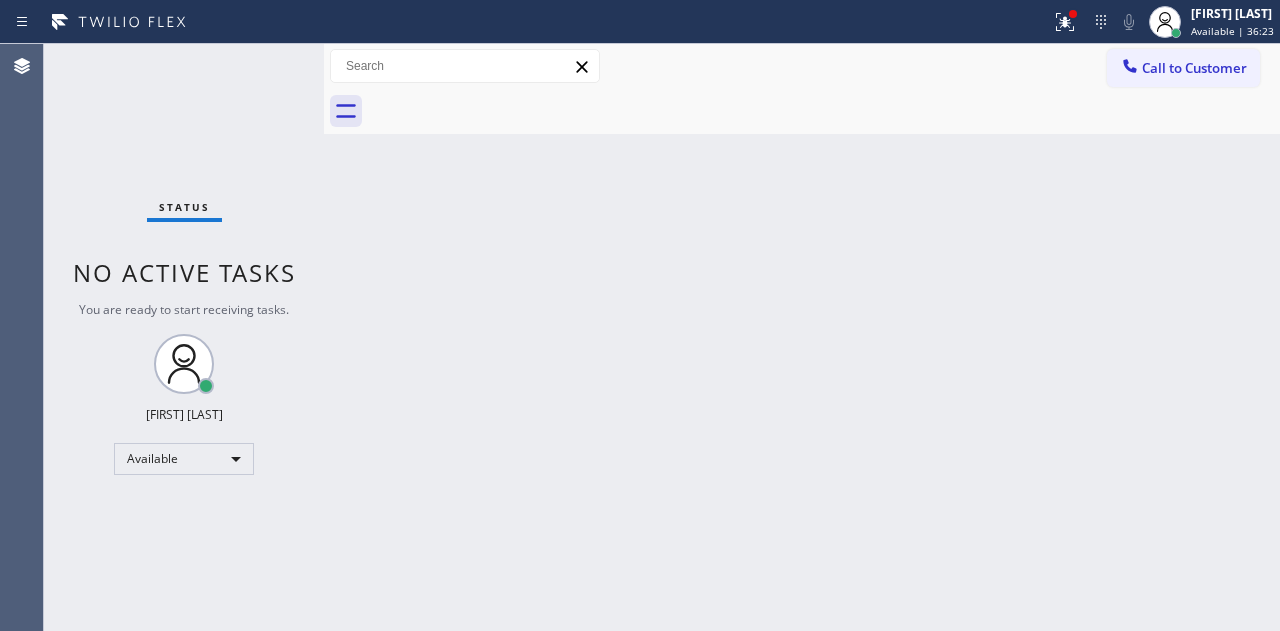 click on "Status   No active tasks     You are ready to start receiving tasks.   [FIRST] [LAST] Available" at bounding box center (184, 337) 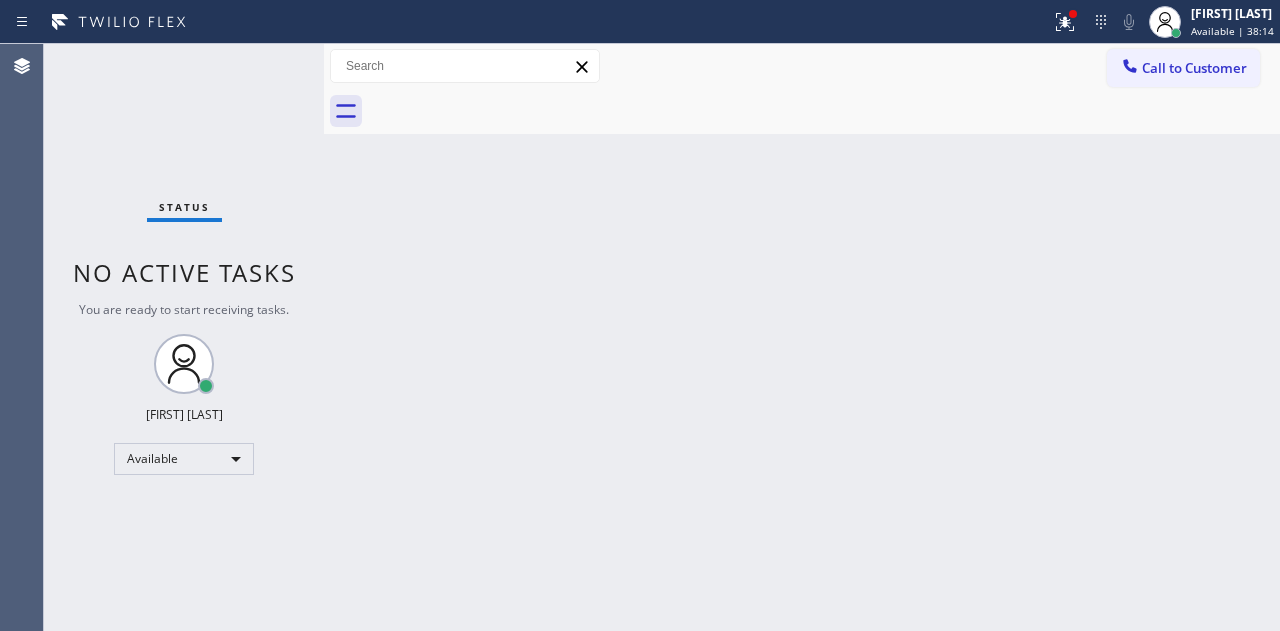 click on "Status   No active tasks     You are ready to start receiving tasks.   [FIRST] [LAST] Available" at bounding box center [184, 337] 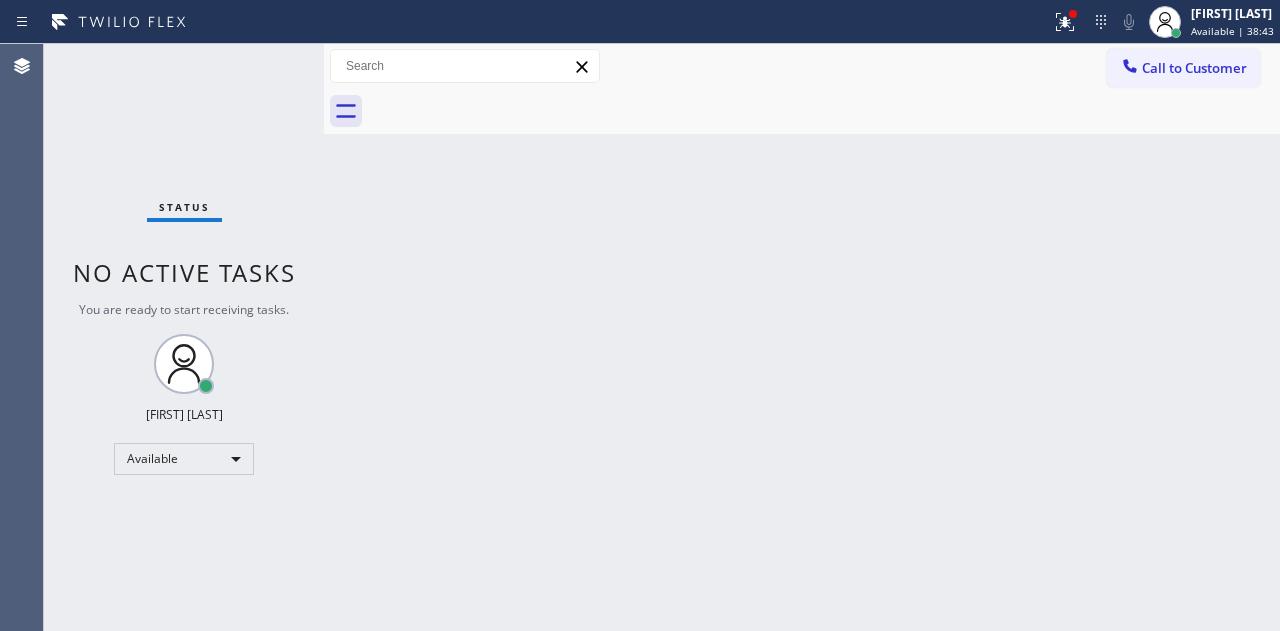 click on "Status   No active tasks     You are ready to start receiving tasks.   [FIRST] [LAST] Available" at bounding box center (184, 337) 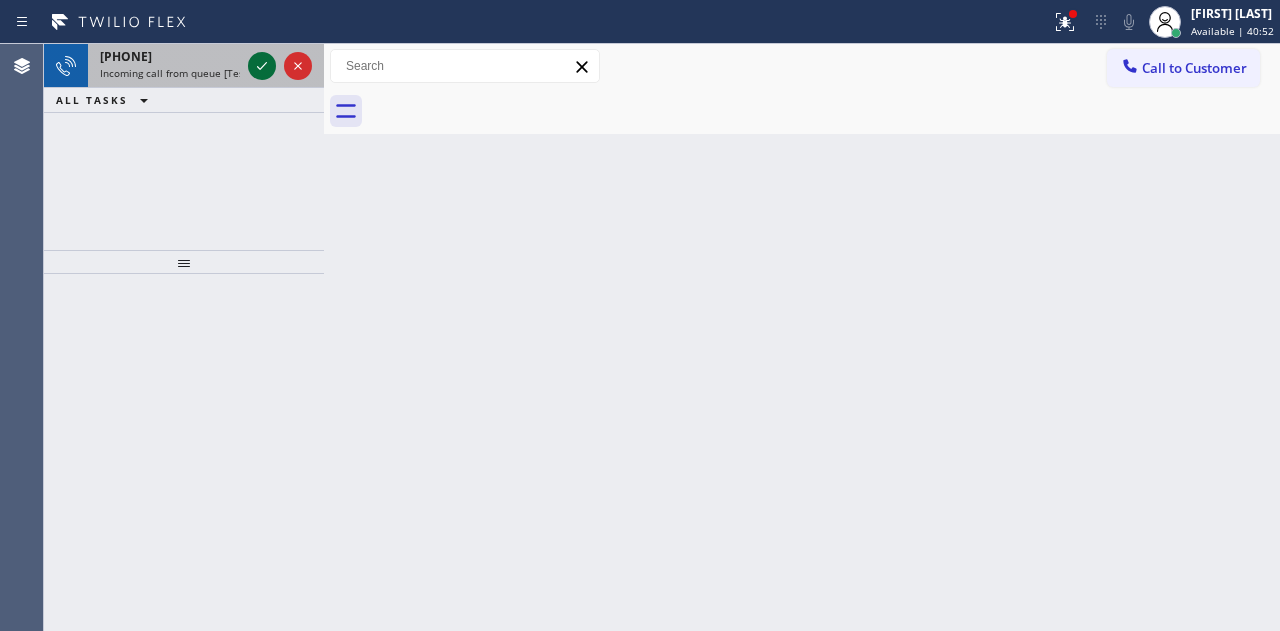 click 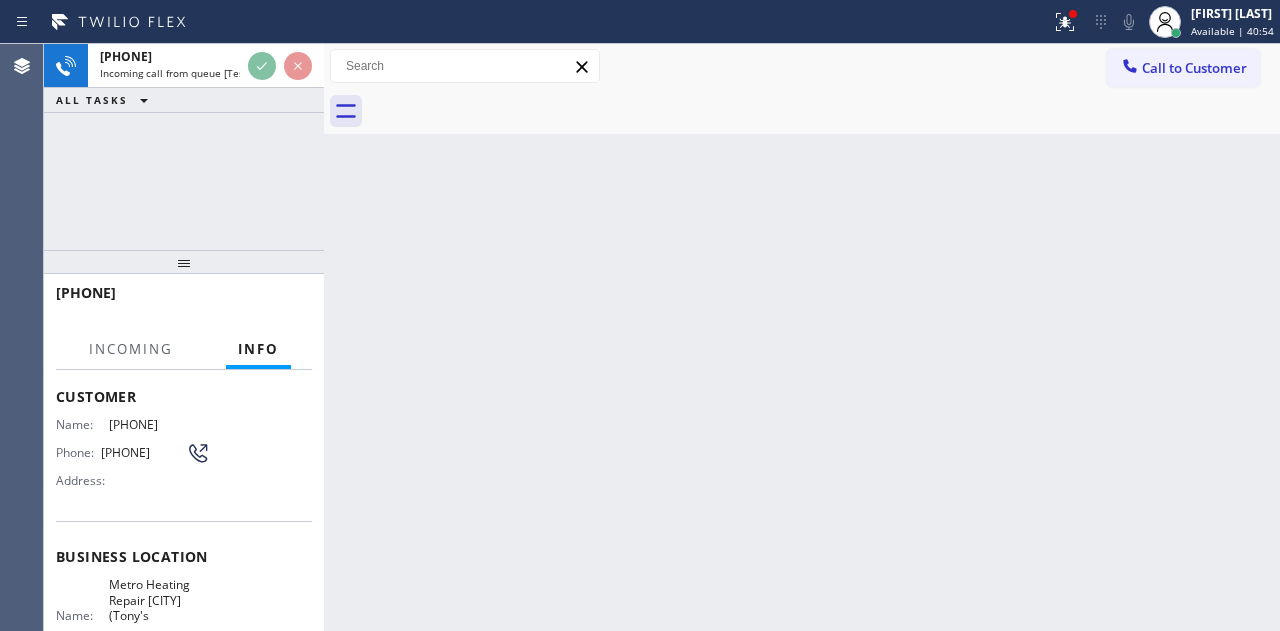 scroll, scrollTop: 200, scrollLeft: 0, axis: vertical 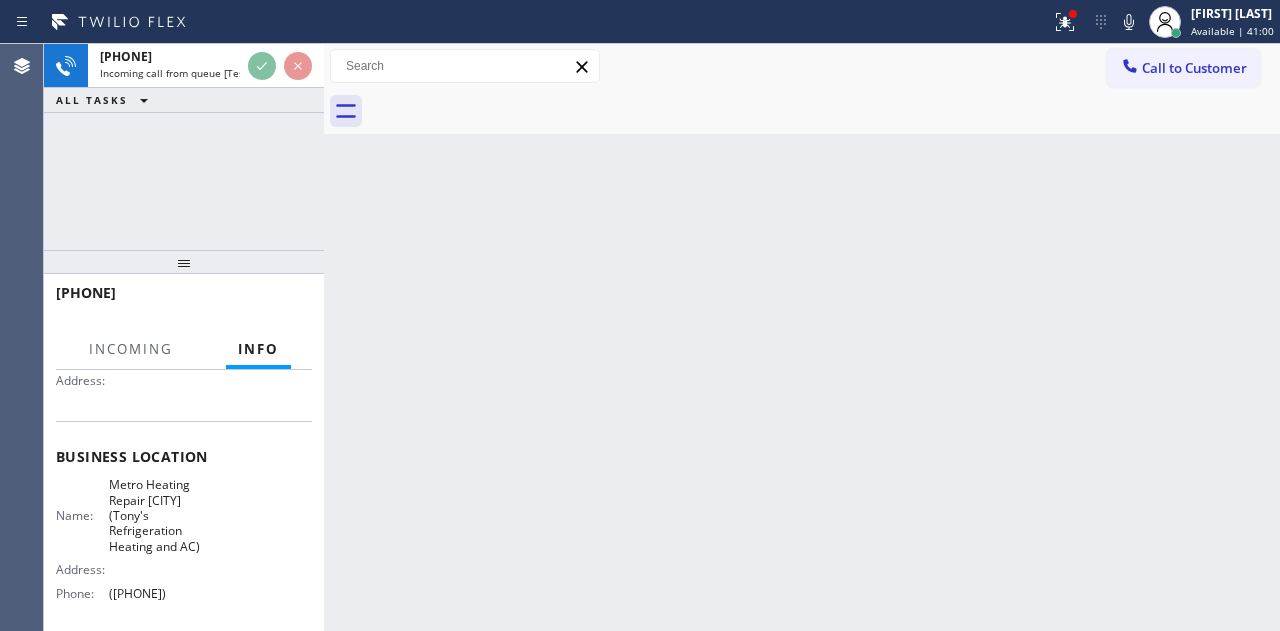 click on "[PHONE] Incoming call from queue [Test] All ALL TASKS ALL TASKS ACTIVE TASKS TASKS IN WRAP UP" at bounding box center [184, 147] 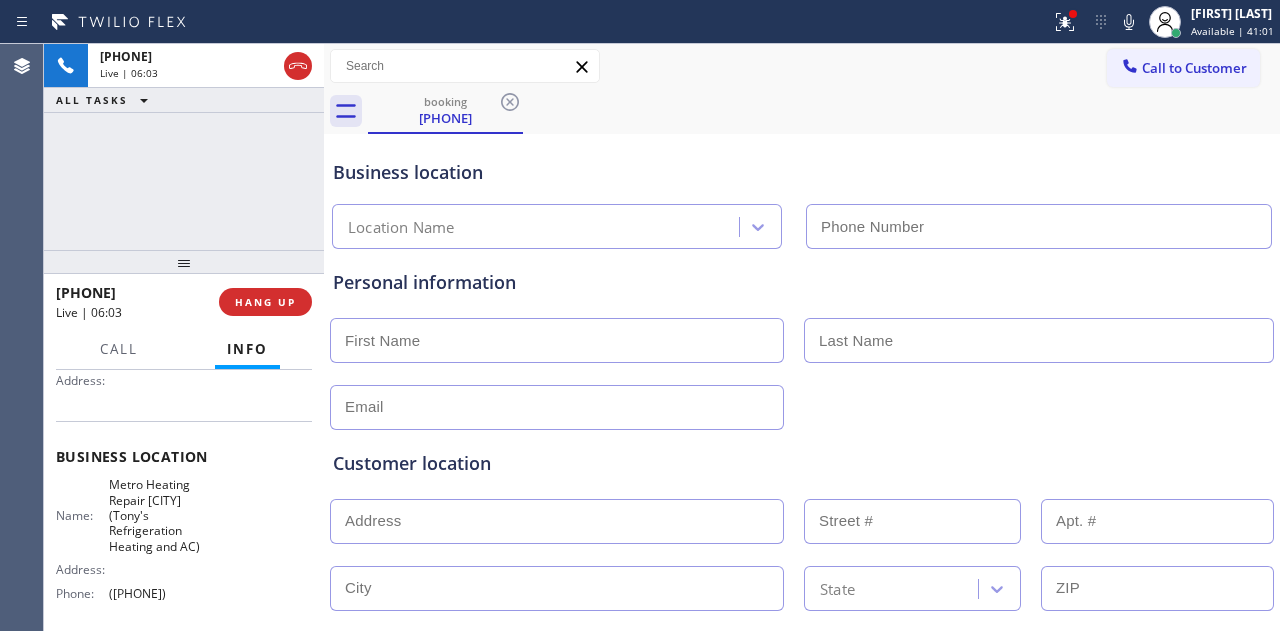 type on "([PHONE])" 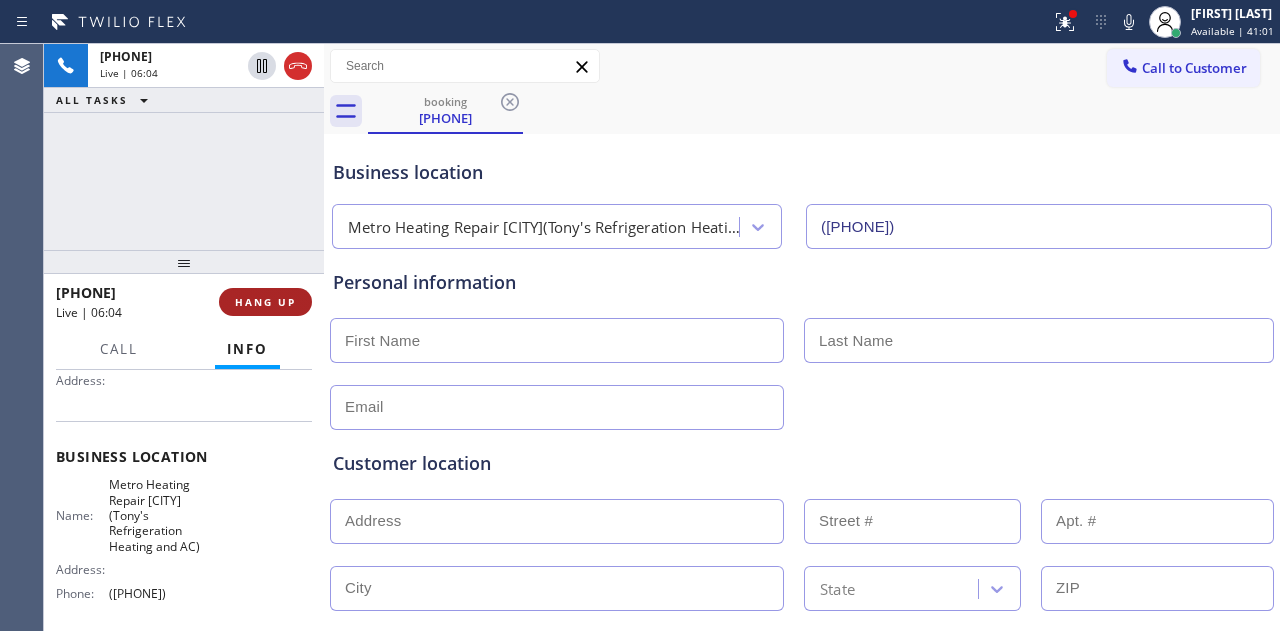 click on "HANG UP" at bounding box center (265, 302) 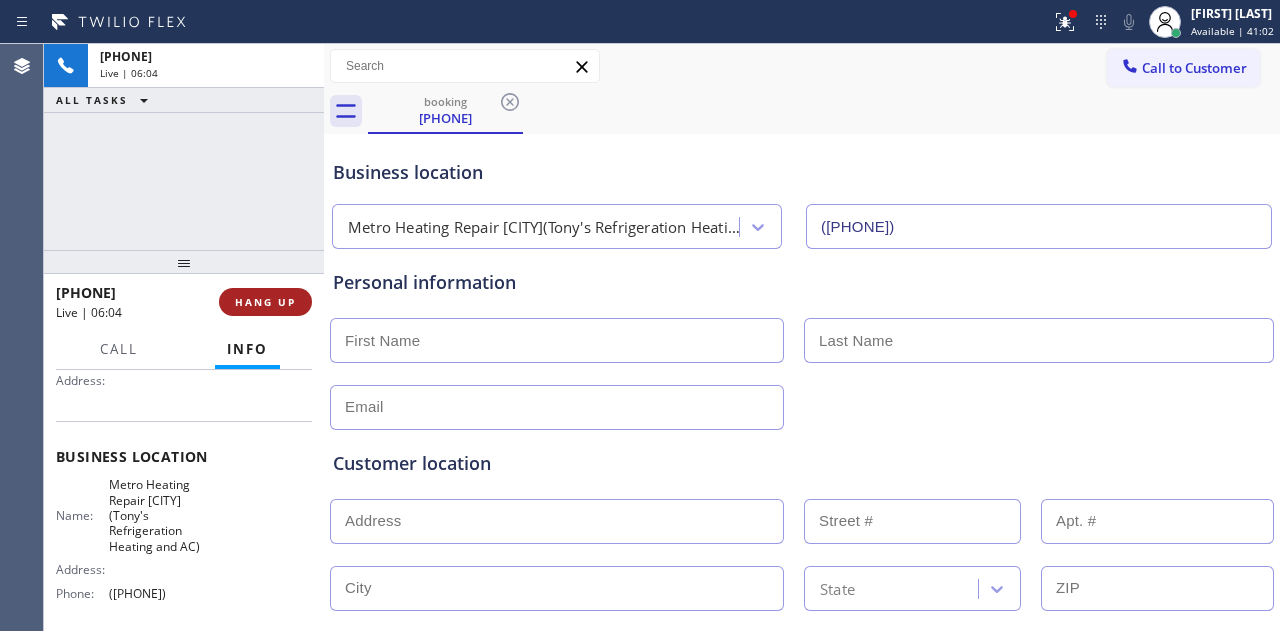 click on "HANG UP" at bounding box center [265, 302] 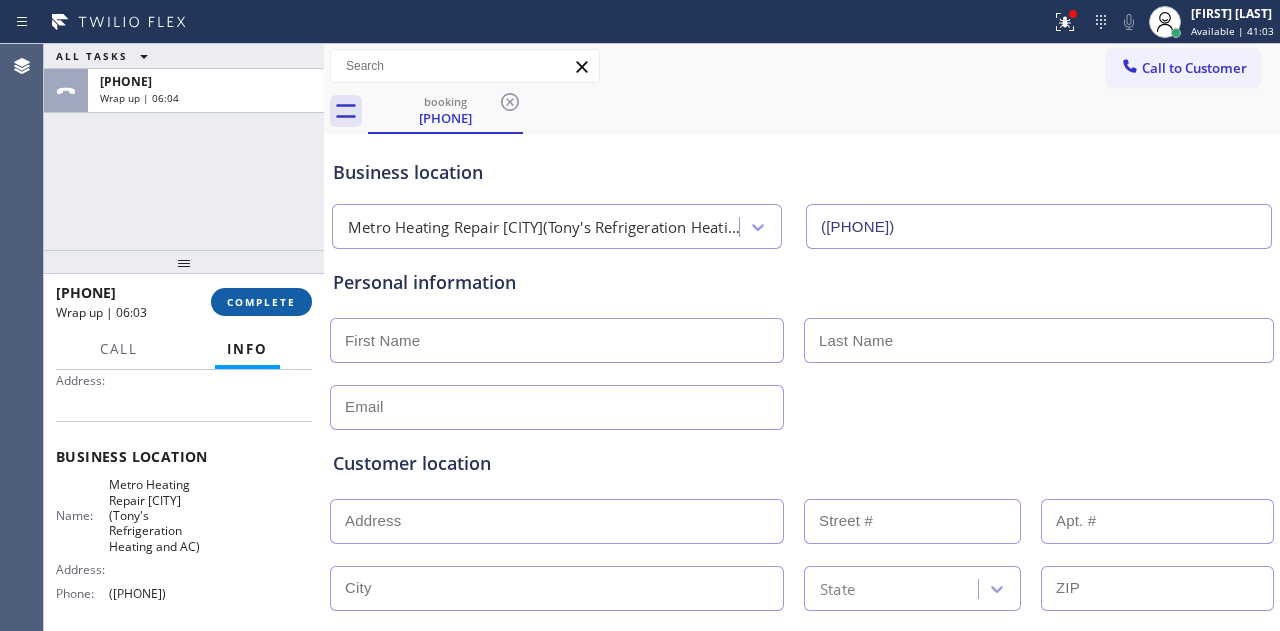 click on "COMPLETE" at bounding box center (261, 302) 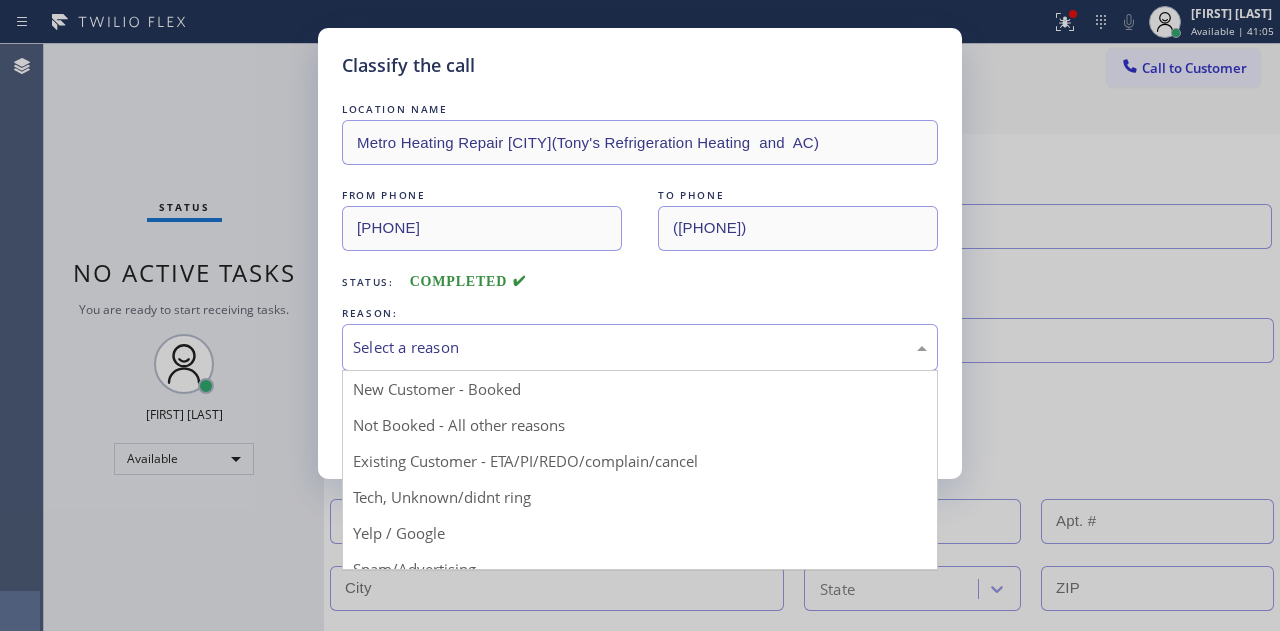 click on "Select a reason" at bounding box center [640, 347] 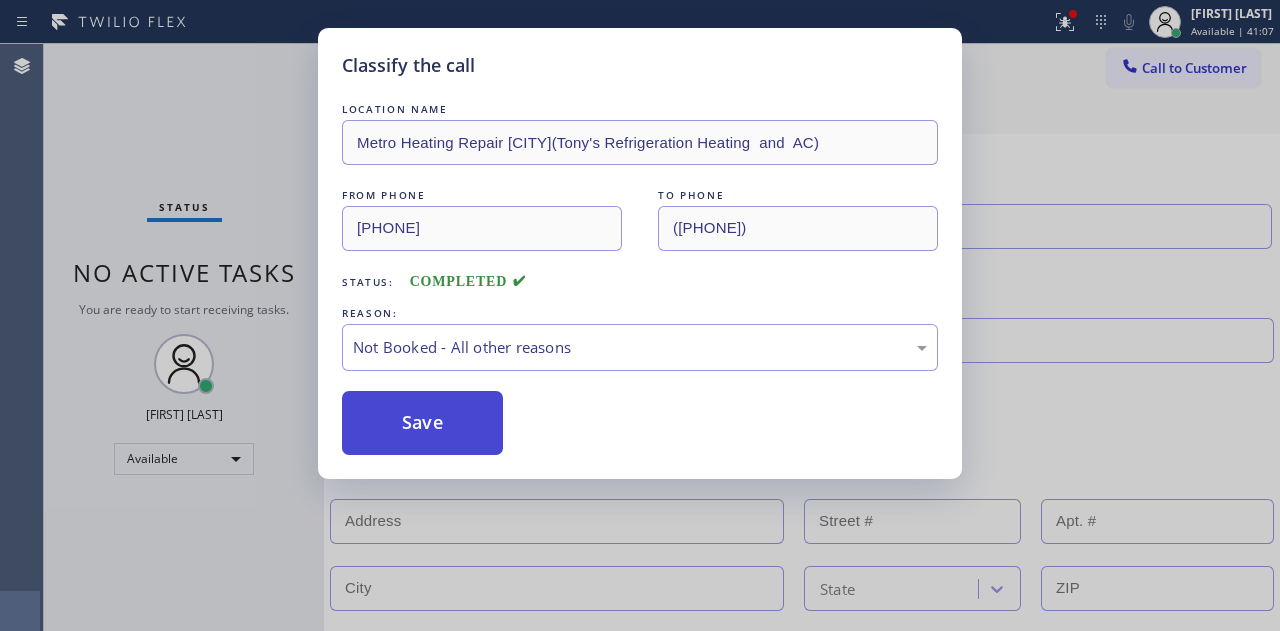 click on "Save" at bounding box center (422, 423) 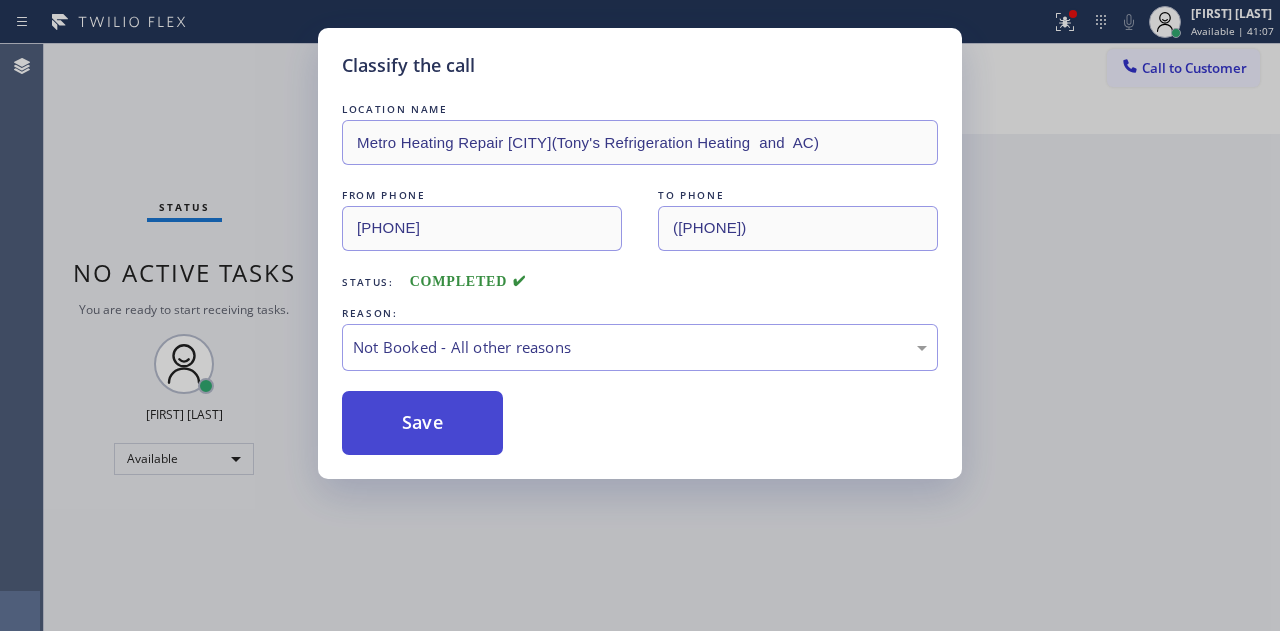 click on "Save" at bounding box center [422, 423] 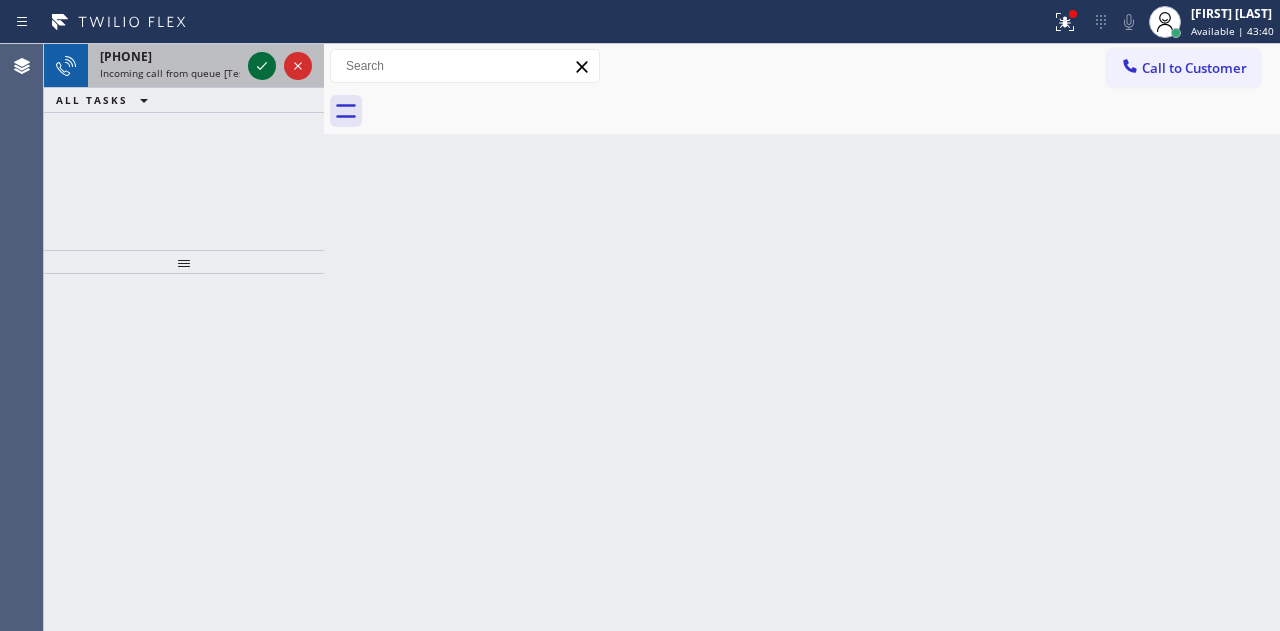 click 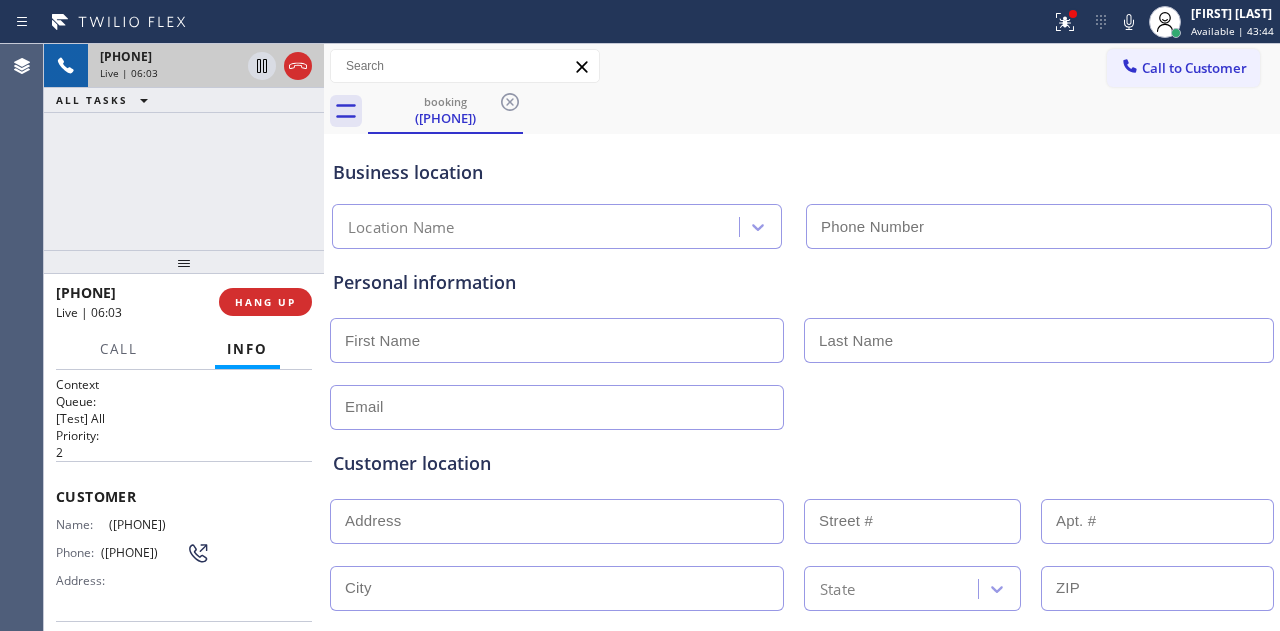 type on "[PHONE]" 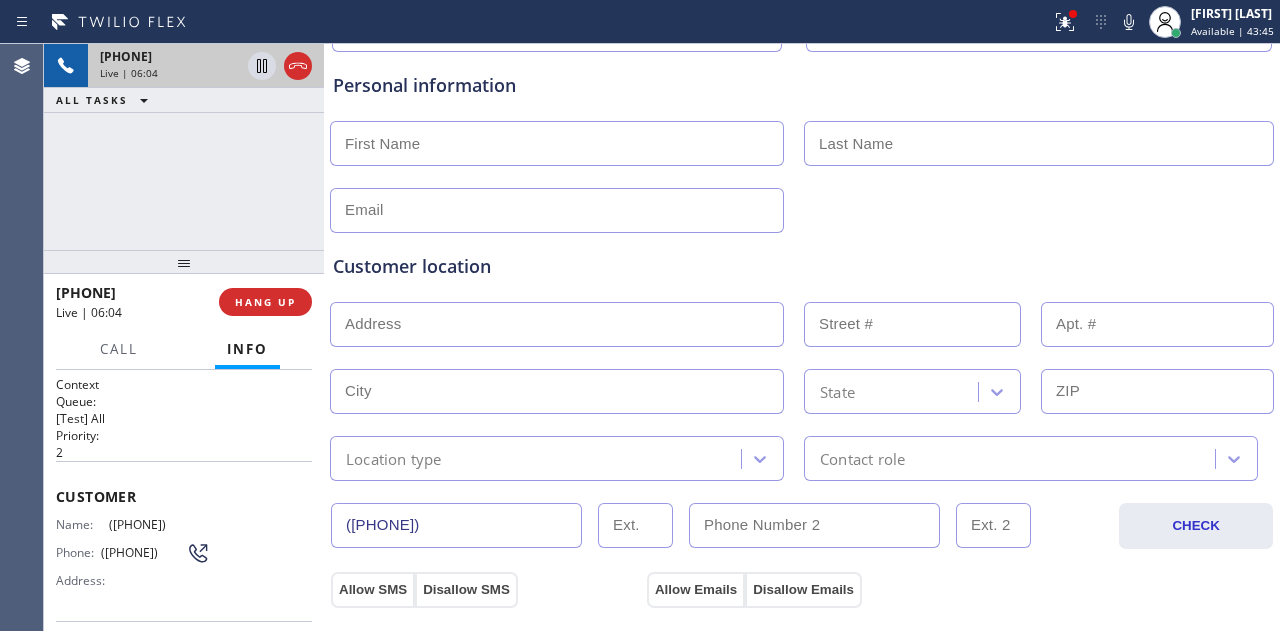 scroll, scrollTop: 200, scrollLeft: 0, axis: vertical 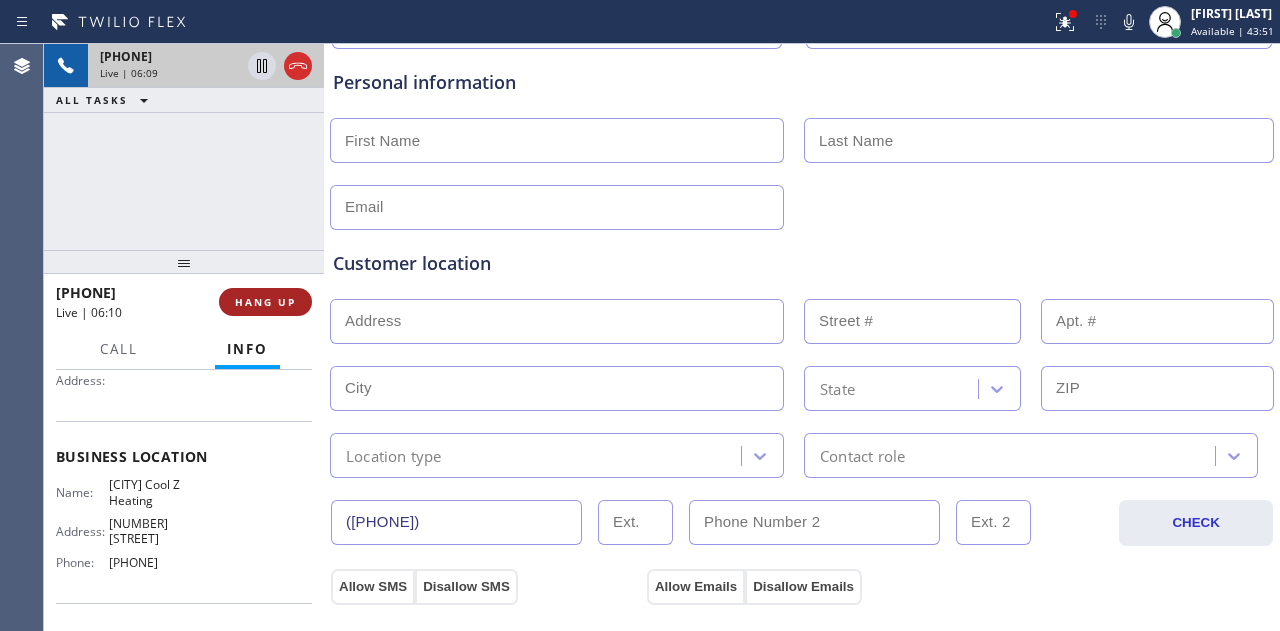 click on "HANG UP" at bounding box center [265, 302] 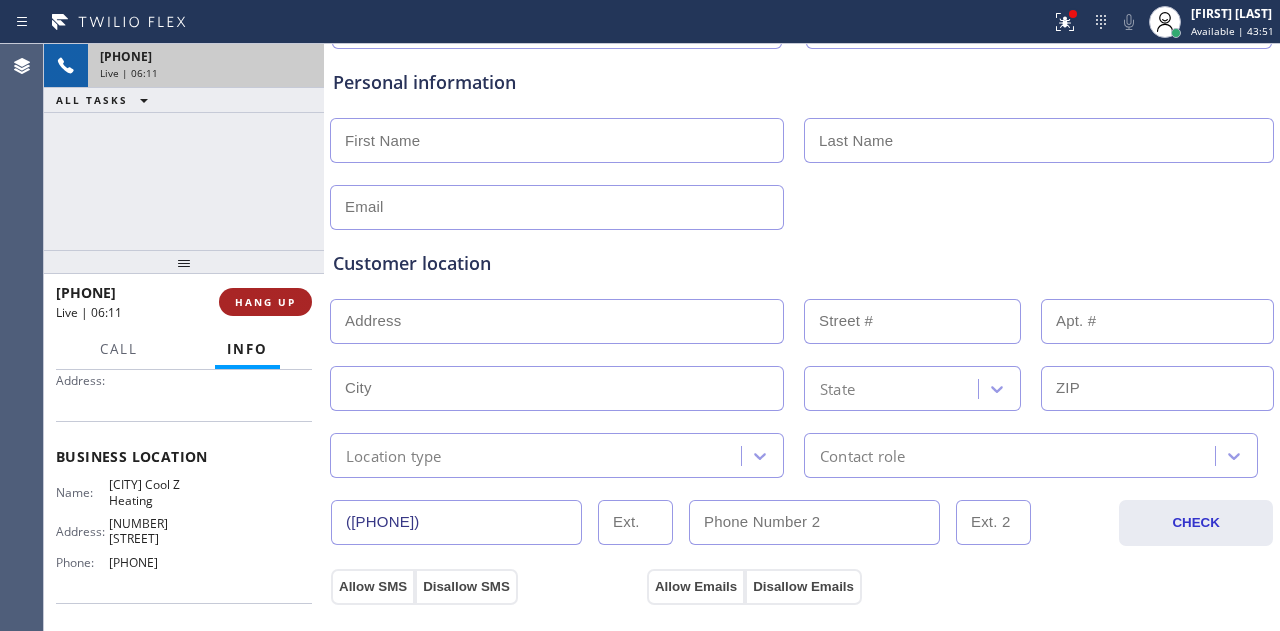 click on "HANG UP" at bounding box center (265, 302) 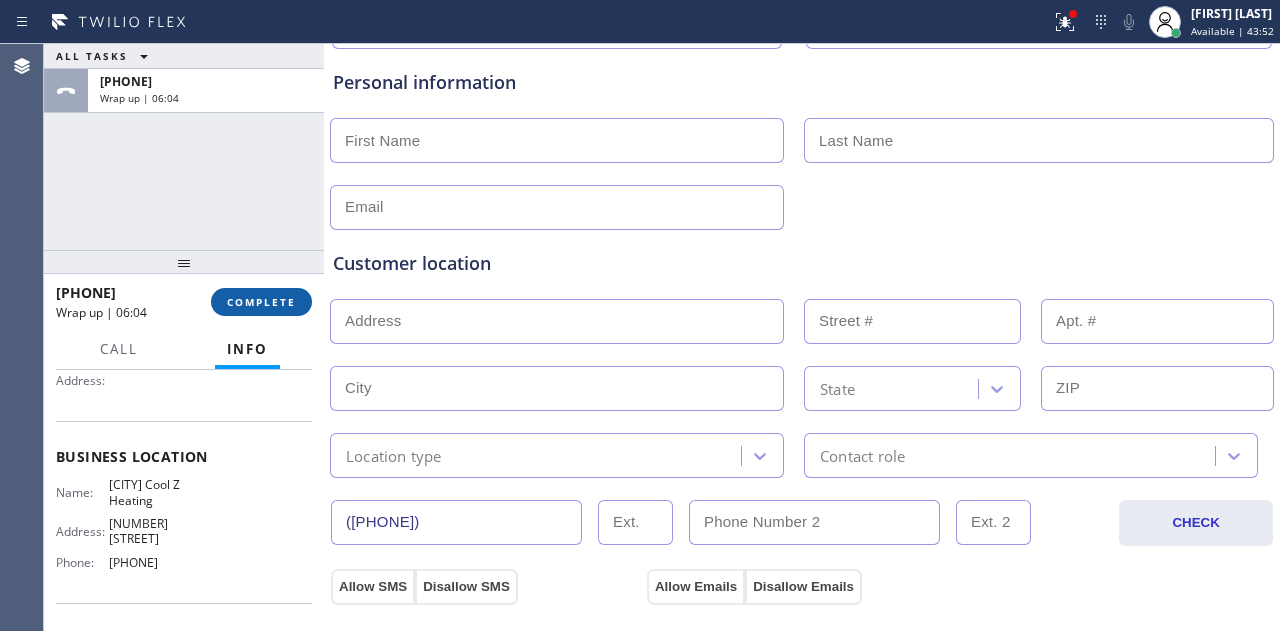 click on "COMPLETE" at bounding box center [261, 302] 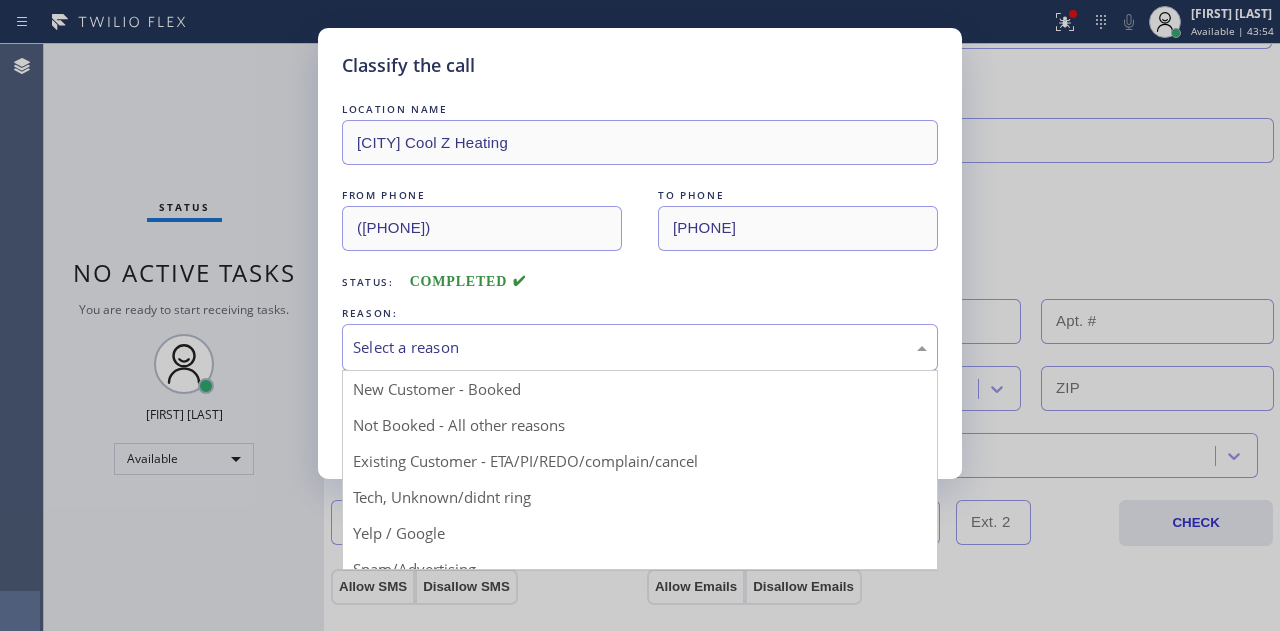 click on "Select a reason" at bounding box center (640, 347) 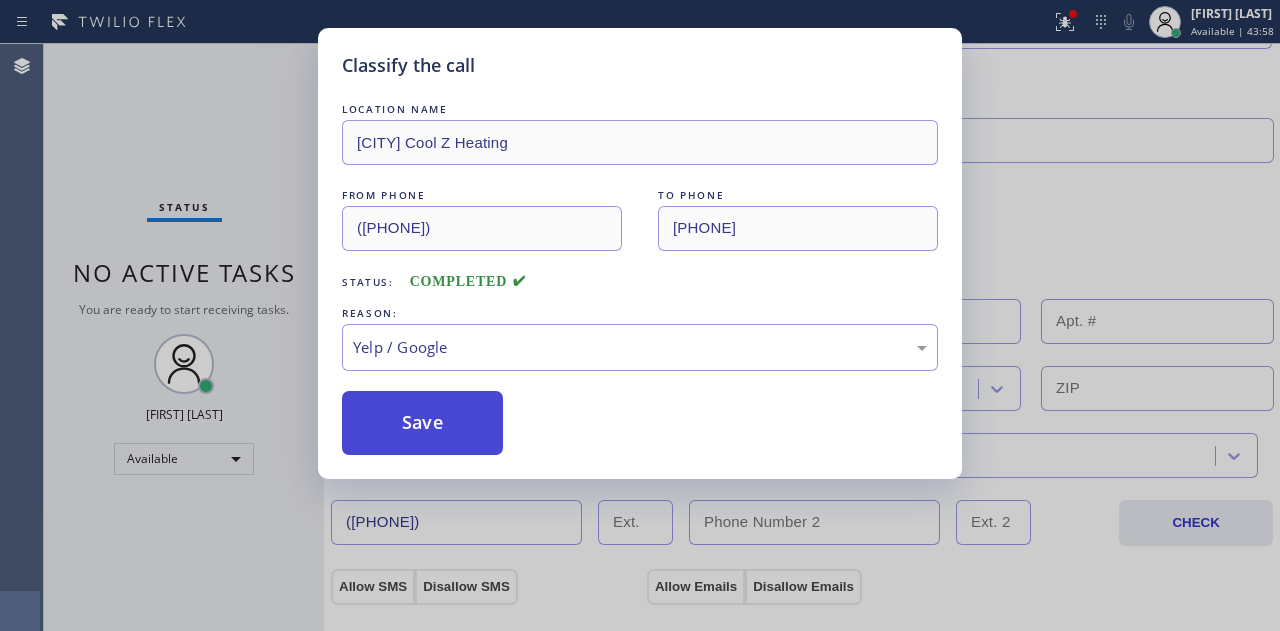click on "Save" at bounding box center (422, 423) 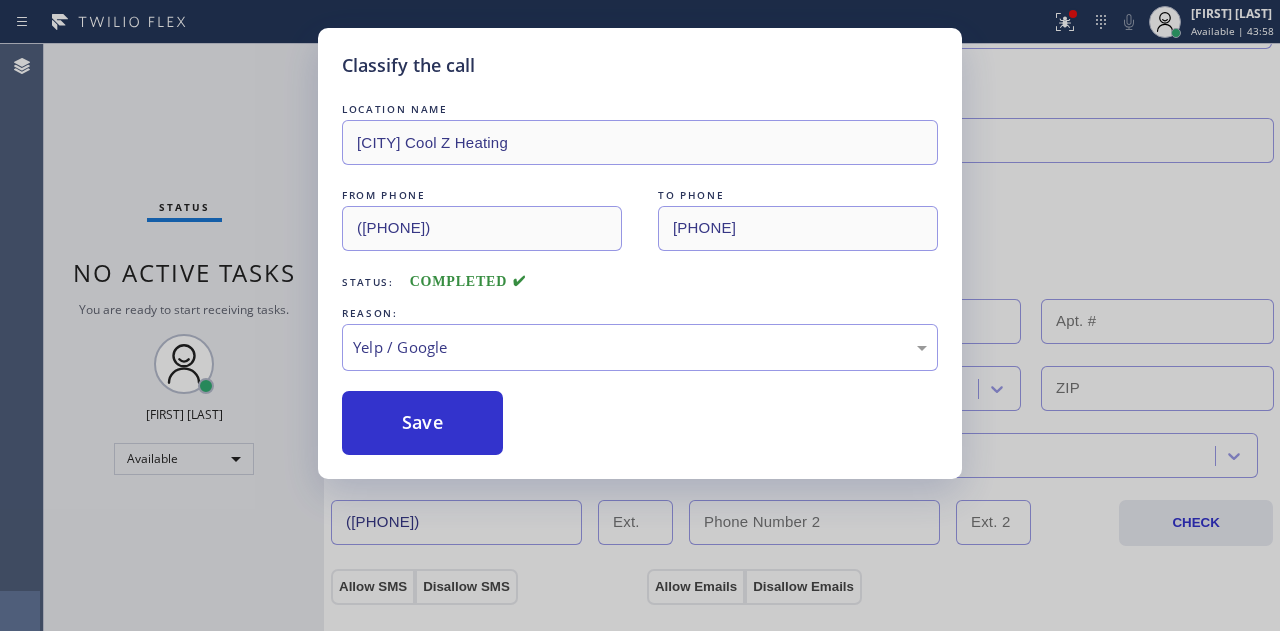 scroll, scrollTop: 0, scrollLeft: 0, axis: both 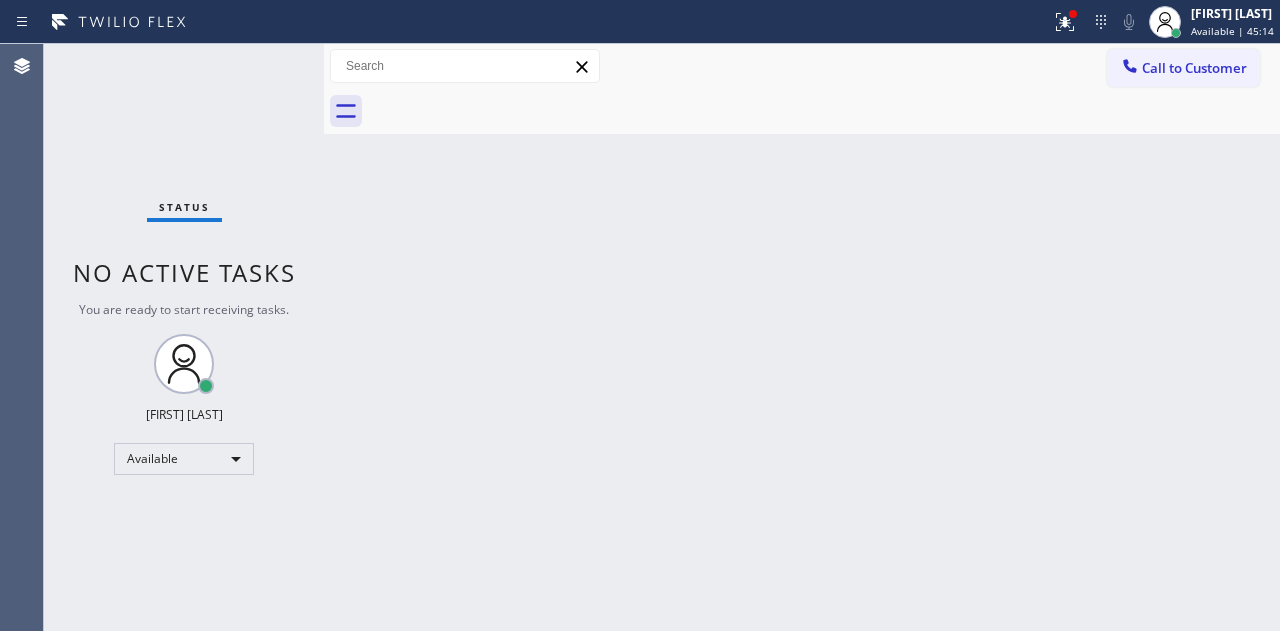 click on "Status   No active tasks     You are ready to start receiving tasks.   [FIRST] [LAST] Available" at bounding box center (184, 337) 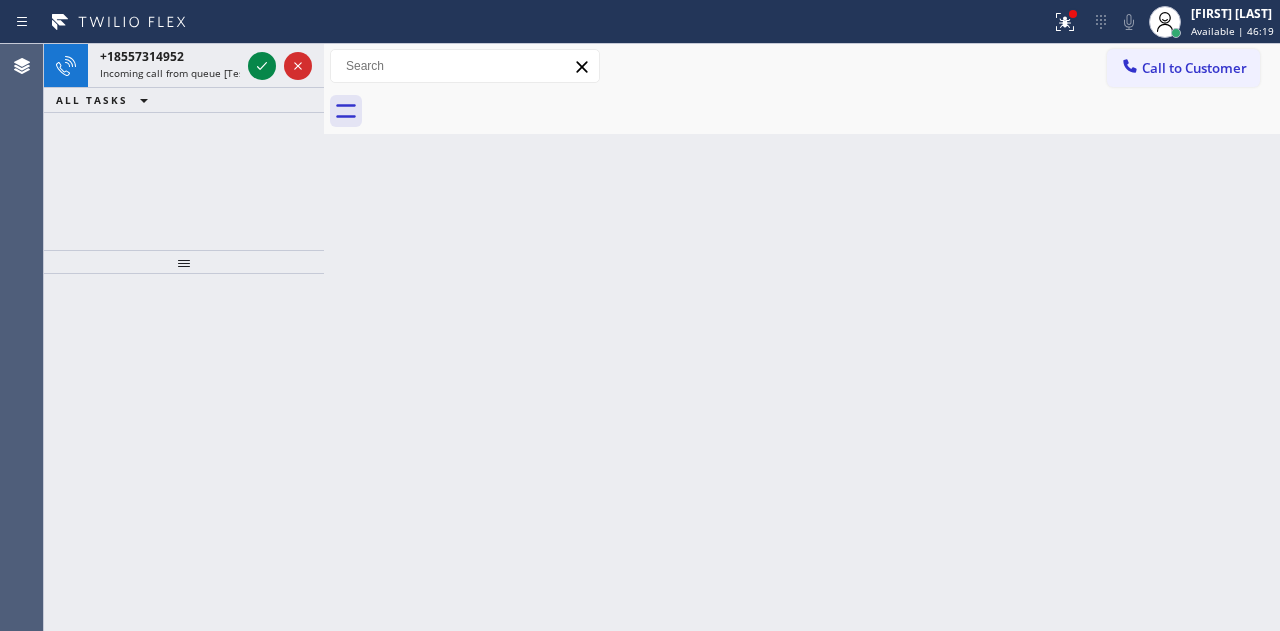 click at bounding box center (280, 66) 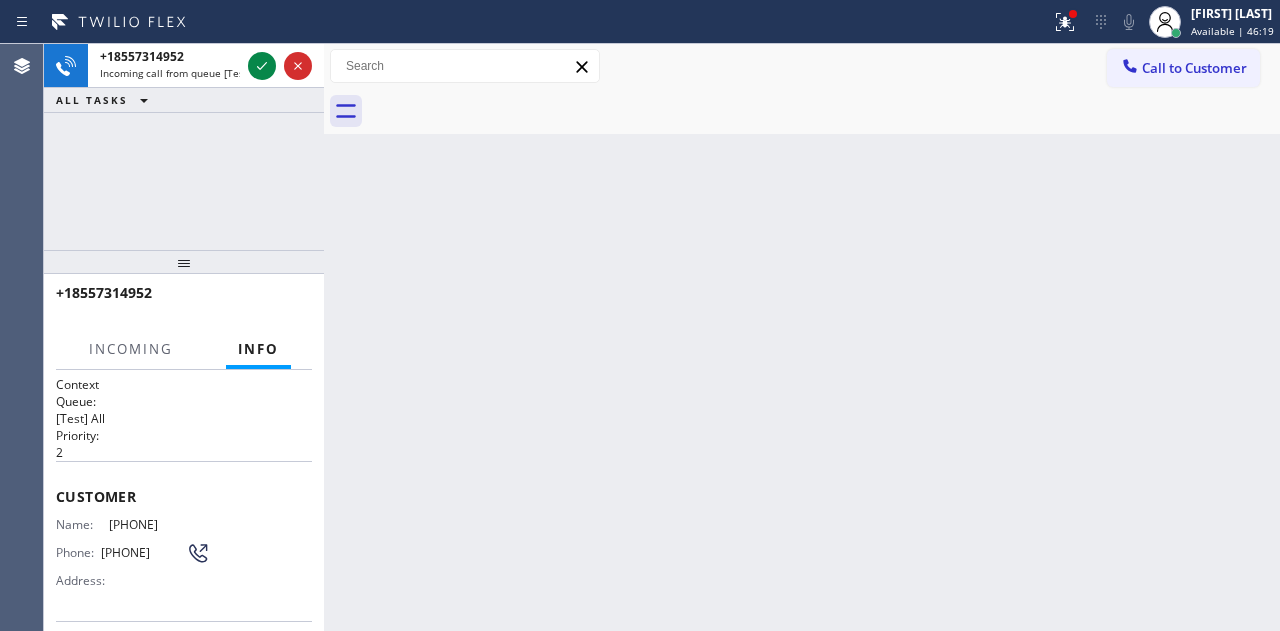 click at bounding box center (280, 66) 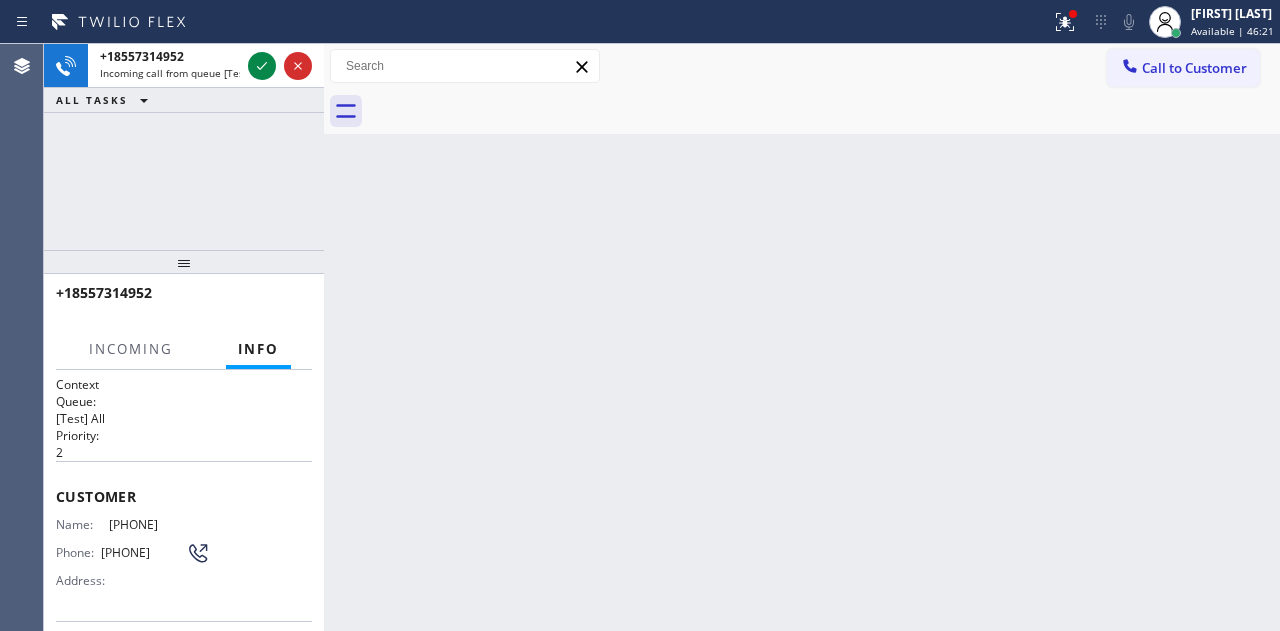 scroll, scrollTop: 200, scrollLeft: 0, axis: vertical 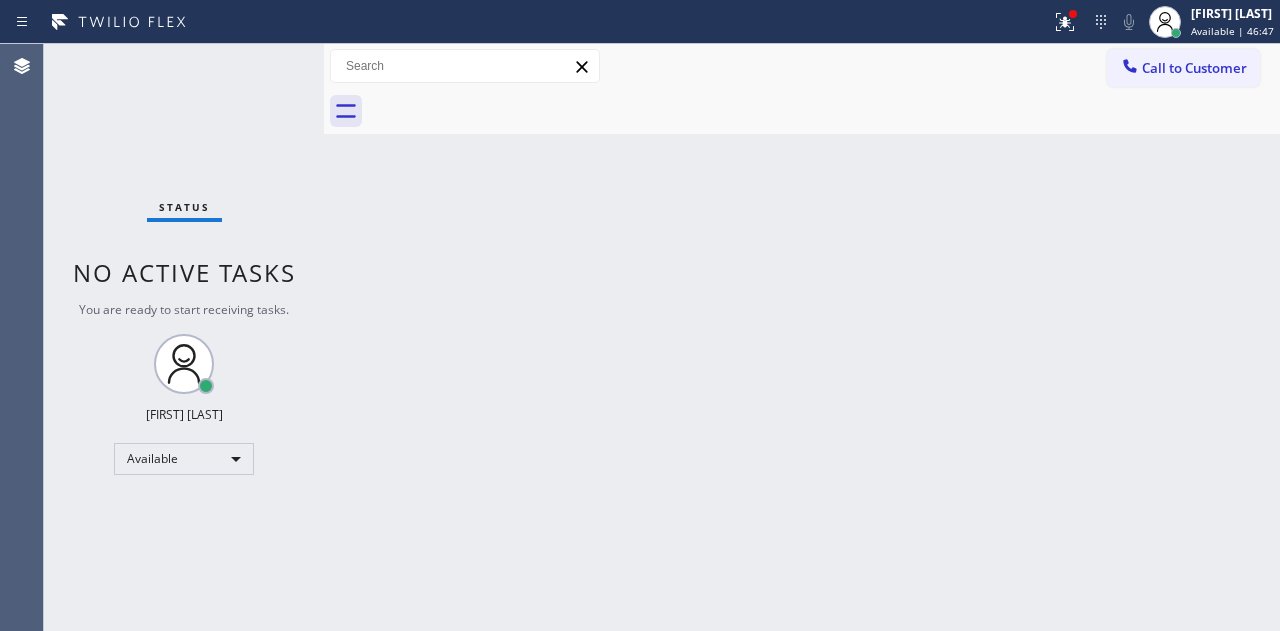 click on "Status   No active tasks     You are ready to start receiving tasks.   [FIRST] [LAST] Available" at bounding box center (184, 337) 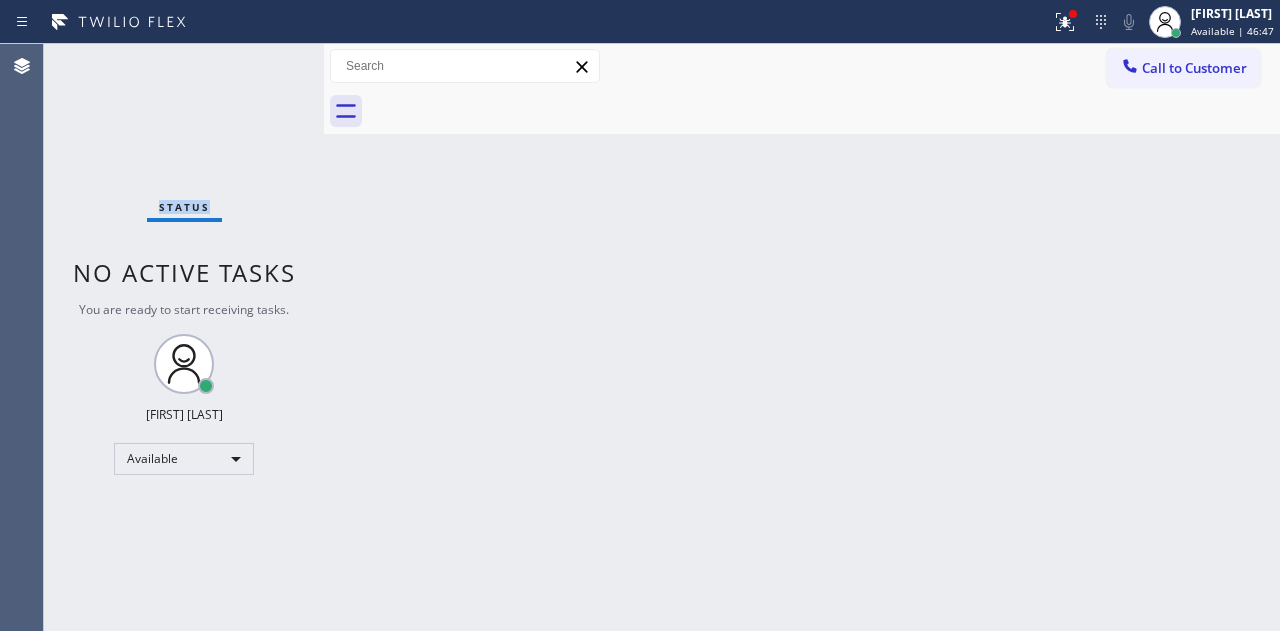 click on "Status   No active tasks     You are ready to start receiving tasks.   [FIRST] [LAST] Available" at bounding box center (184, 337) 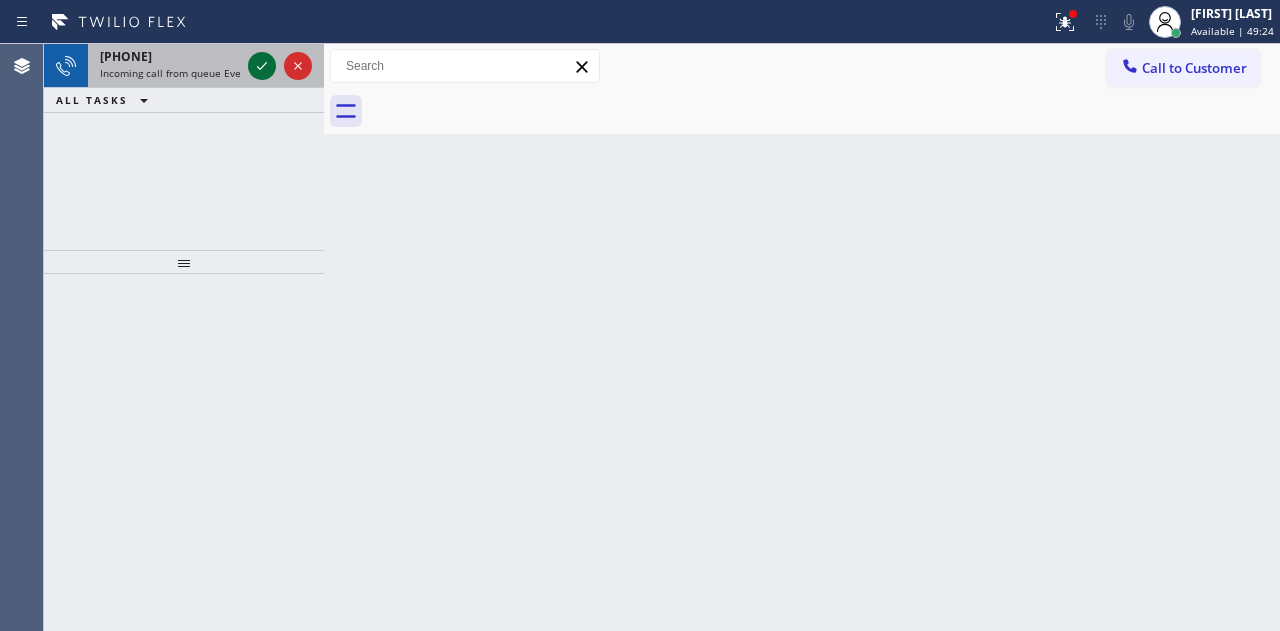 click 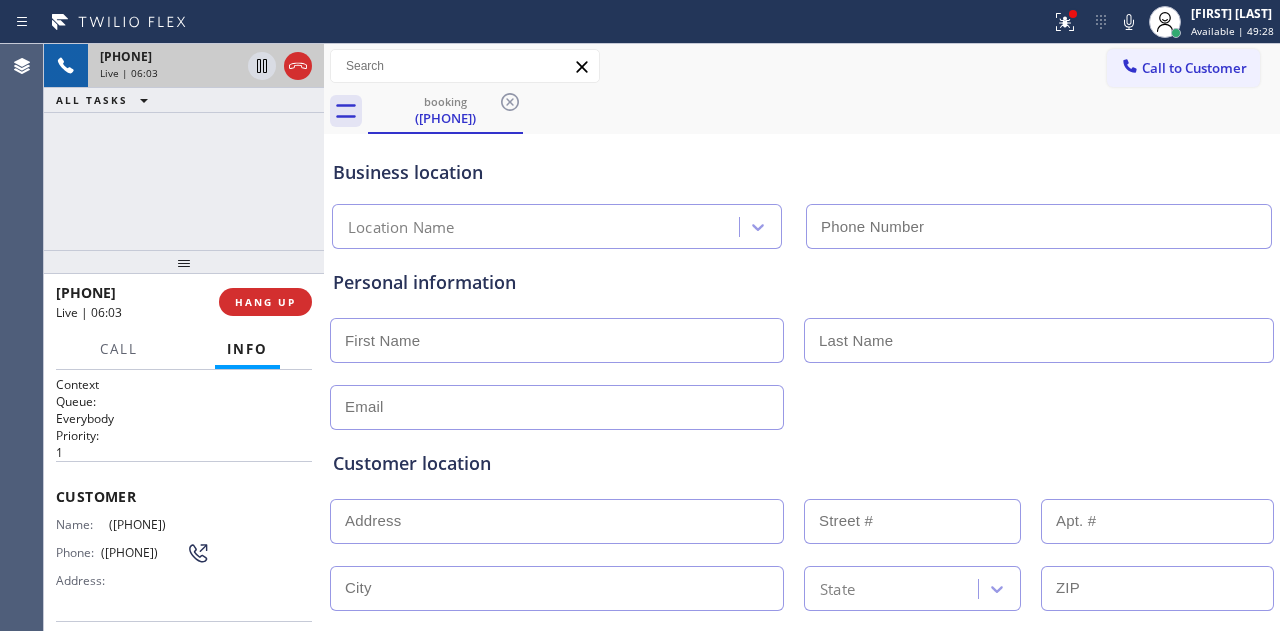 type on "[PHONE]" 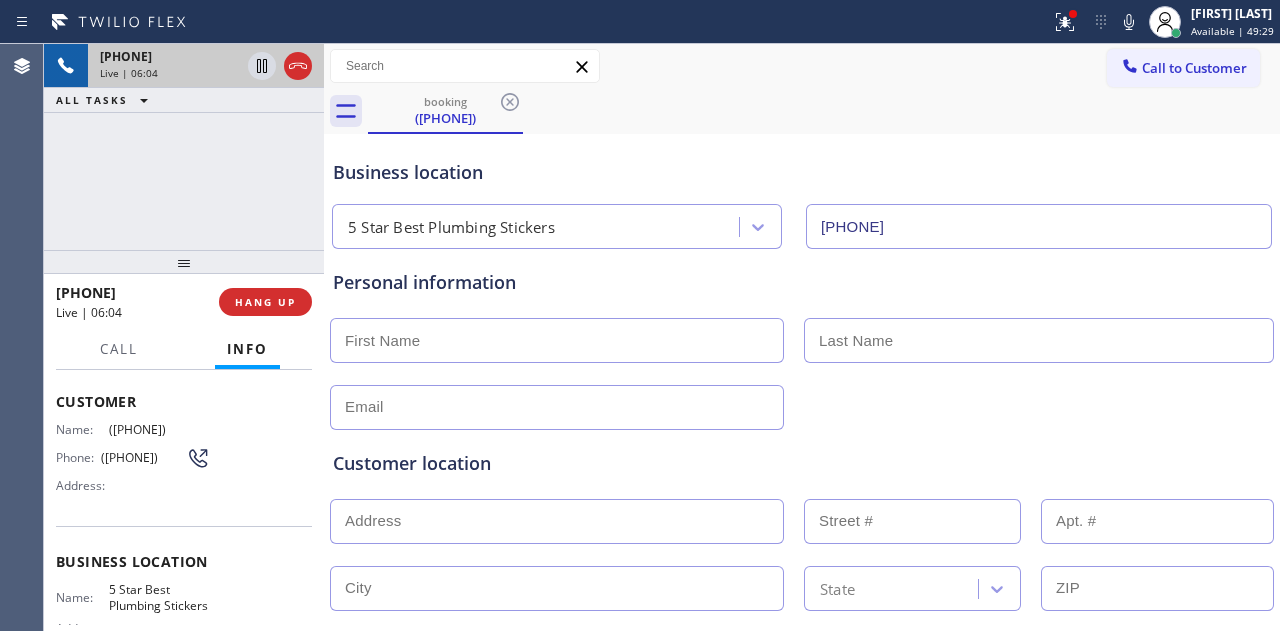 scroll, scrollTop: 100, scrollLeft: 0, axis: vertical 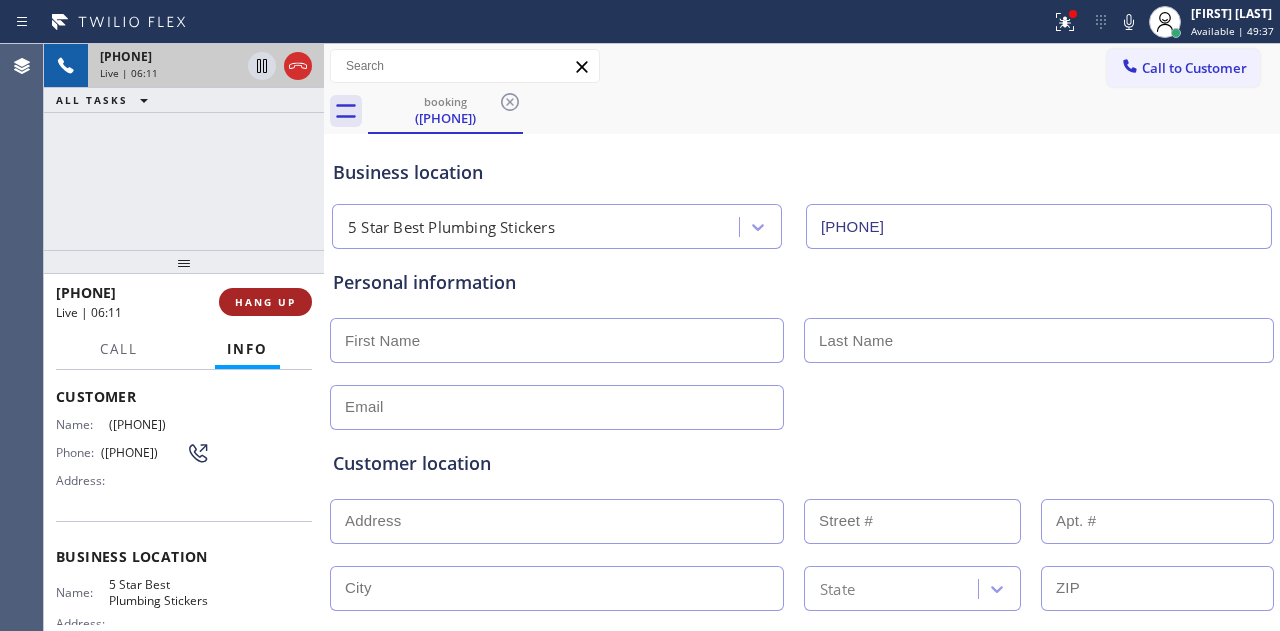 click on "HANG UP" at bounding box center (265, 302) 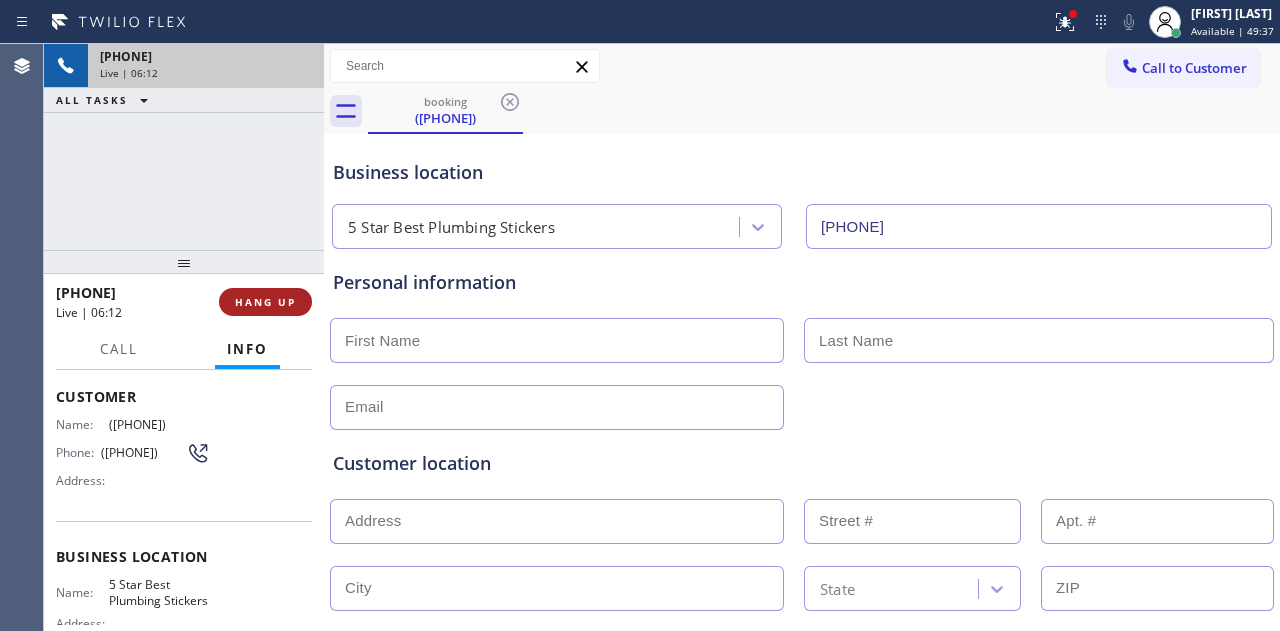 click on "HANG UP" at bounding box center [265, 302] 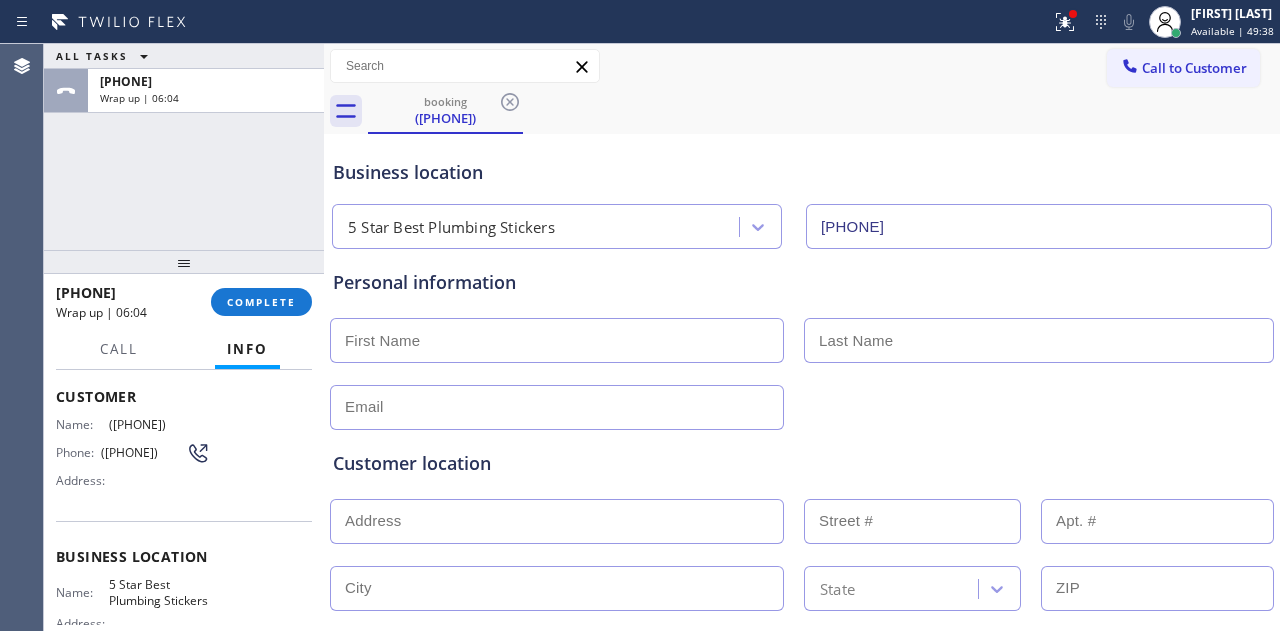 click on "[PHONE] Wrap up | 06:04 COMPLETE" at bounding box center (184, 302) 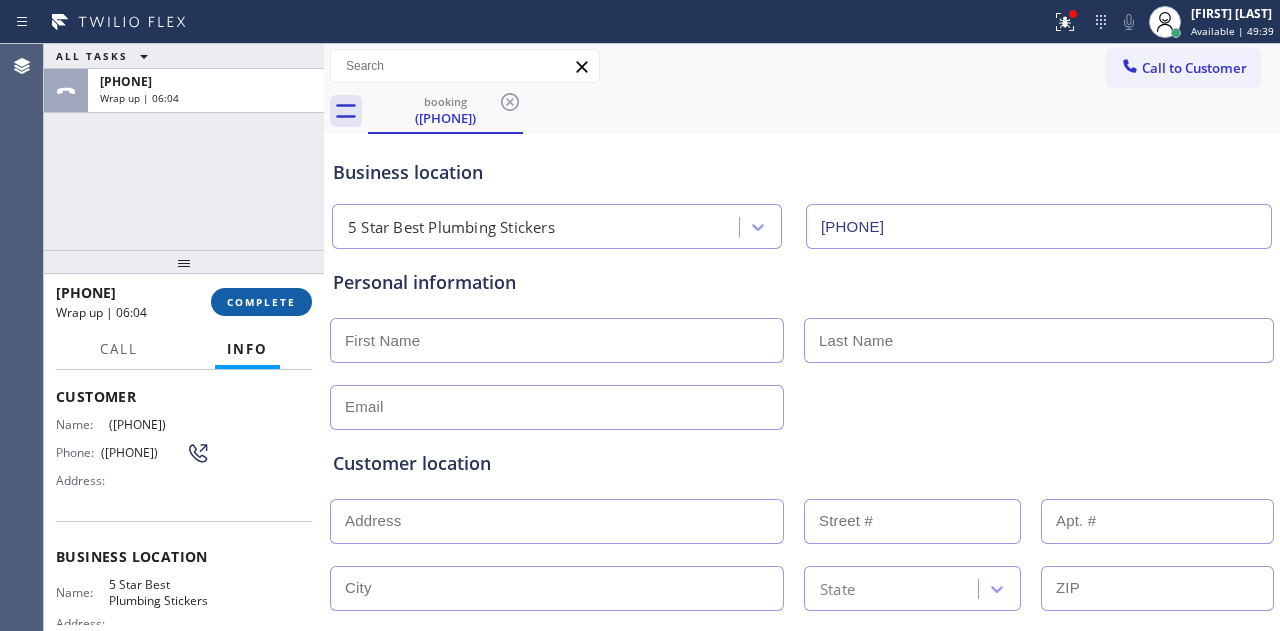 click on "COMPLETE" at bounding box center [261, 302] 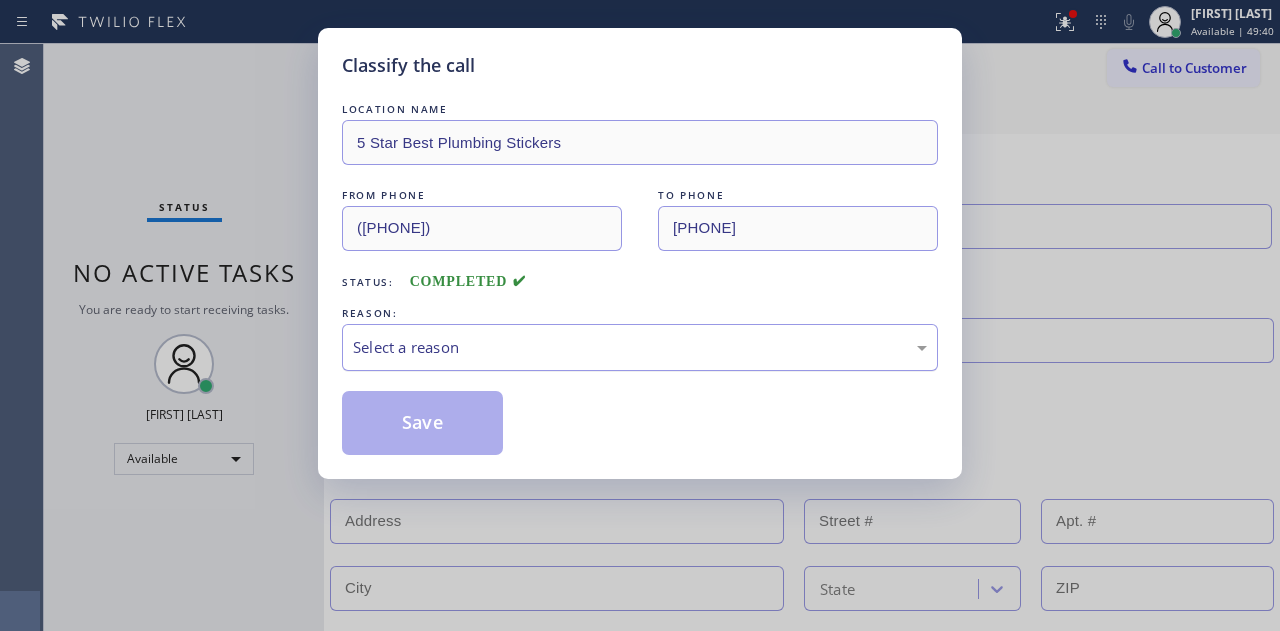 click on "Select a reason" at bounding box center (640, 347) 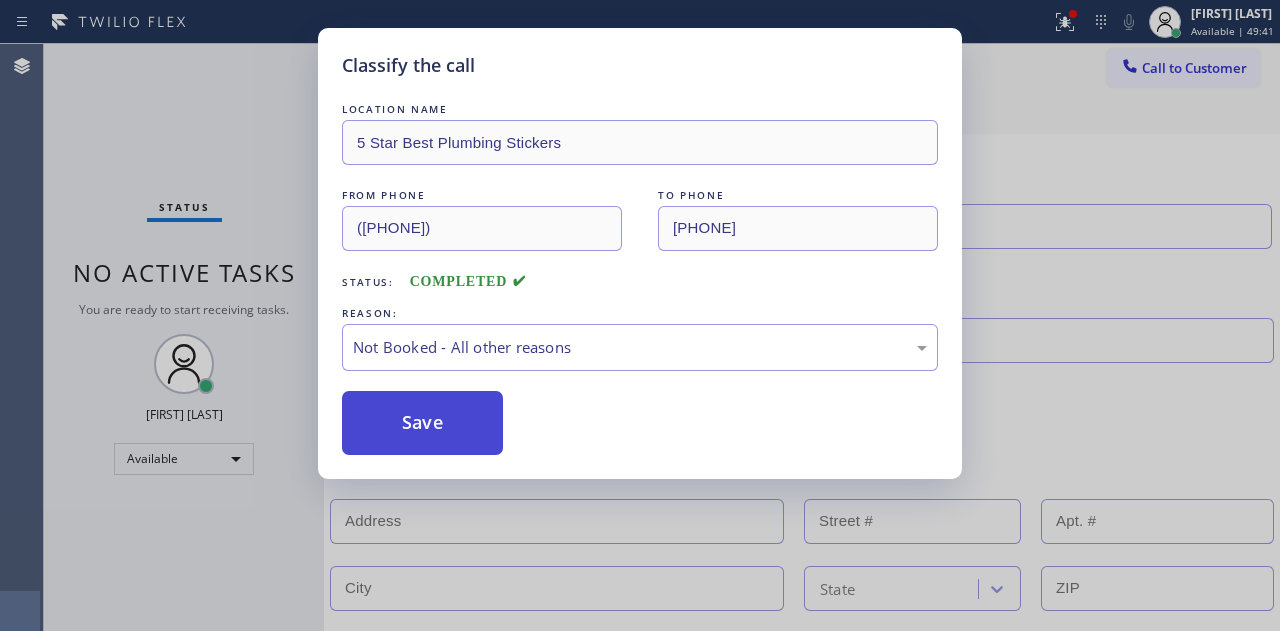click on "Save" at bounding box center [422, 423] 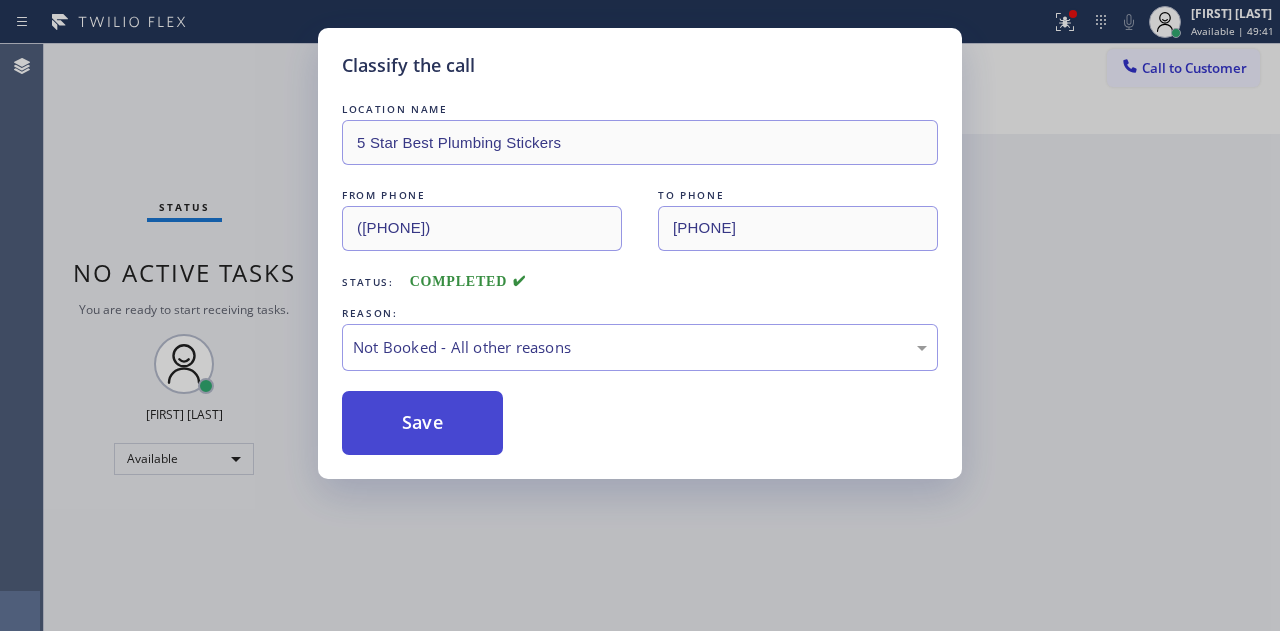 click on "Save" at bounding box center (422, 423) 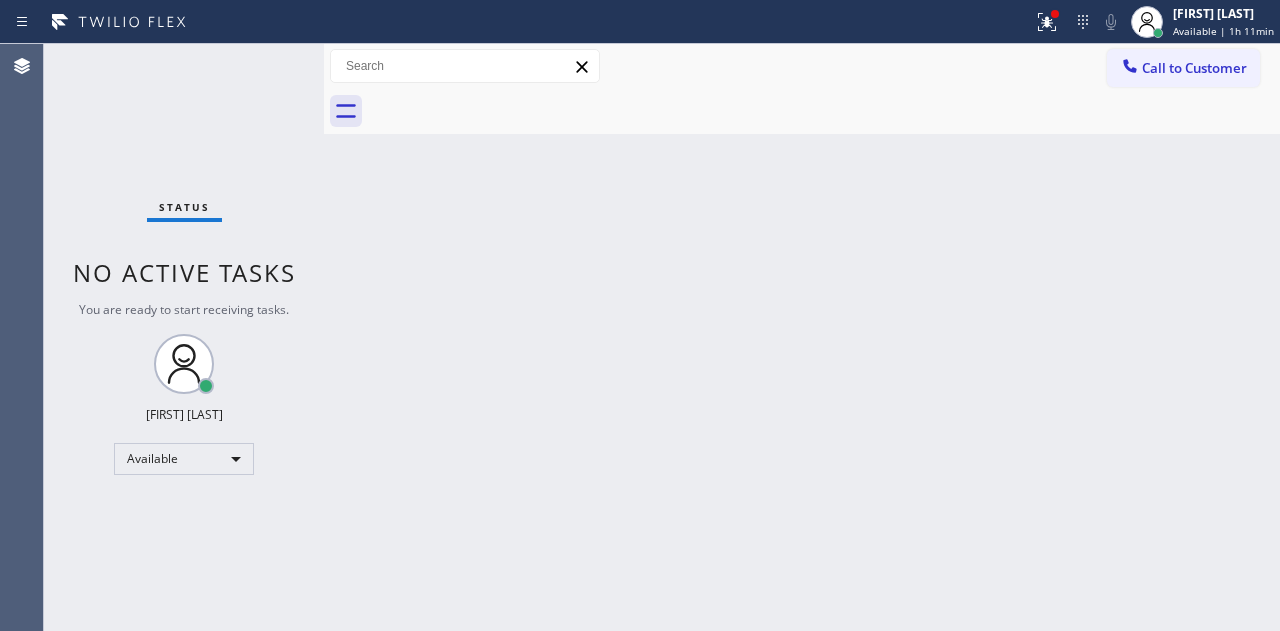 click on "Back to Dashboard Change Sender ID Customers Technicians Select a contact Outbound call Location Search location Your caller id phone number [PHONE] Customer number Call Customer info Name   Phone none Address none Change Sender ID HVAC [PHONE] 5 Star Appliance [PHONE] Appliance Repair [PHONE] Plumbing [PHONE] Air Duct Cleaning [PHONE]  Electricians [PHONE] Cancel Change Check personal SMS Reset Change No tabs Call to Customer Outbound call Location Search location Your caller id phone number [PHONE] Customer number Call Outbound call Technician Search Technician Your caller id phone number Your caller id phone number Call" at bounding box center (802, 337) 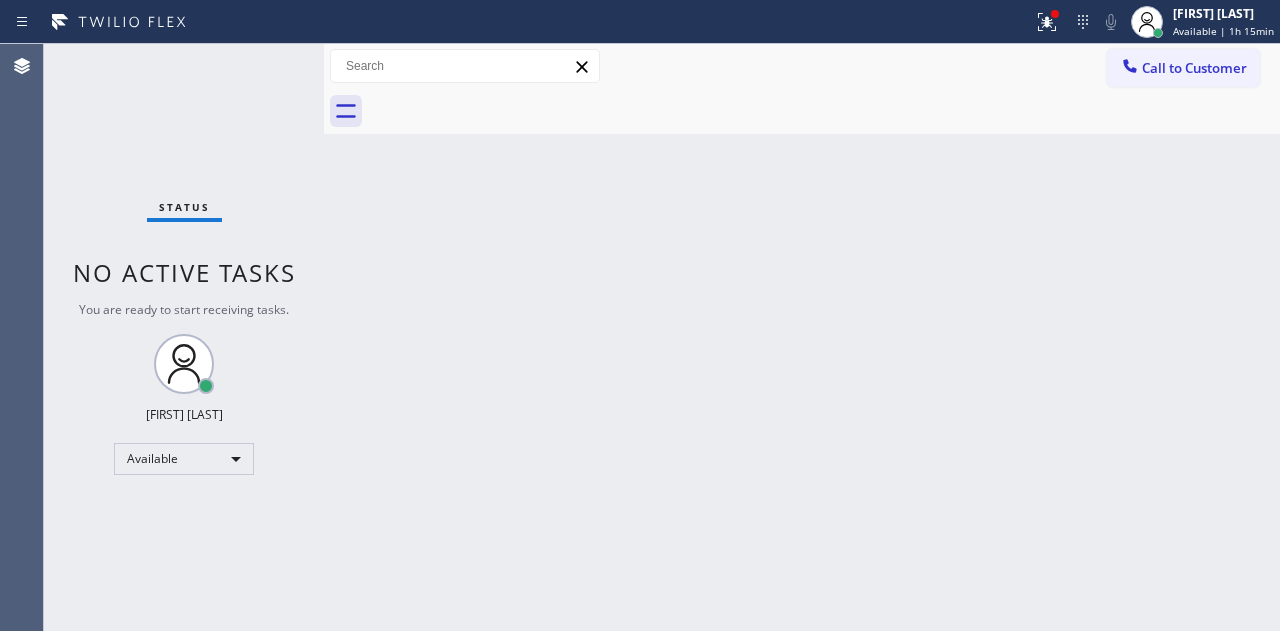 click on "Status   No active tasks     You are ready to start receiving tasks.   [FIRST] [LAST] Available" at bounding box center (184, 337) 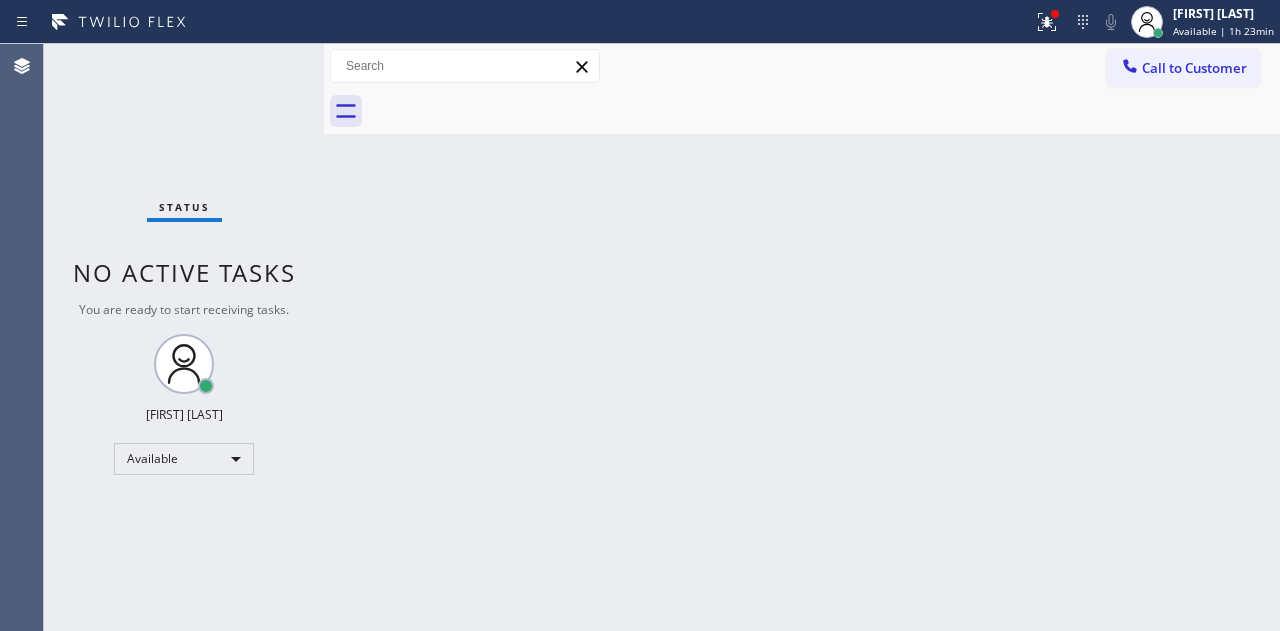 click on "Status   No active tasks     You are ready to start receiving tasks.   [FIRST] [LAST] Available" at bounding box center [184, 337] 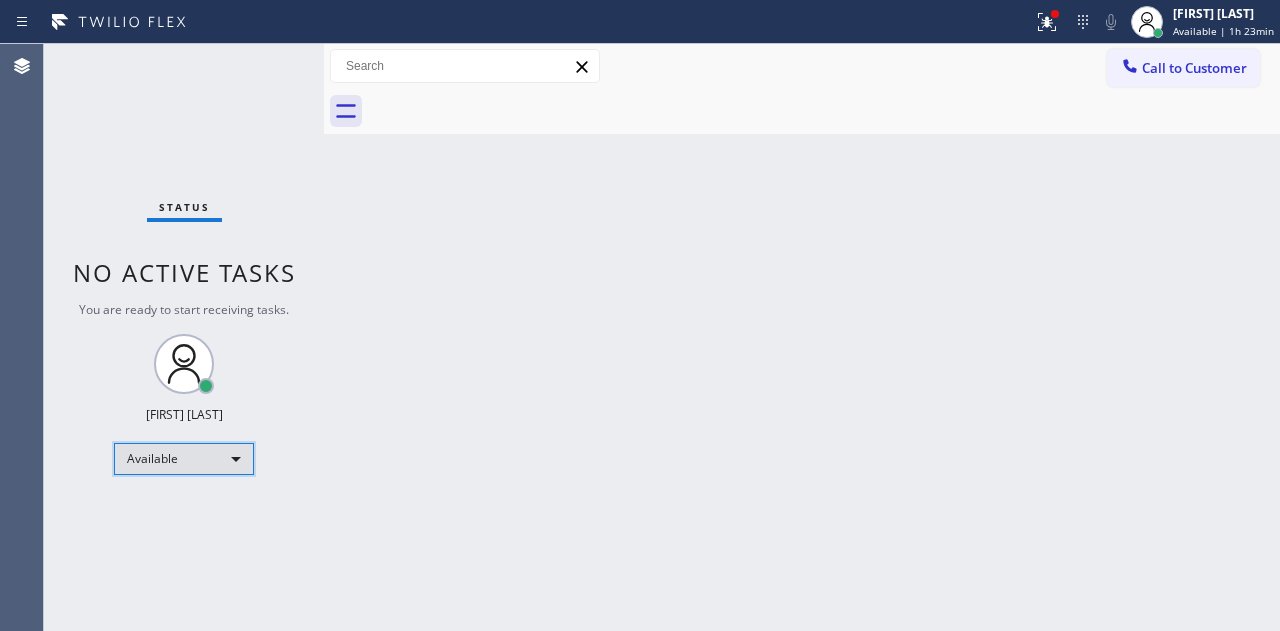 click on "Available" at bounding box center (184, 459) 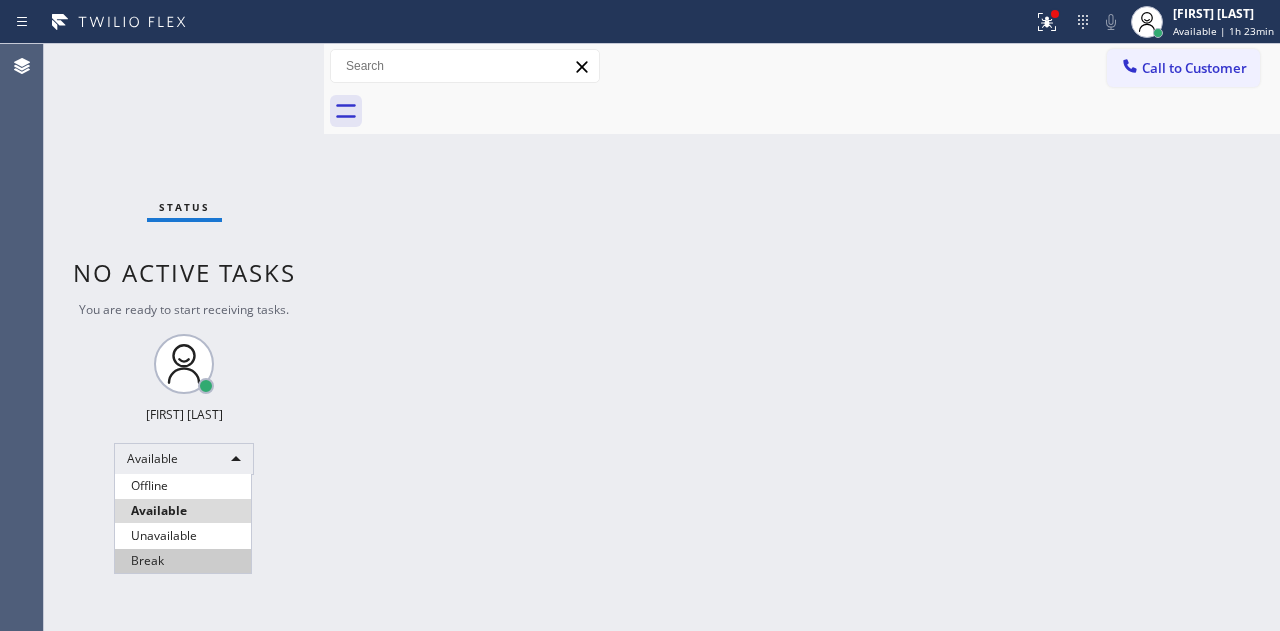 click on "Break" at bounding box center (183, 561) 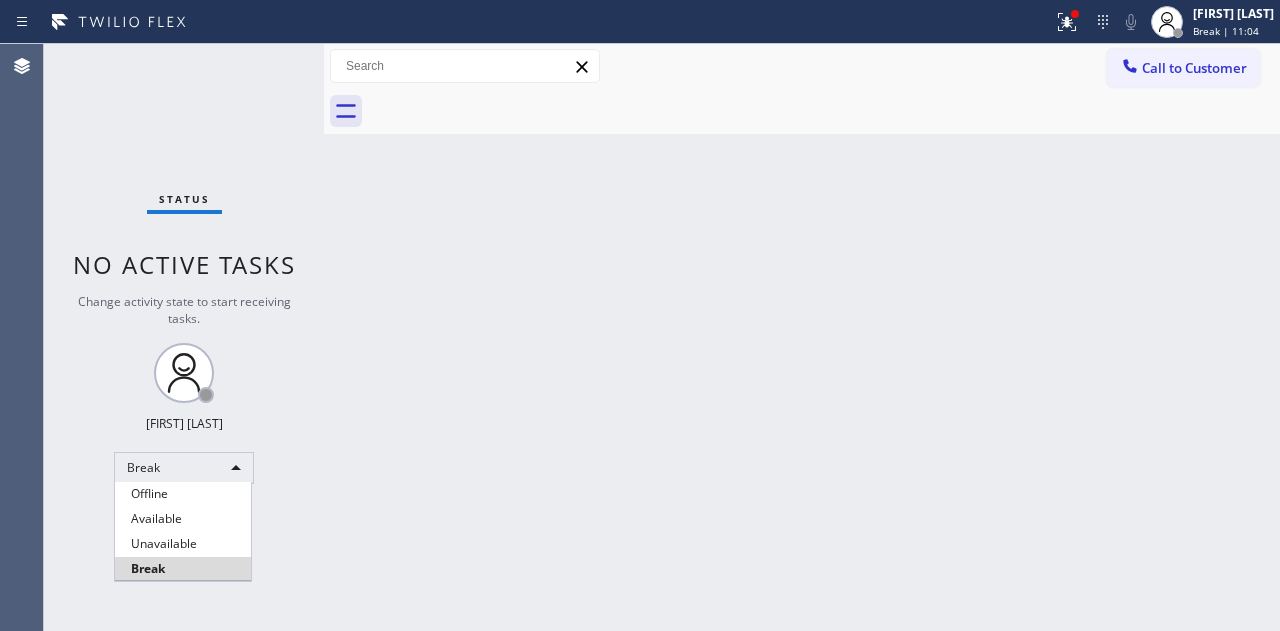 type 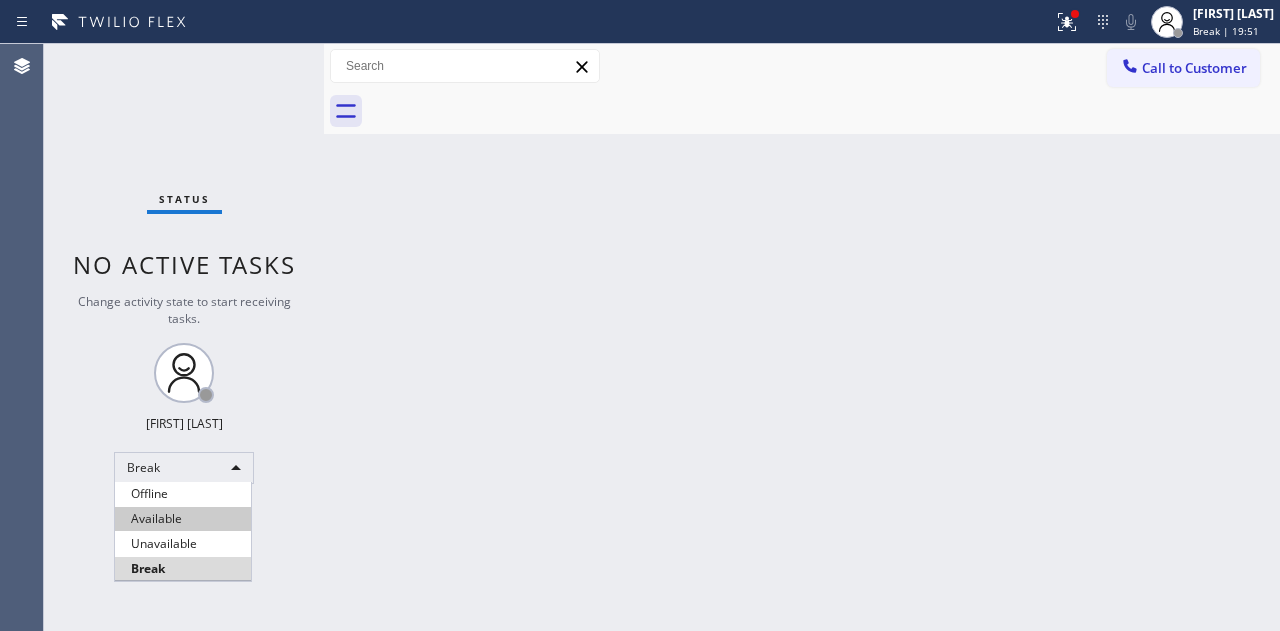 click on "Available" at bounding box center [183, 519] 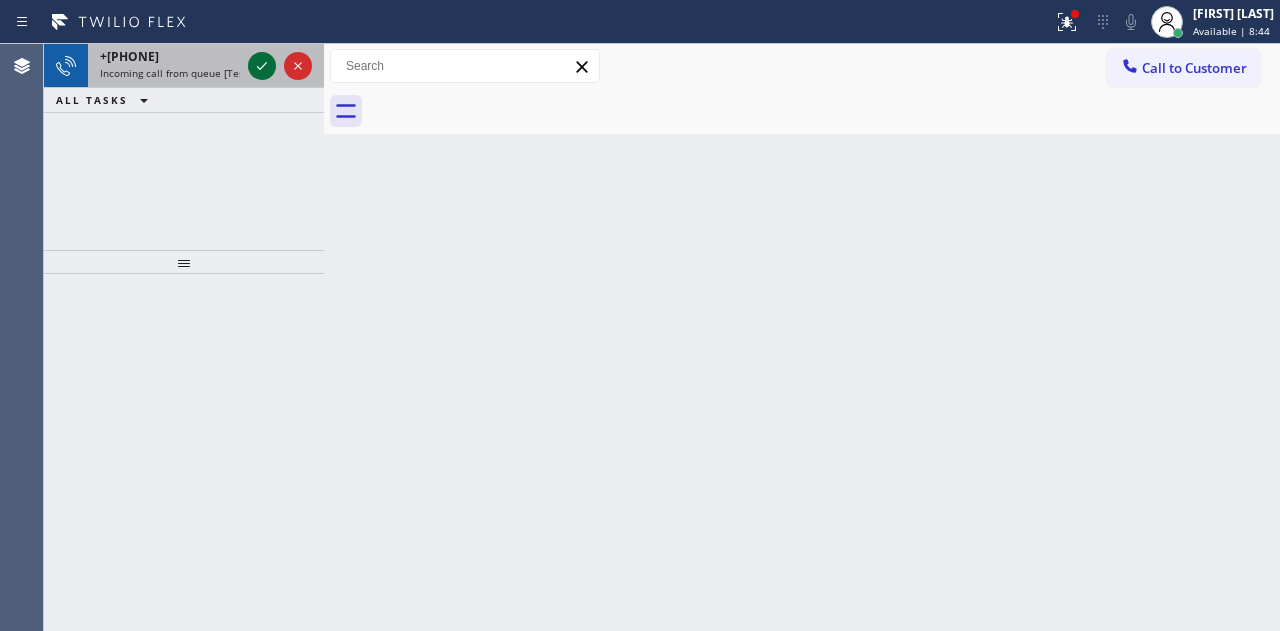 click 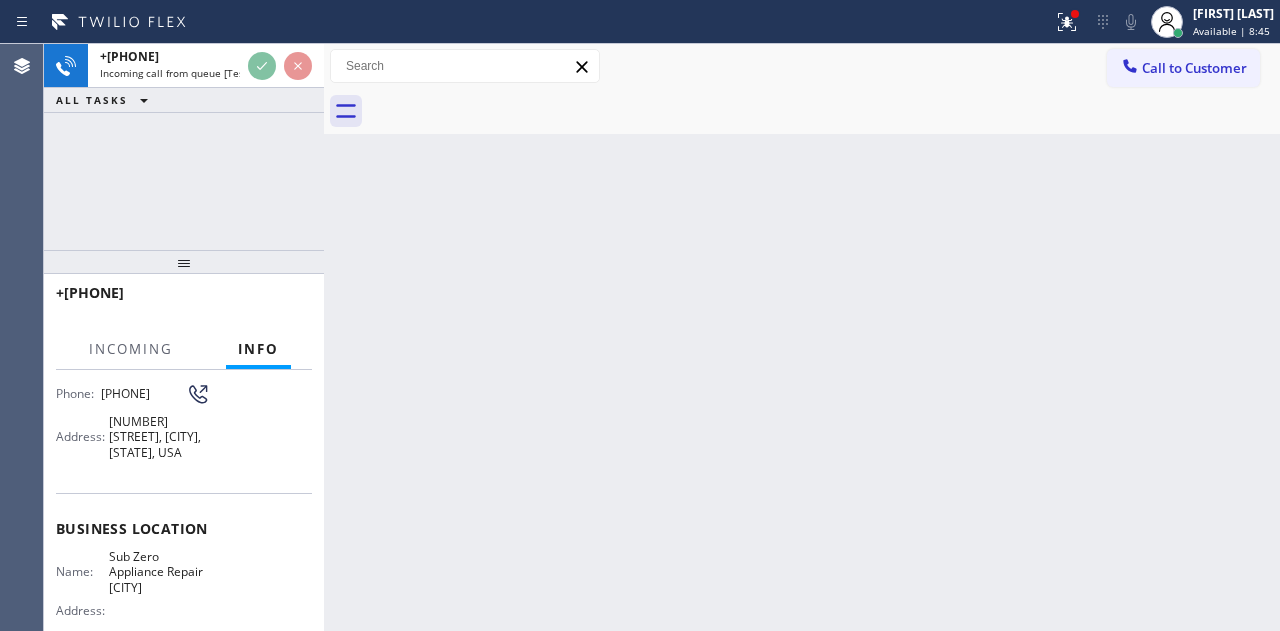 scroll, scrollTop: 200, scrollLeft: 0, axis: vertical 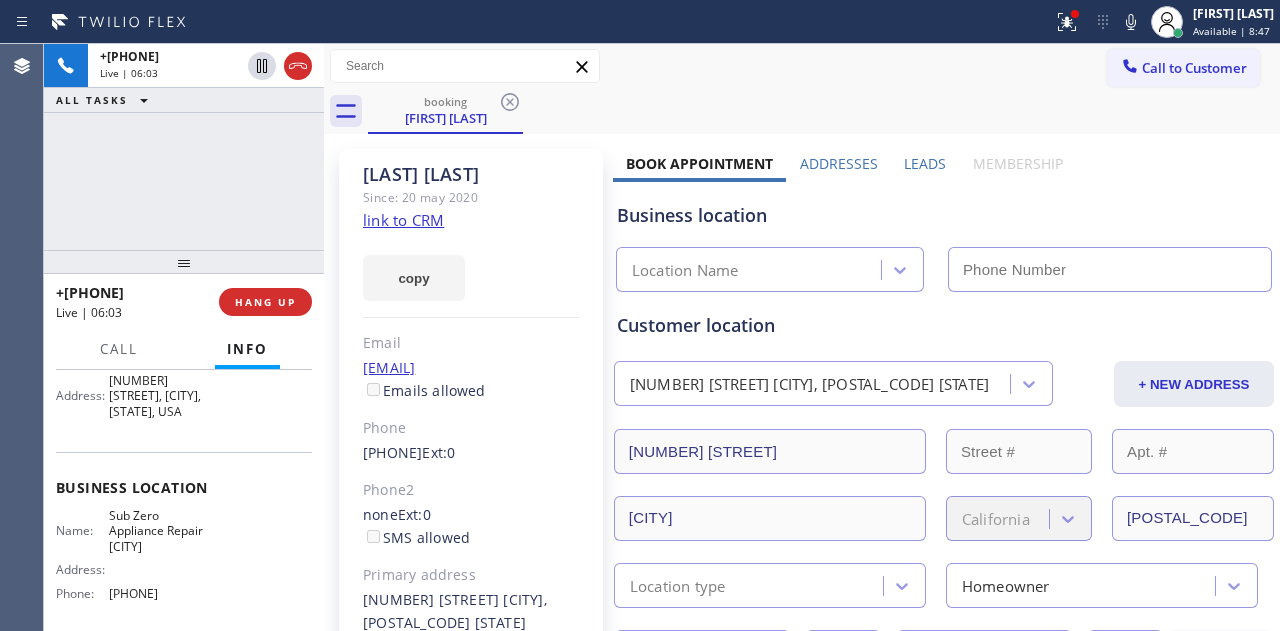click on "Info" at bounding box center (247, 349) 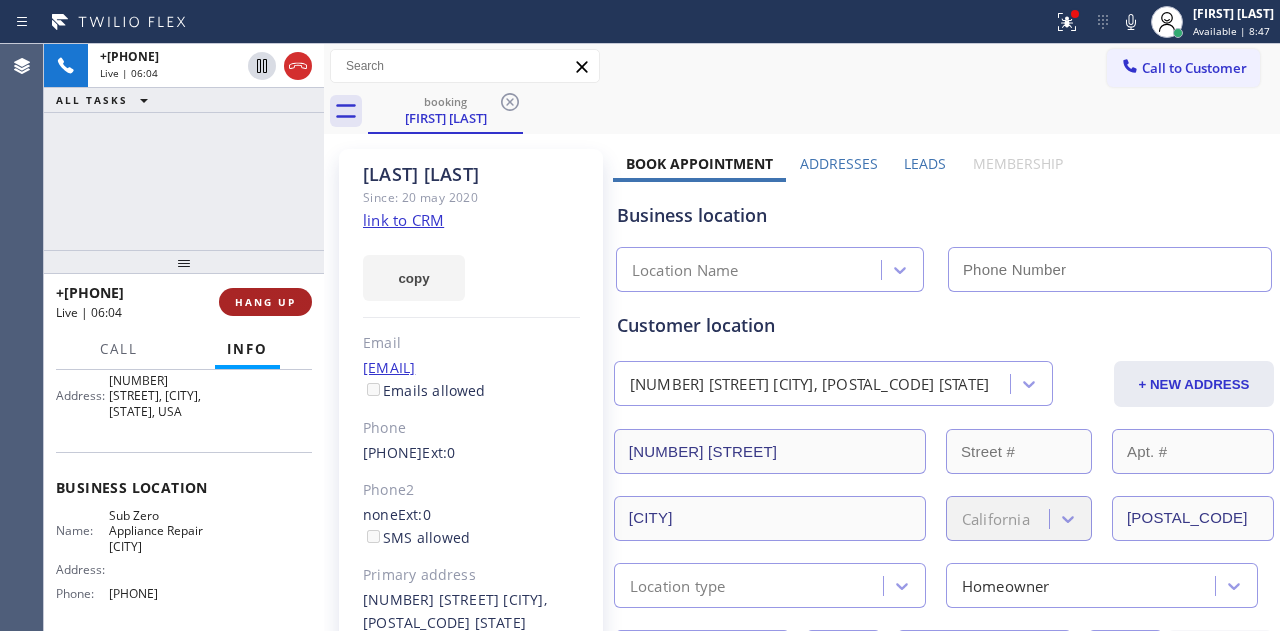 click on "HANG UP" at bounding box center (265, 302) 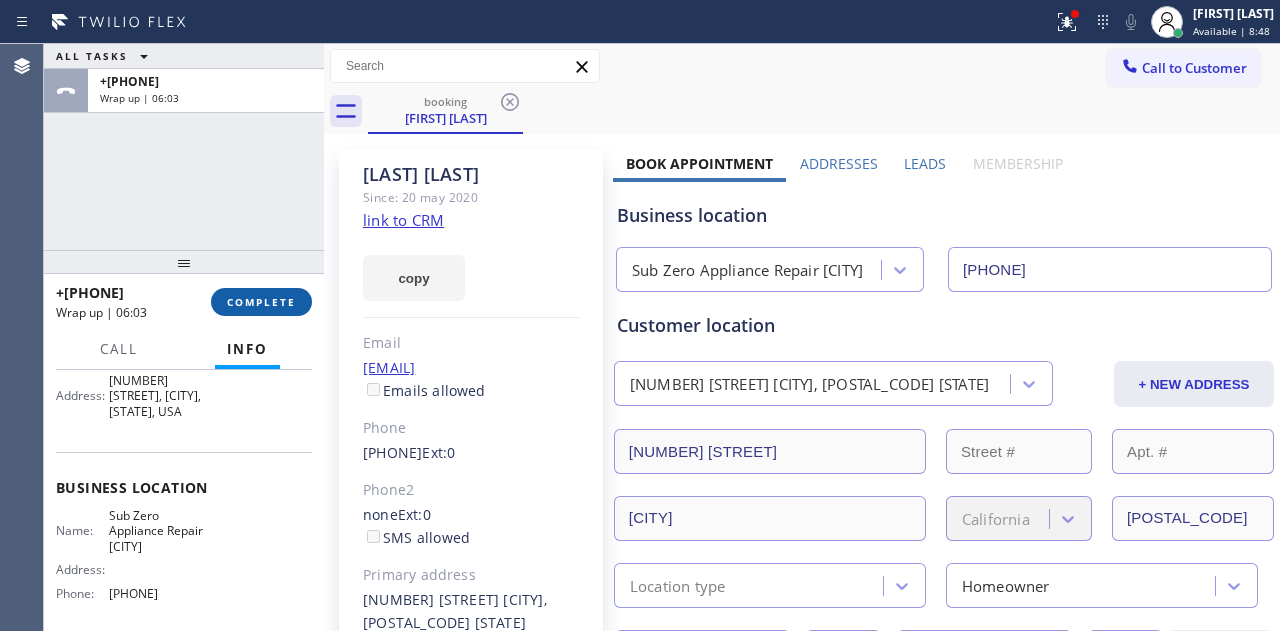 click on "COMPLETE" at bounding box center (261, 302) 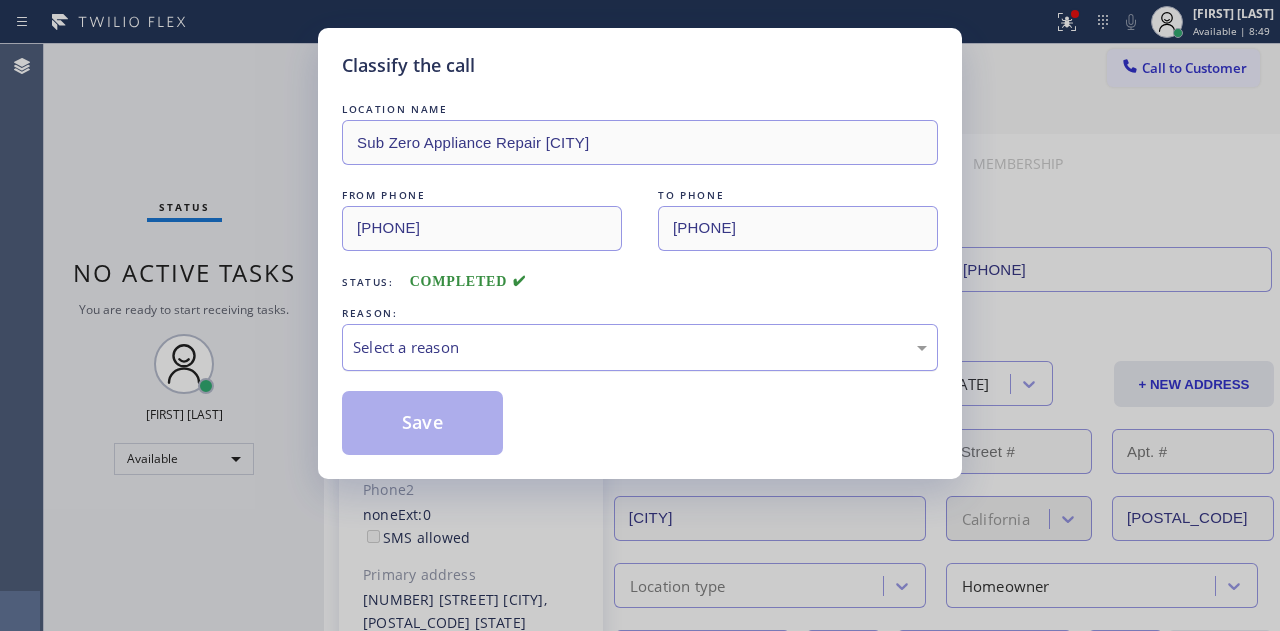click on "Select a reason" at bounding box center [640, 347] 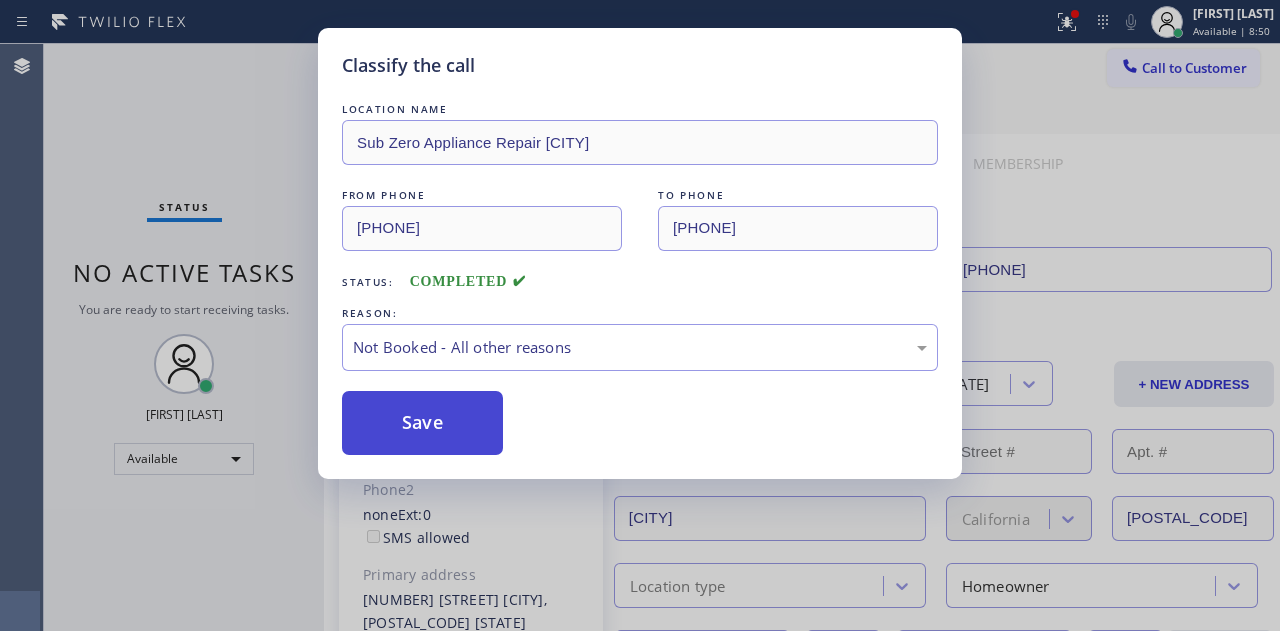 click on "Save" at bounding box center (422, 423) 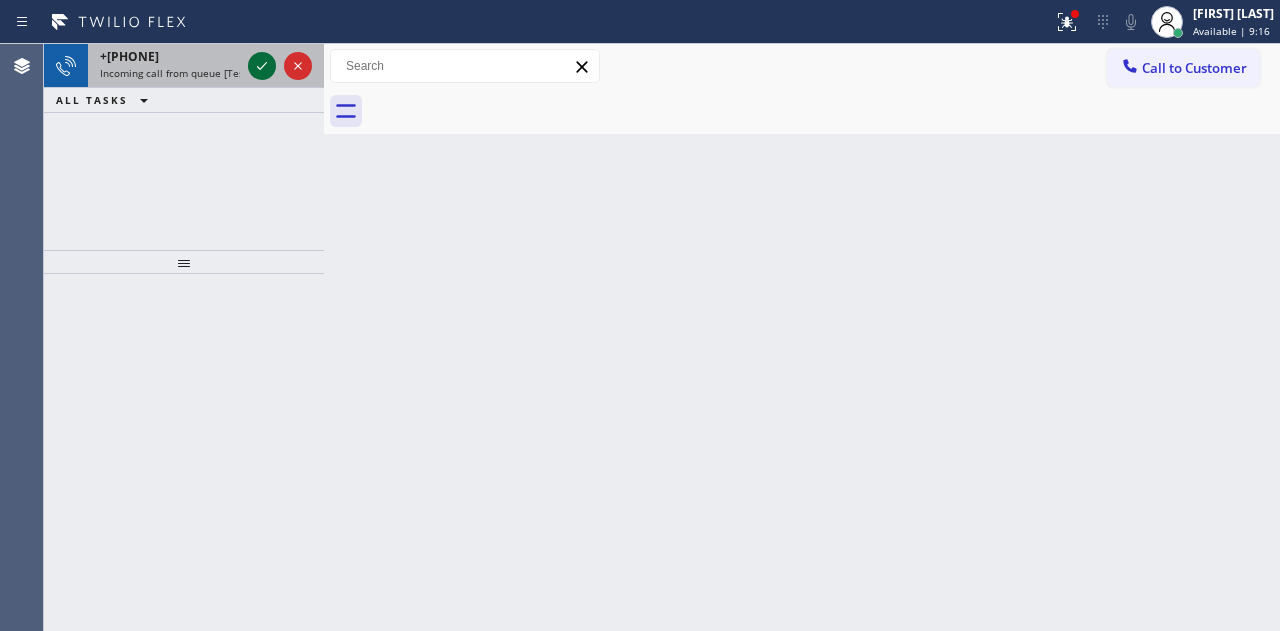 click at bounding box center [262, 66] 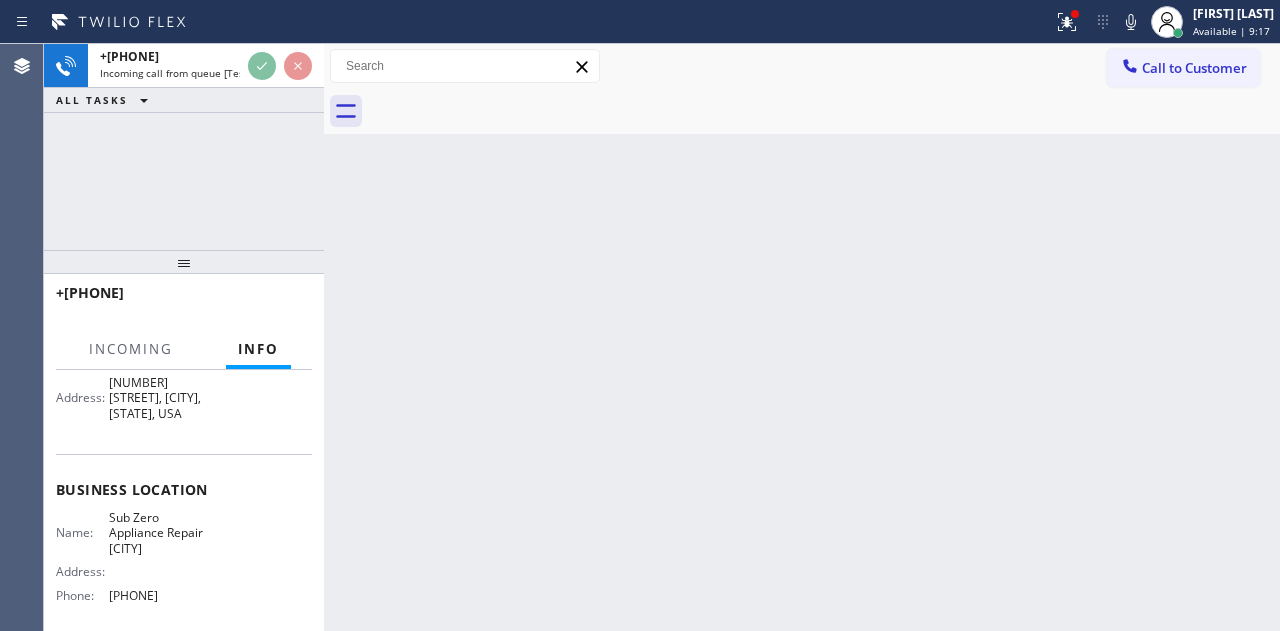 scroll, scrollTop: 200, scrollLeft: 0, axis: vertical 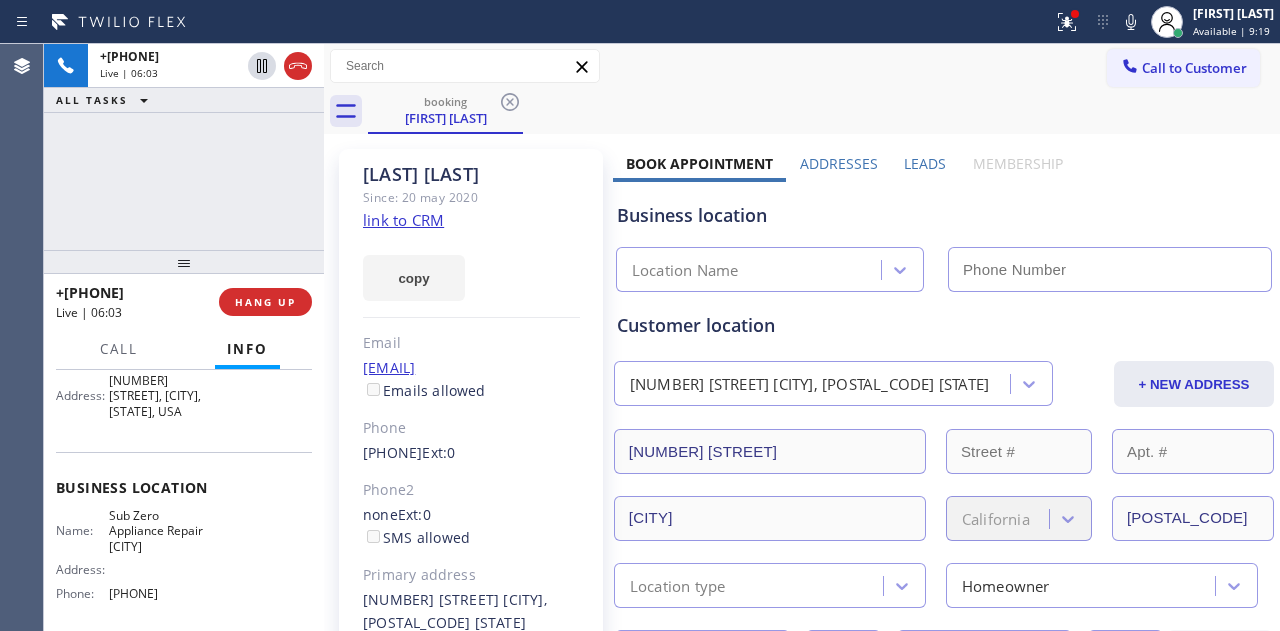 type on "[PHONE]" 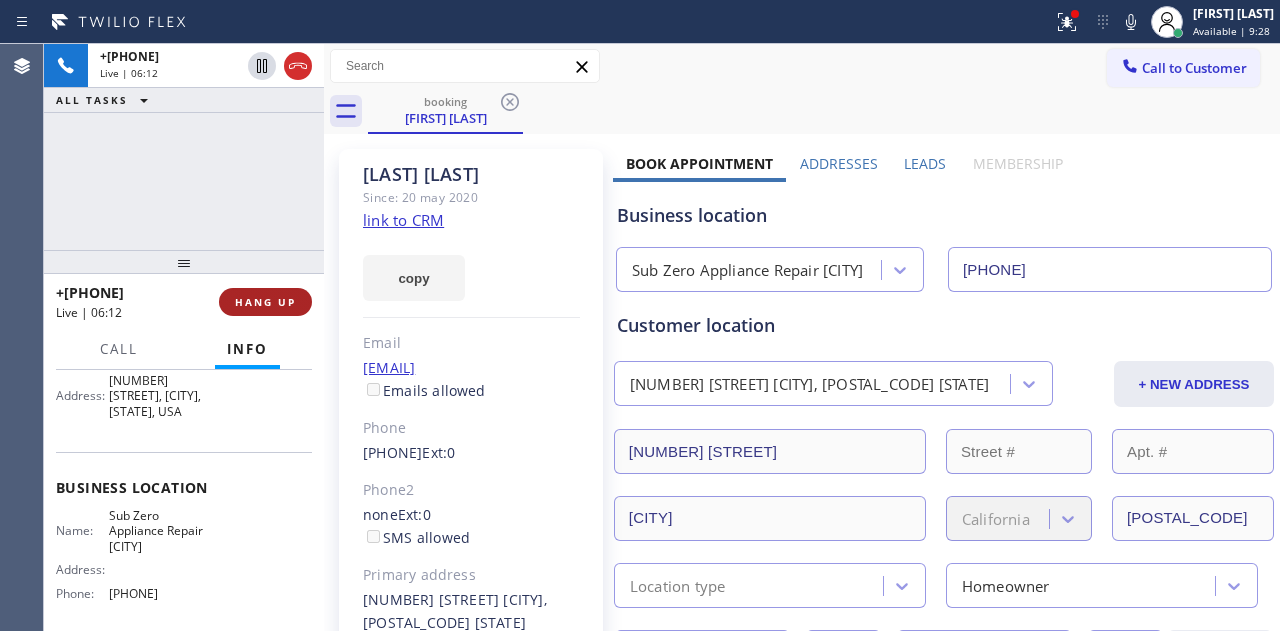 click on "HANG UP" at bounding box center [265, 302] 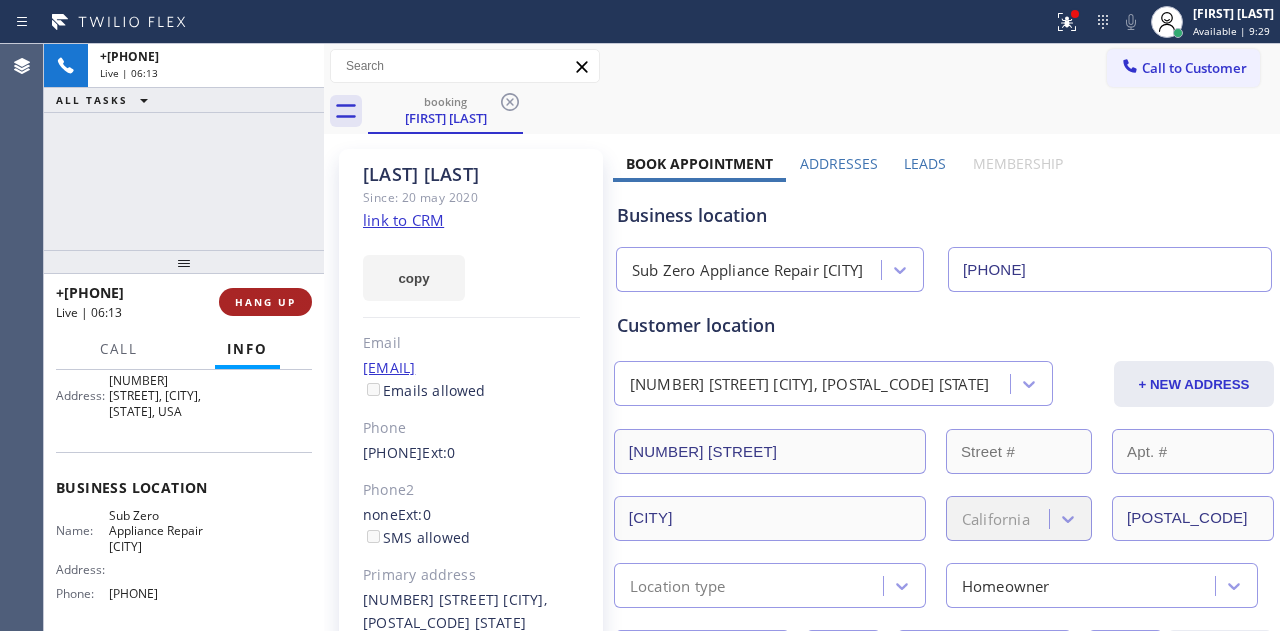 click on "HANG UP" at bounding box center [265, 302] 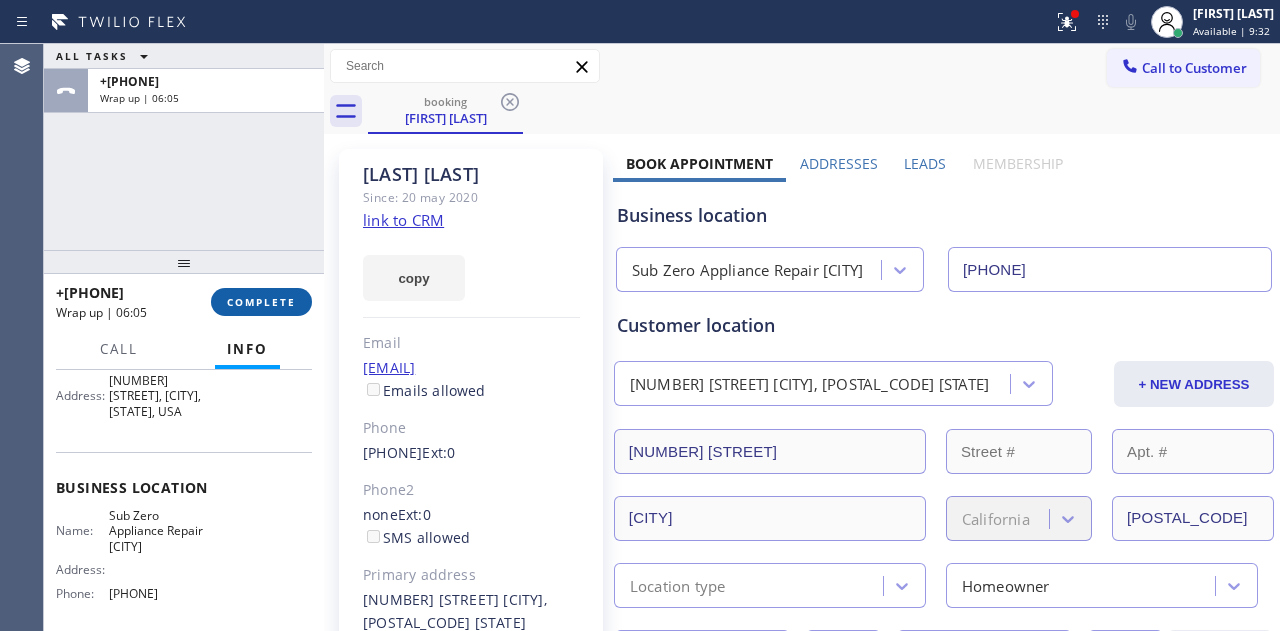 click on "COMPLETE" at bounding box center [261, 302] 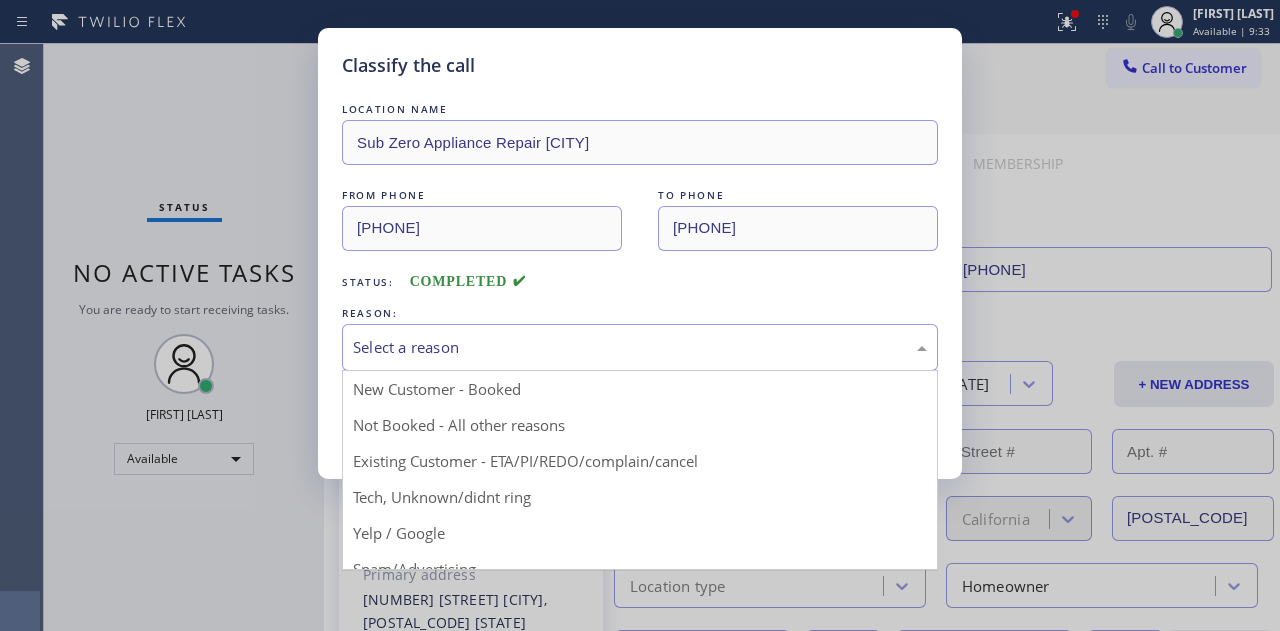 click on "Select a reason" at bounding box center [640, 347] 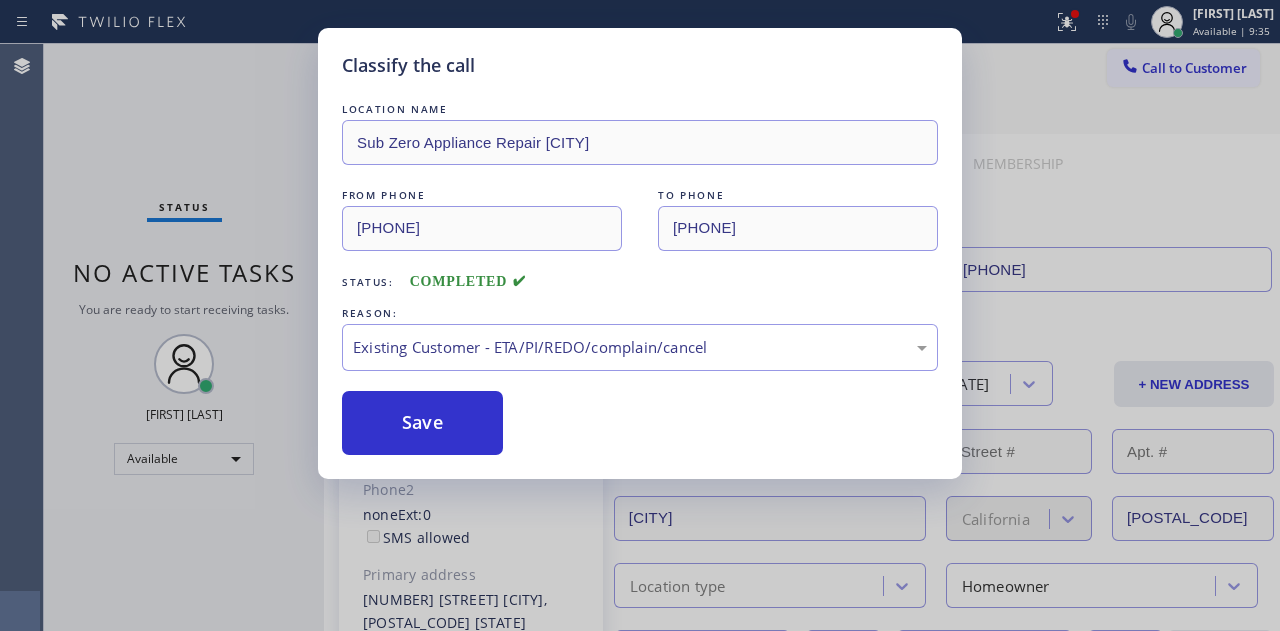 click on "Save" at bounding box center (640, 423) 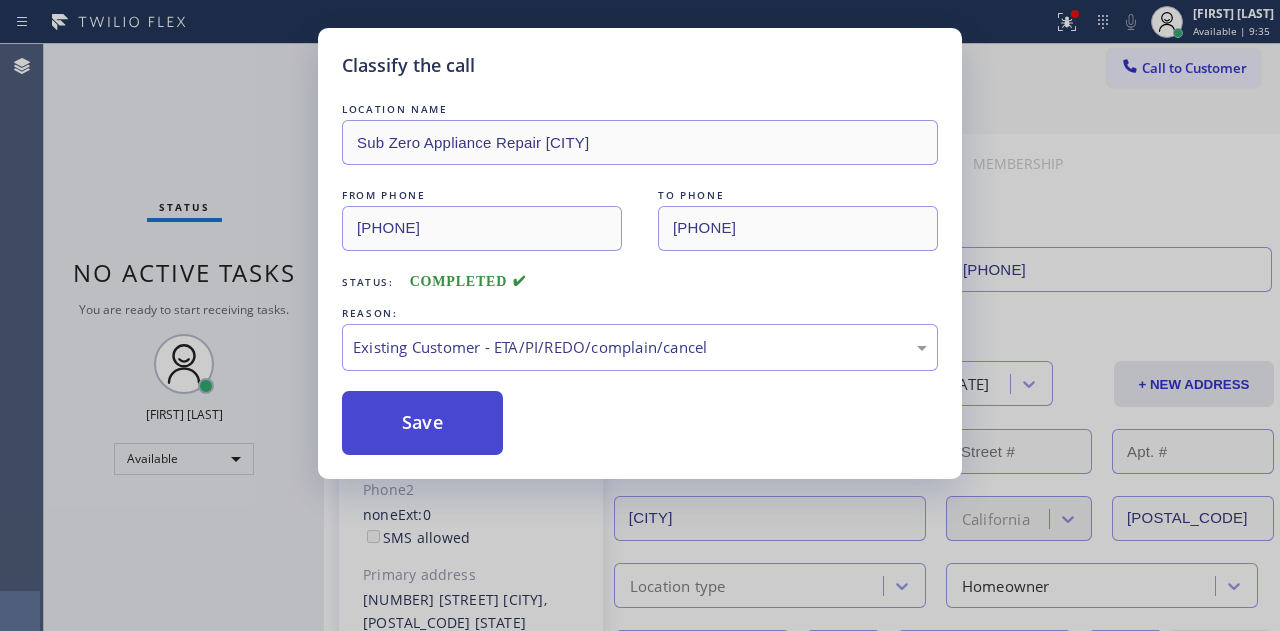 click on "Save" at bounding box center (422, 423) 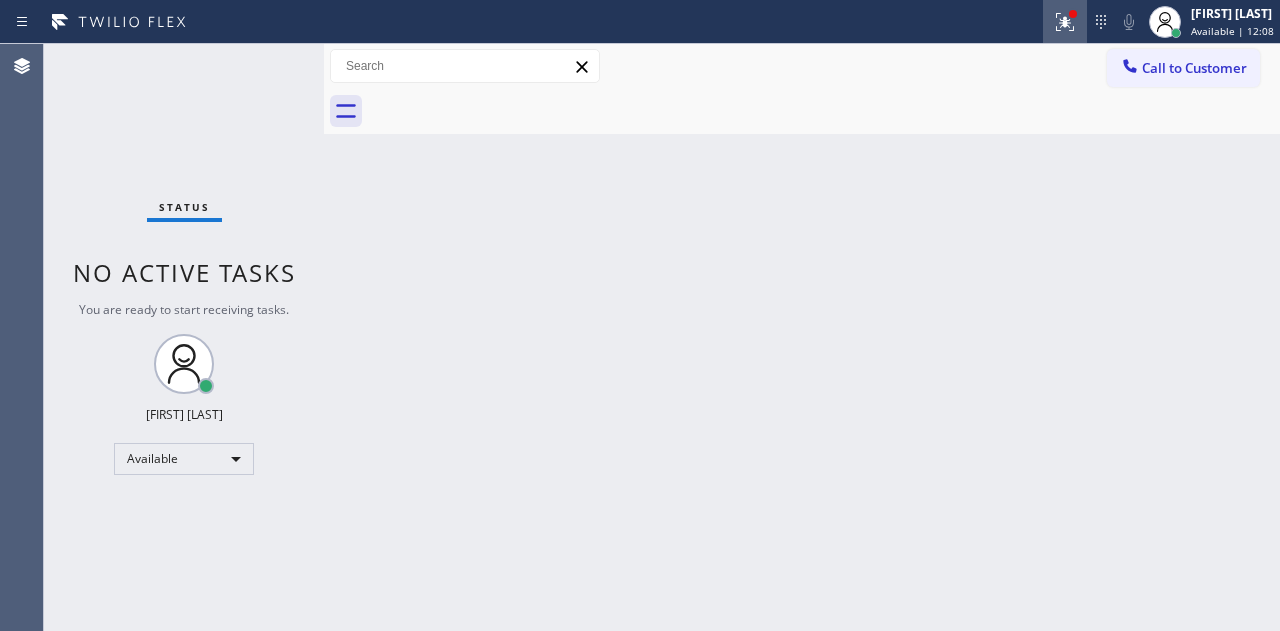click at bounding box center (1065, 22) 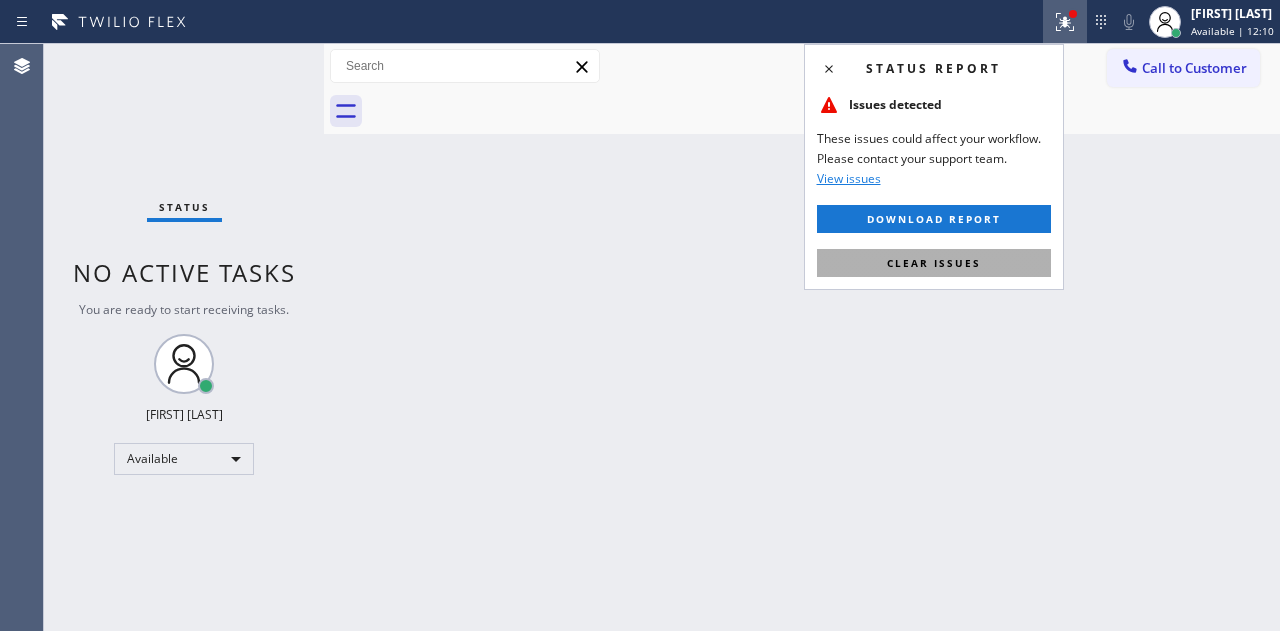 click on "Clear issues" at bounding box center [934, 263] 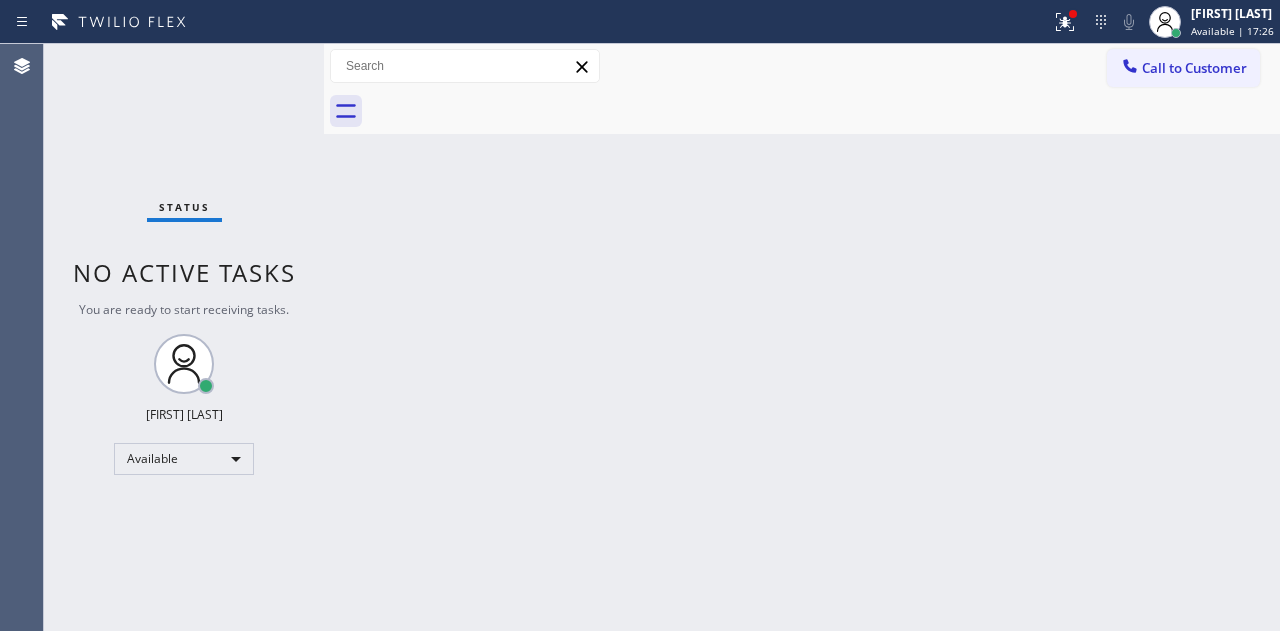 click at bounding box center (324, 337) 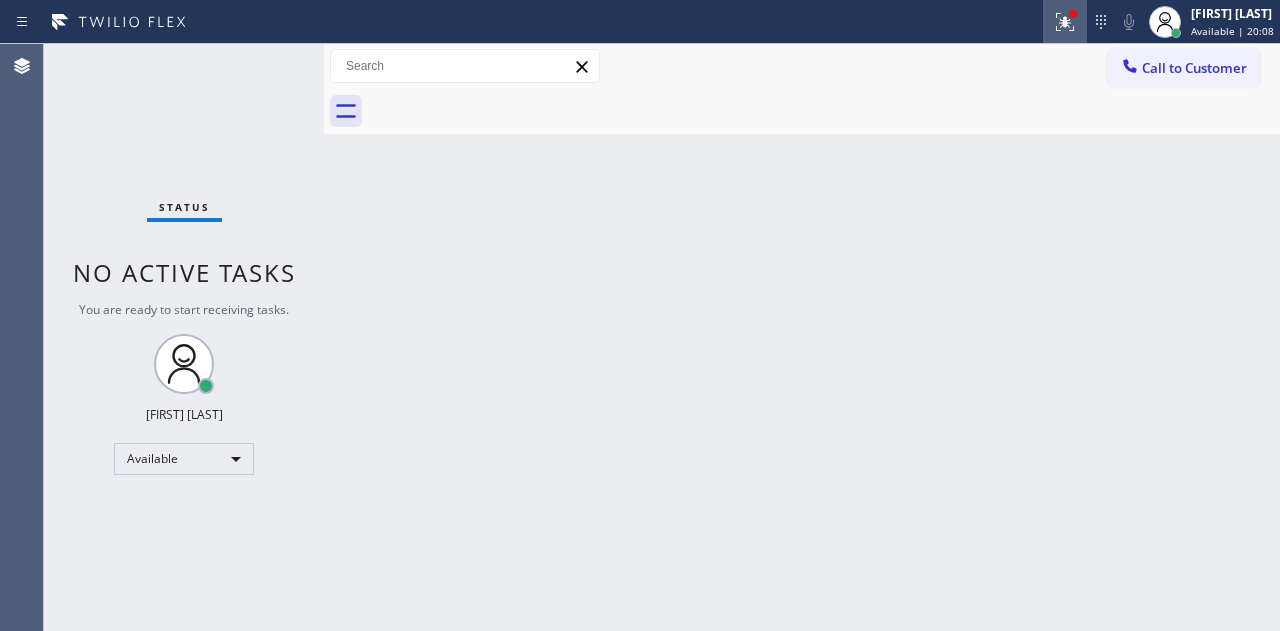 click 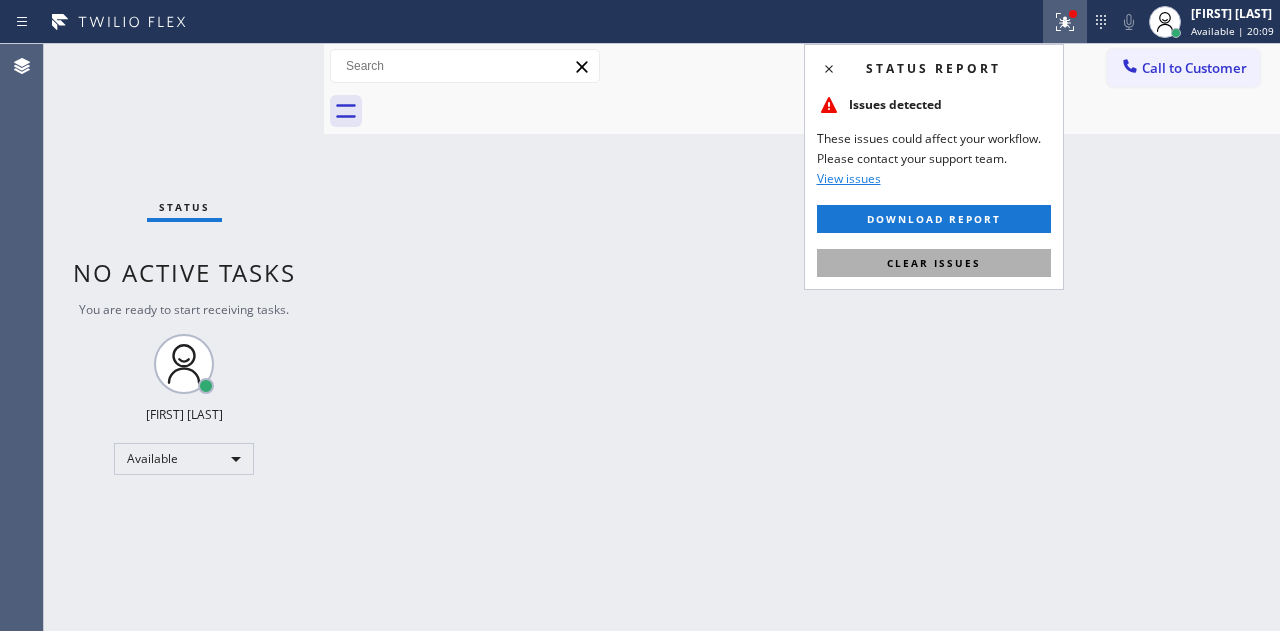 click on "Clear issues" at bounding box center [934, 263] 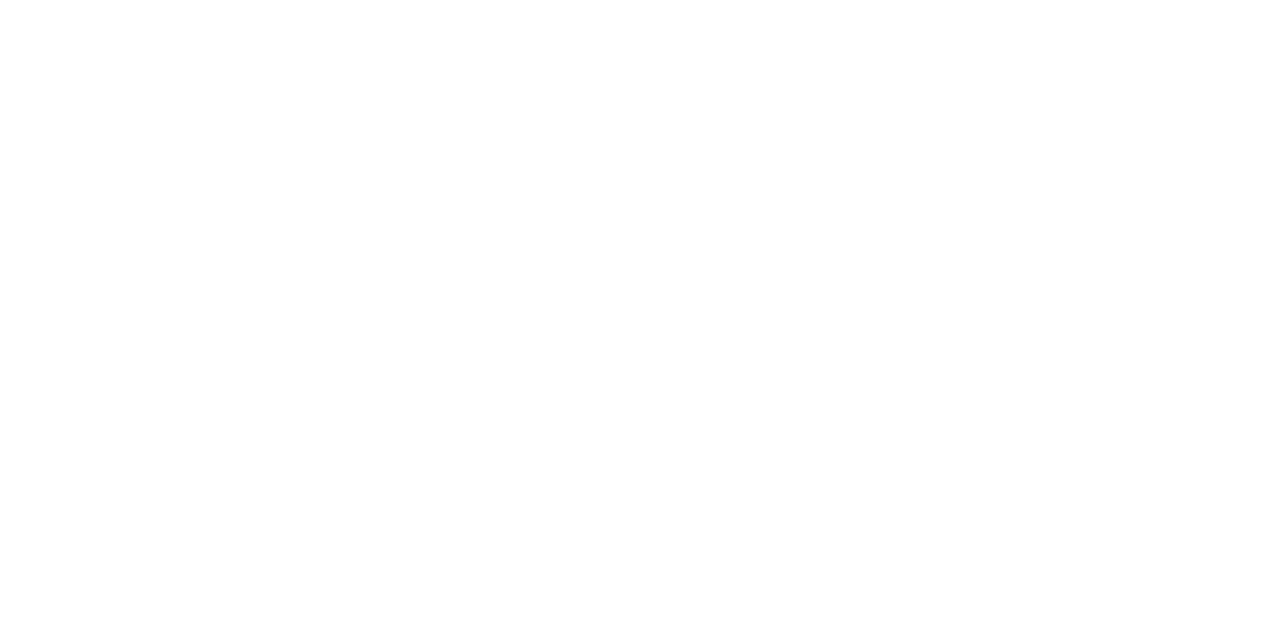 scroll, scrollTop: 0, scrollLeft: 0, axis: both 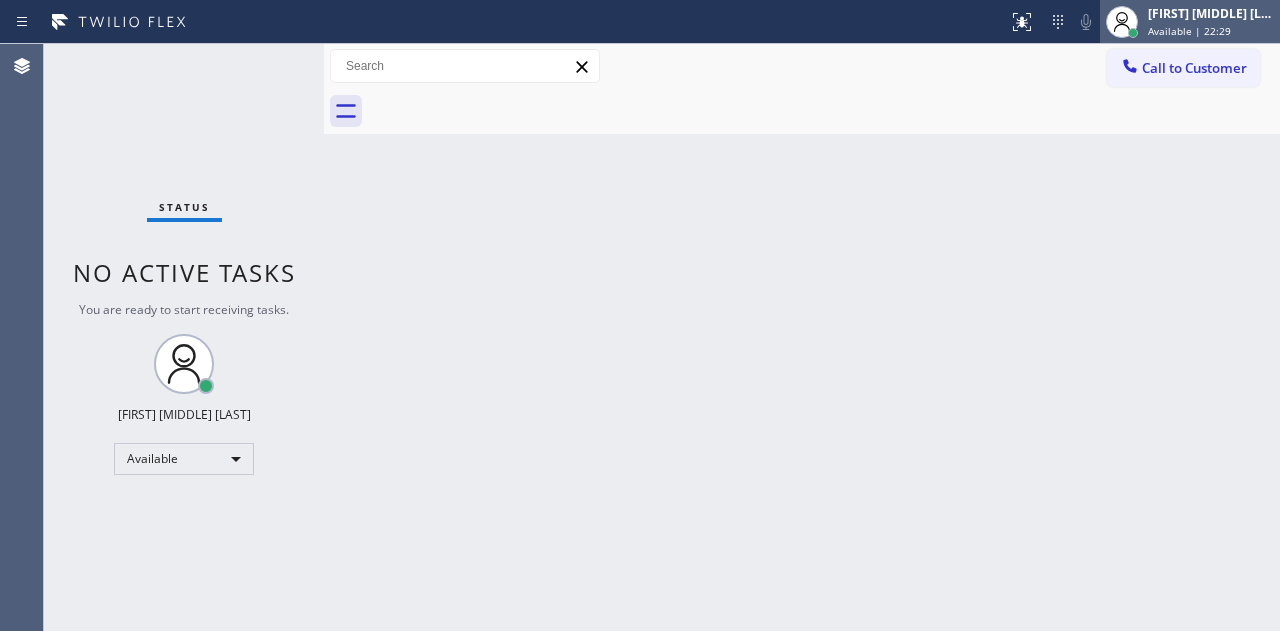 click on "[FIRST] [MIDDLE] [LAST] Available | 22:29" at bounding box center (1190, 22) 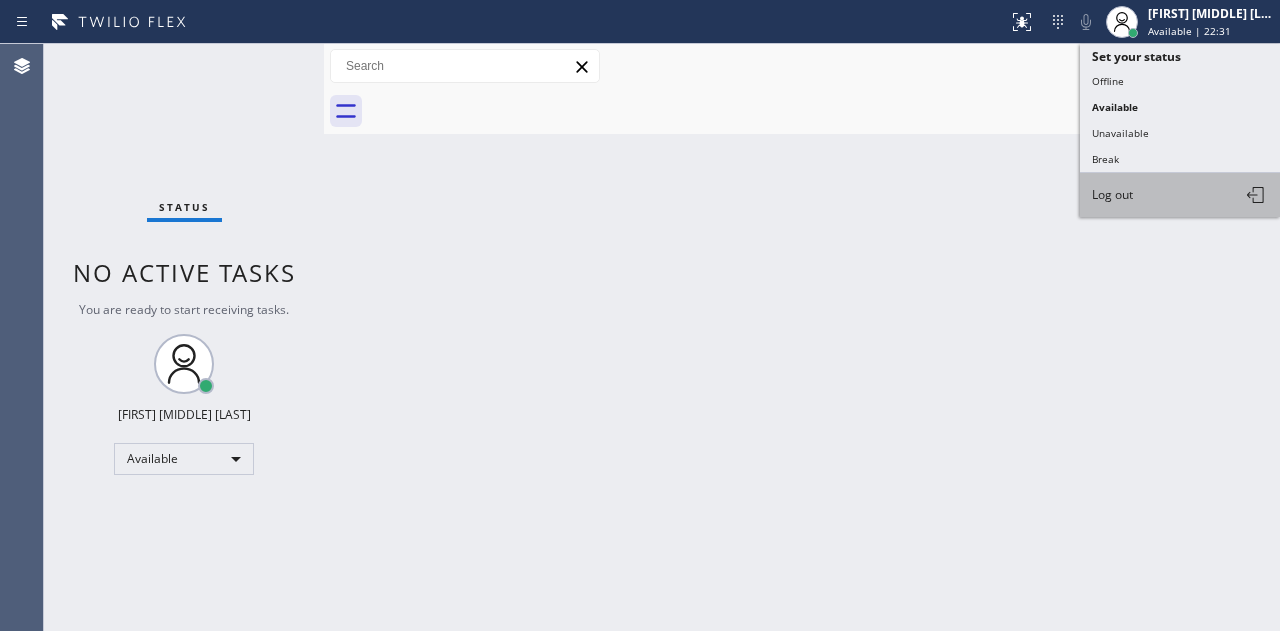 click on "Log out" at bounding box center (1180, 195) 